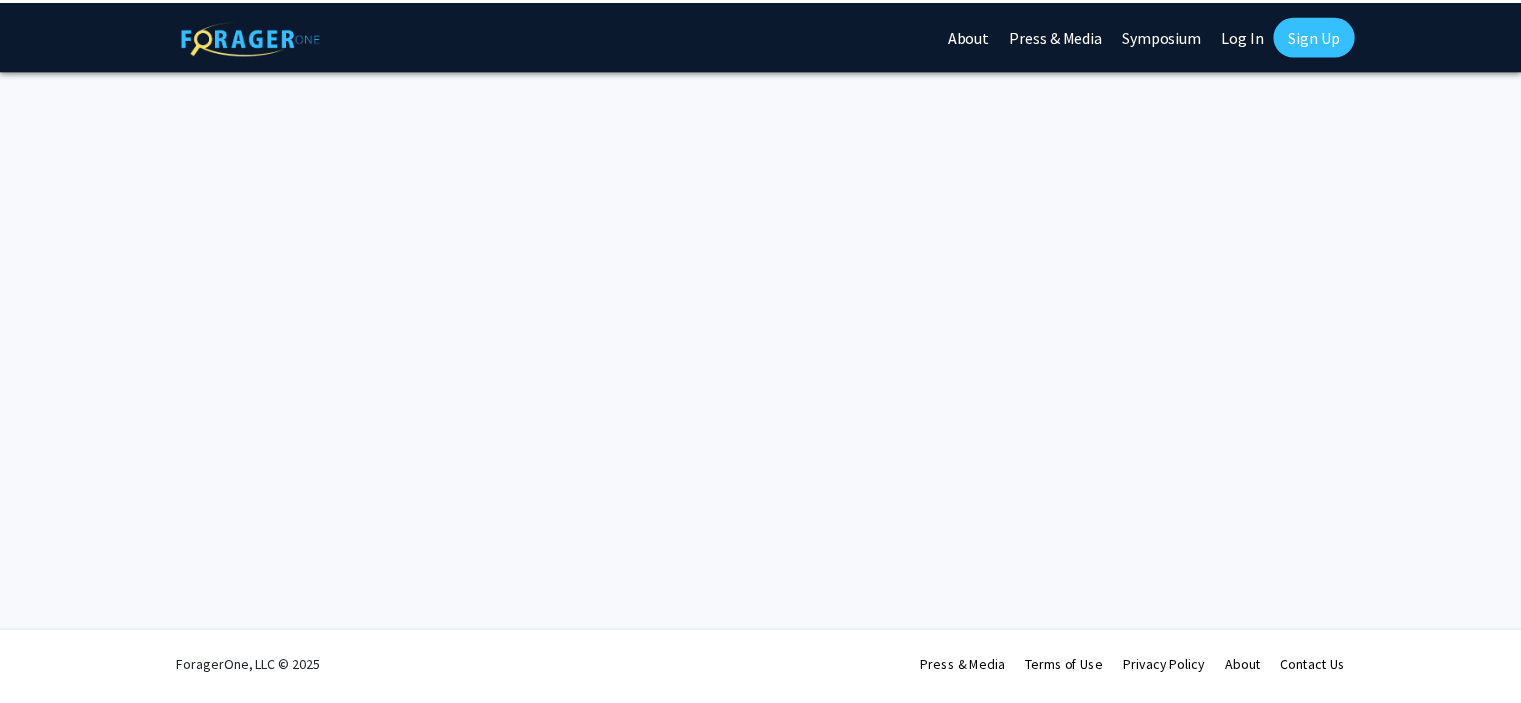 scroll, scrollTop: 0, scrollLeft: 0, axis: both 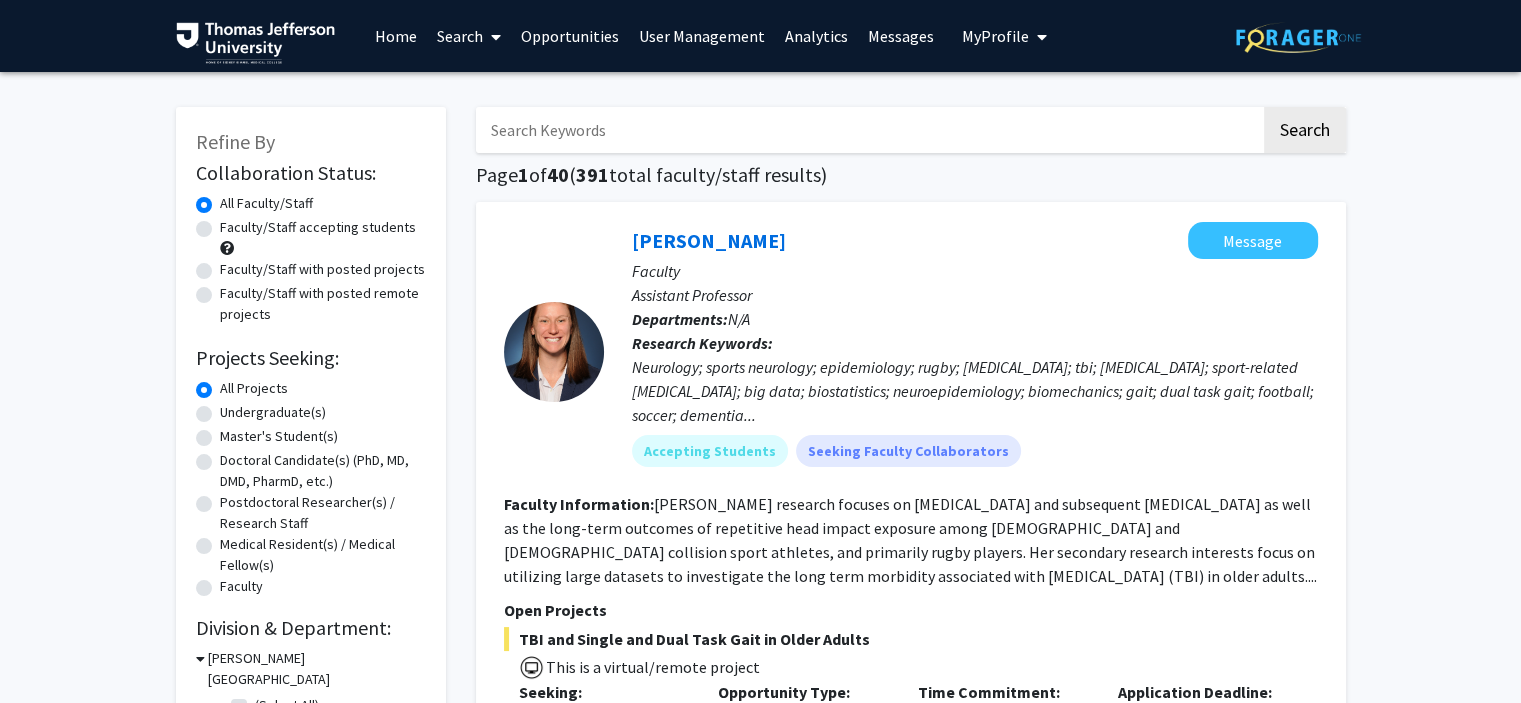 click on "Home" at bounding box center [396, 36] 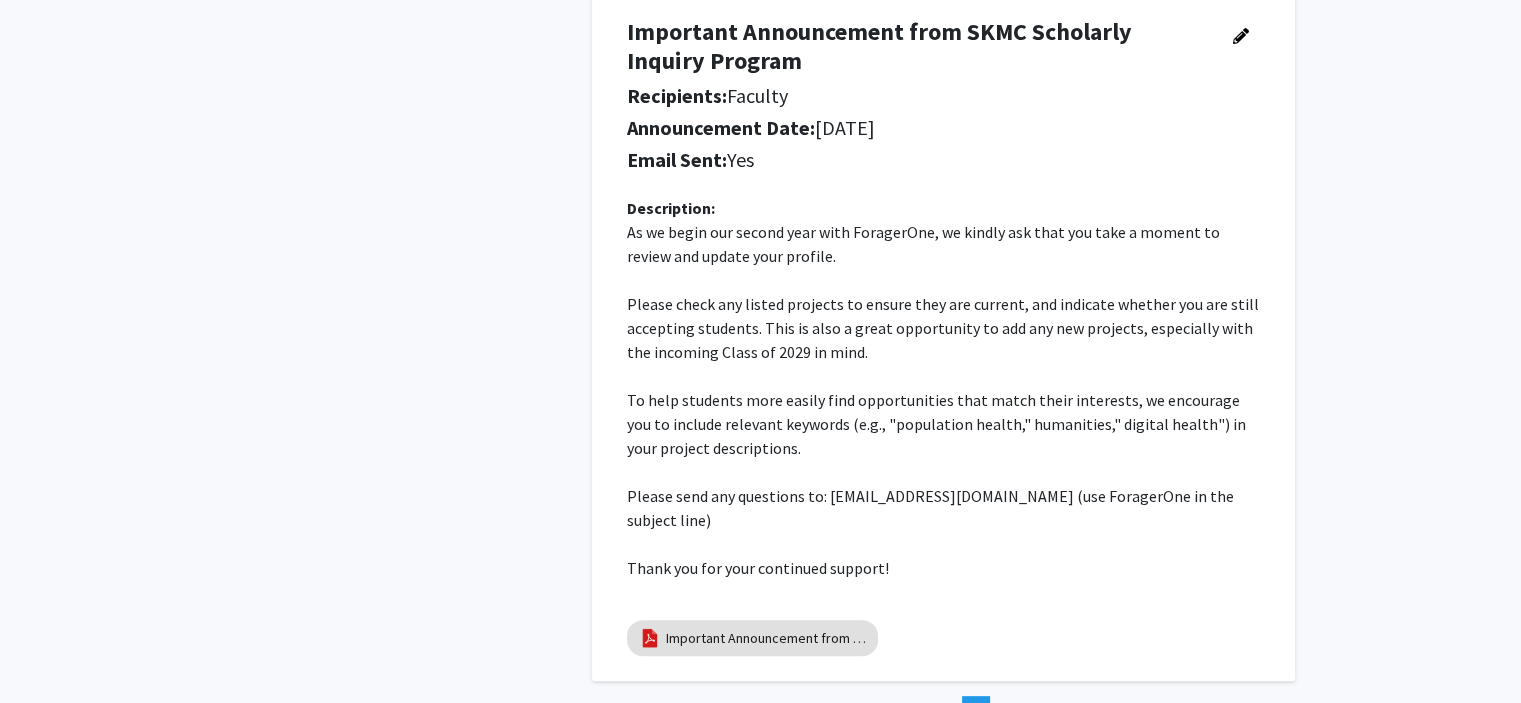 scroll, scrollTop: 511, scrollLeft: 0, axis: vertical 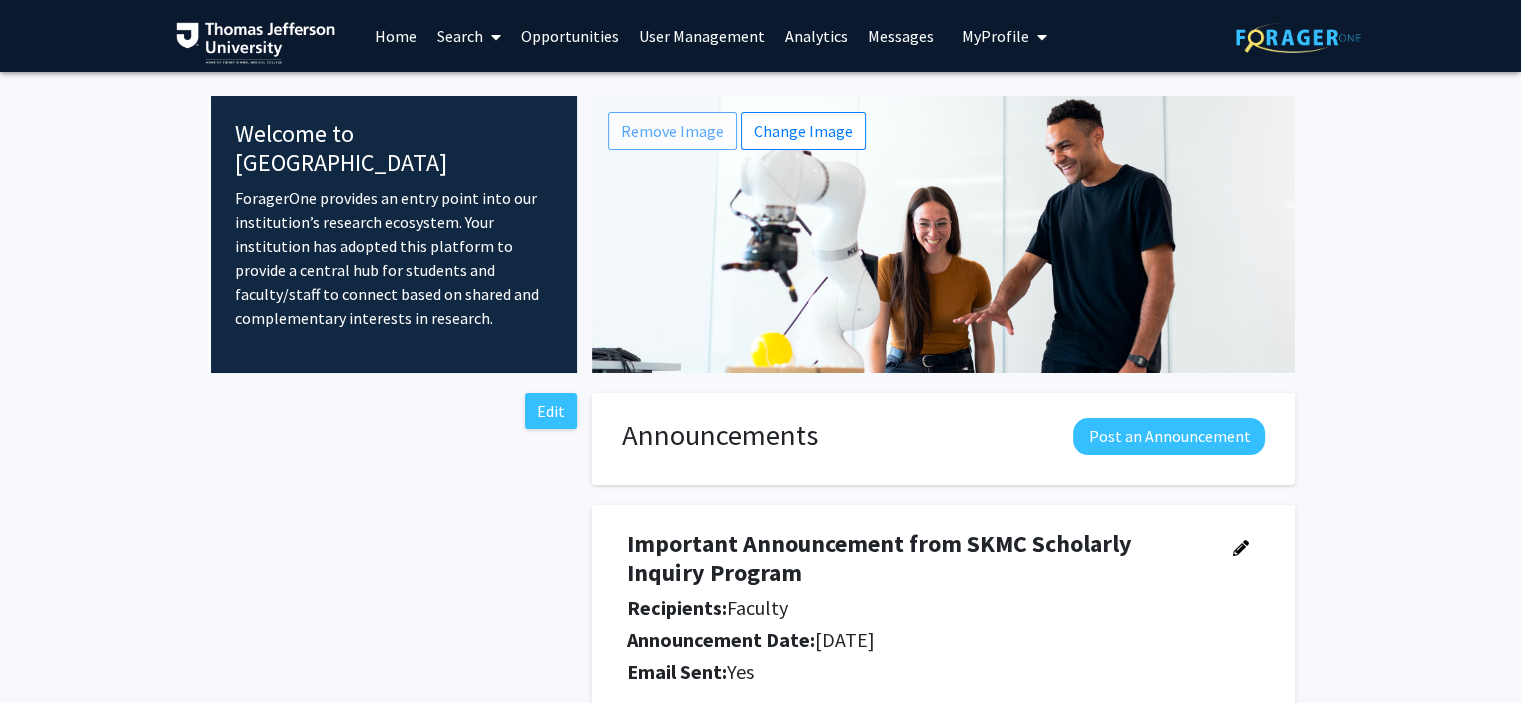 click on "Search" at bounding box center [469, 36] 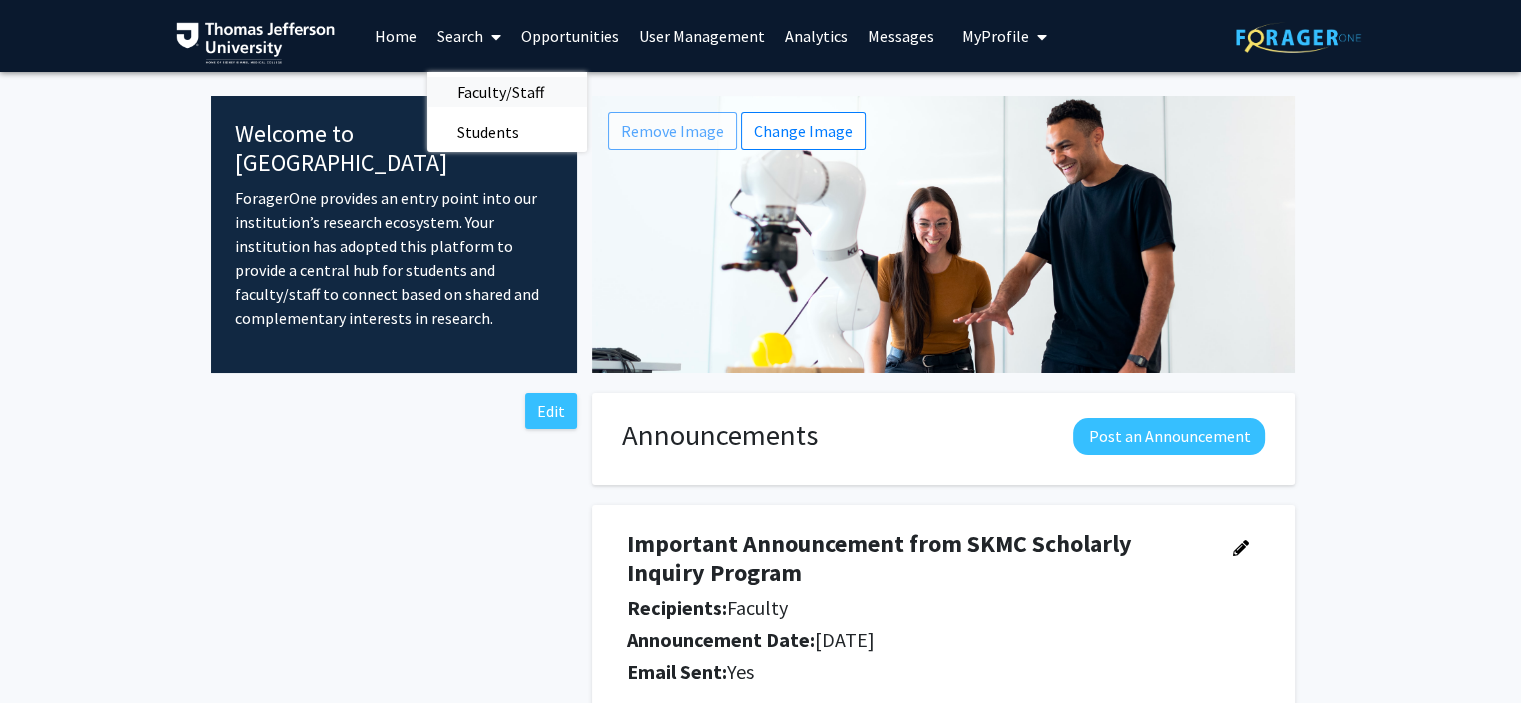 click on "Faculty/Staff" at bounding box center [500, 92] 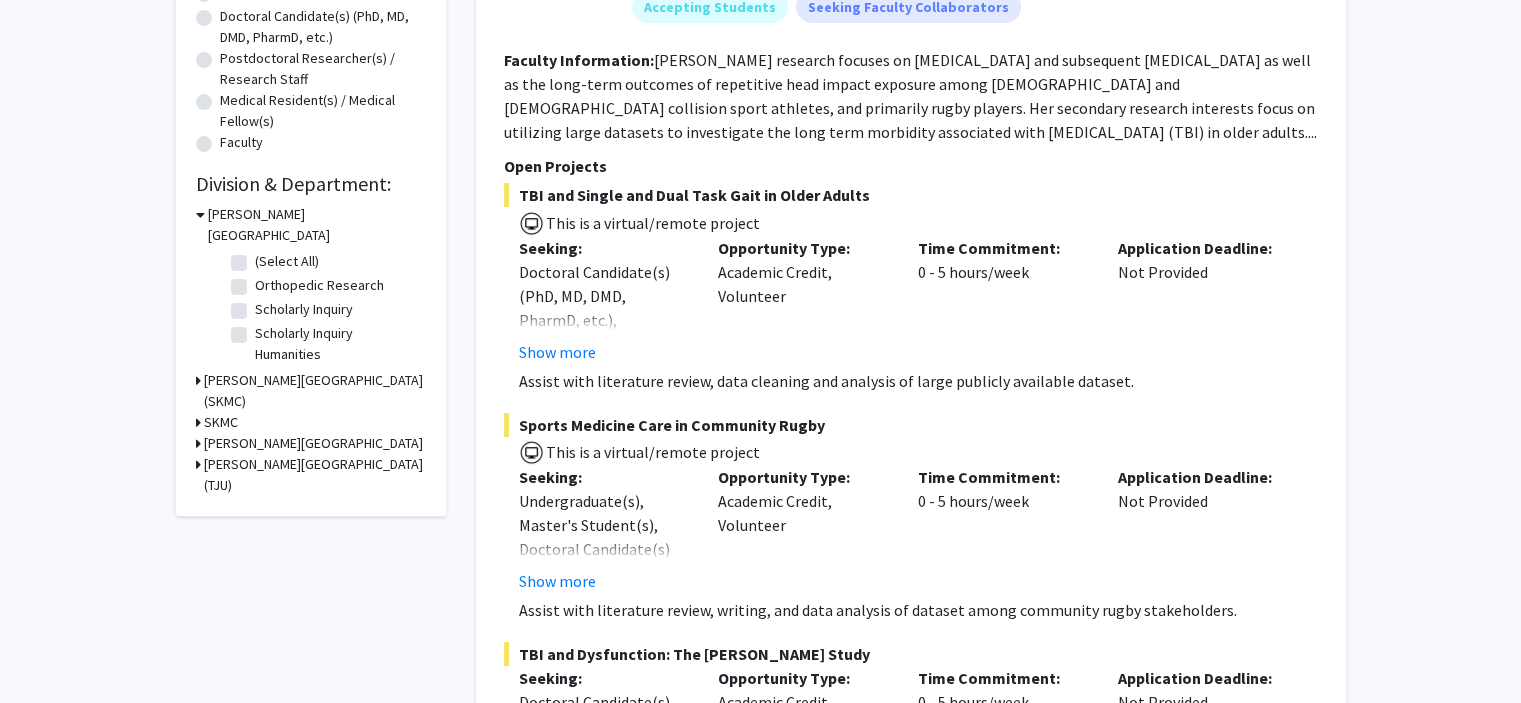 scroll, scrollTop: 444, scrollLeft: 0, axis: vertical 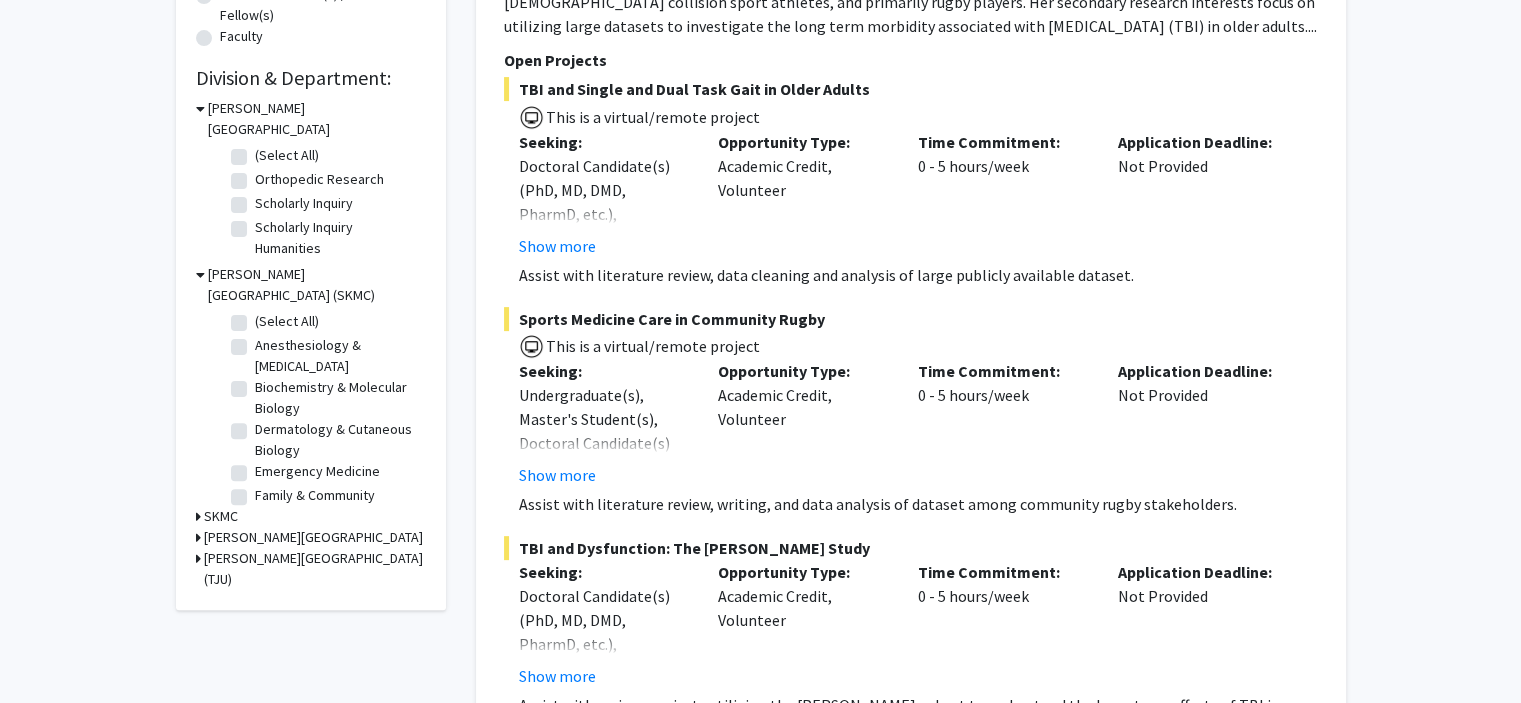 click 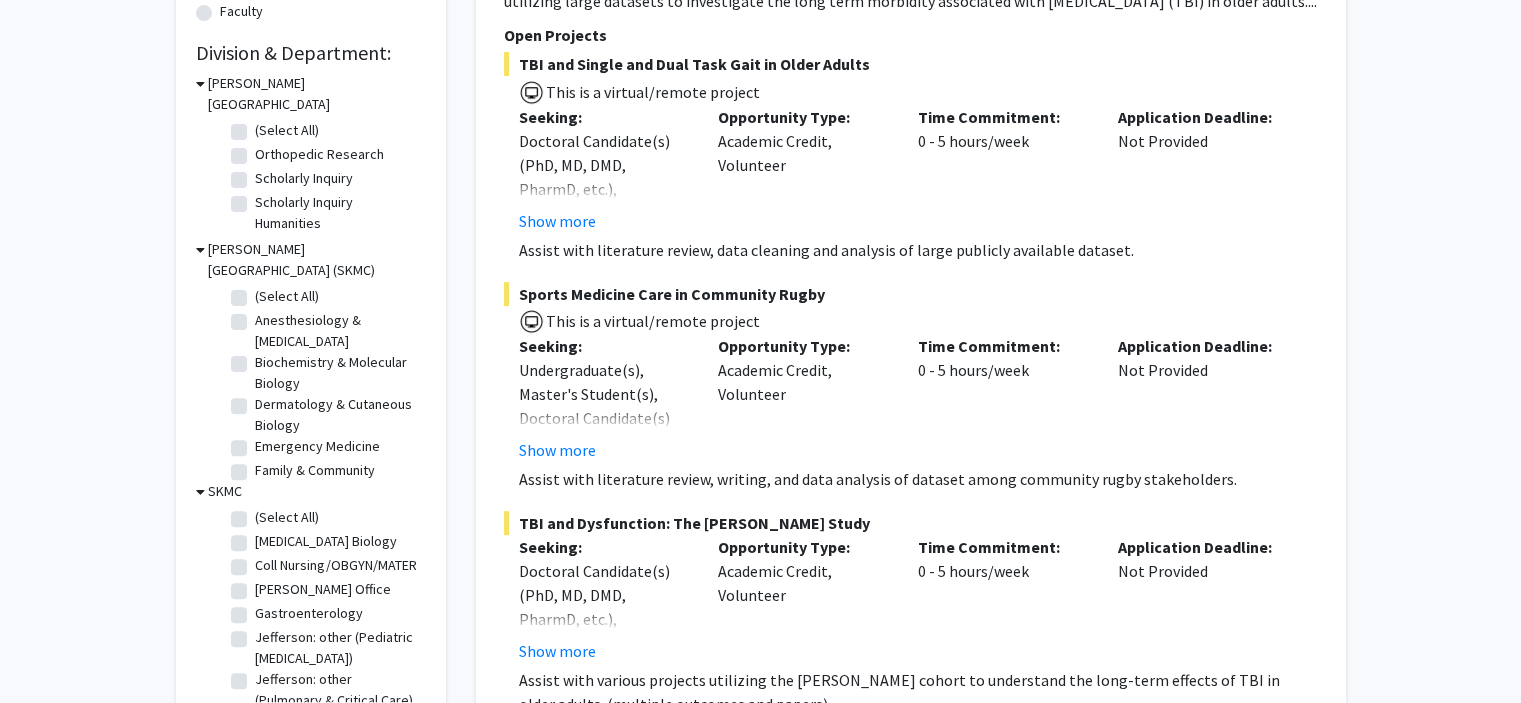 scroll, scrollTop: 540, scrollLeft: 0, axis: vertical 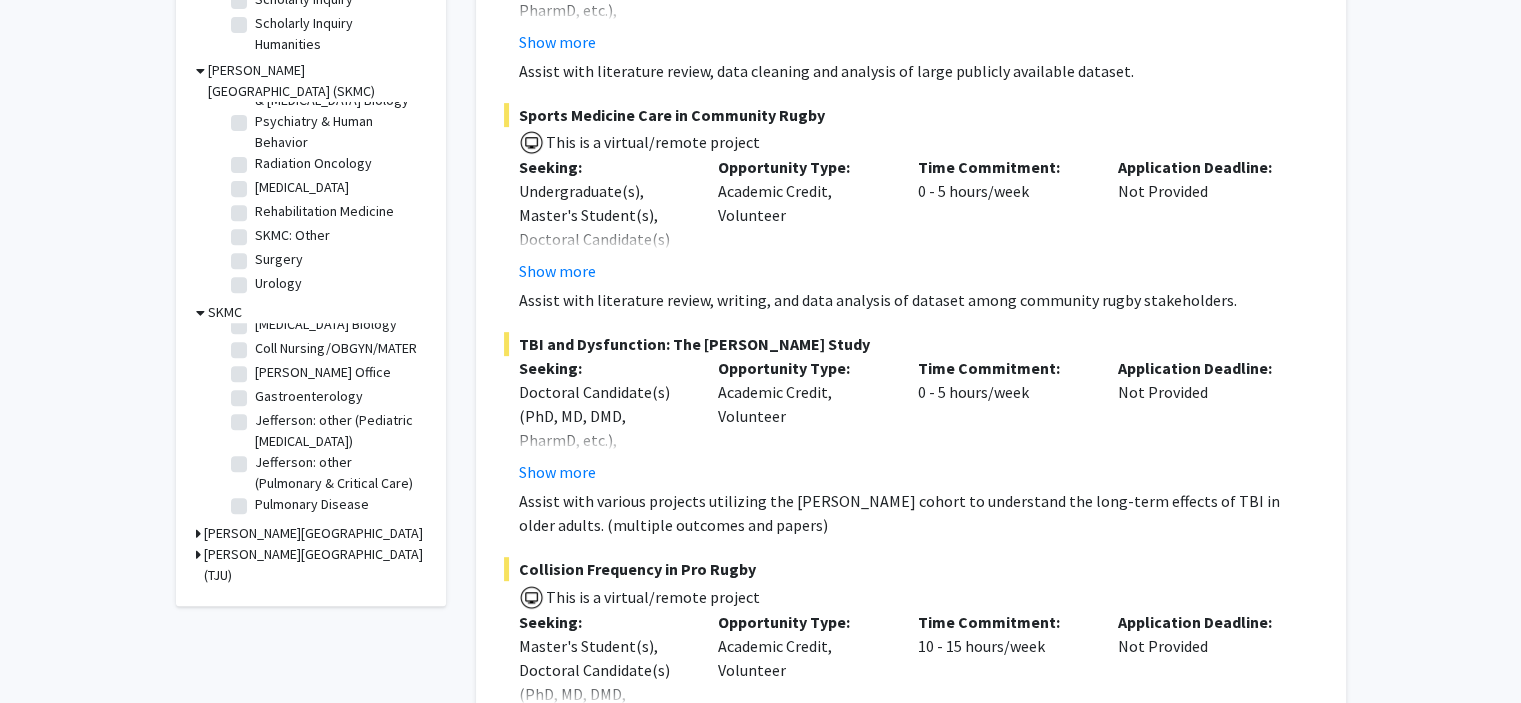 click 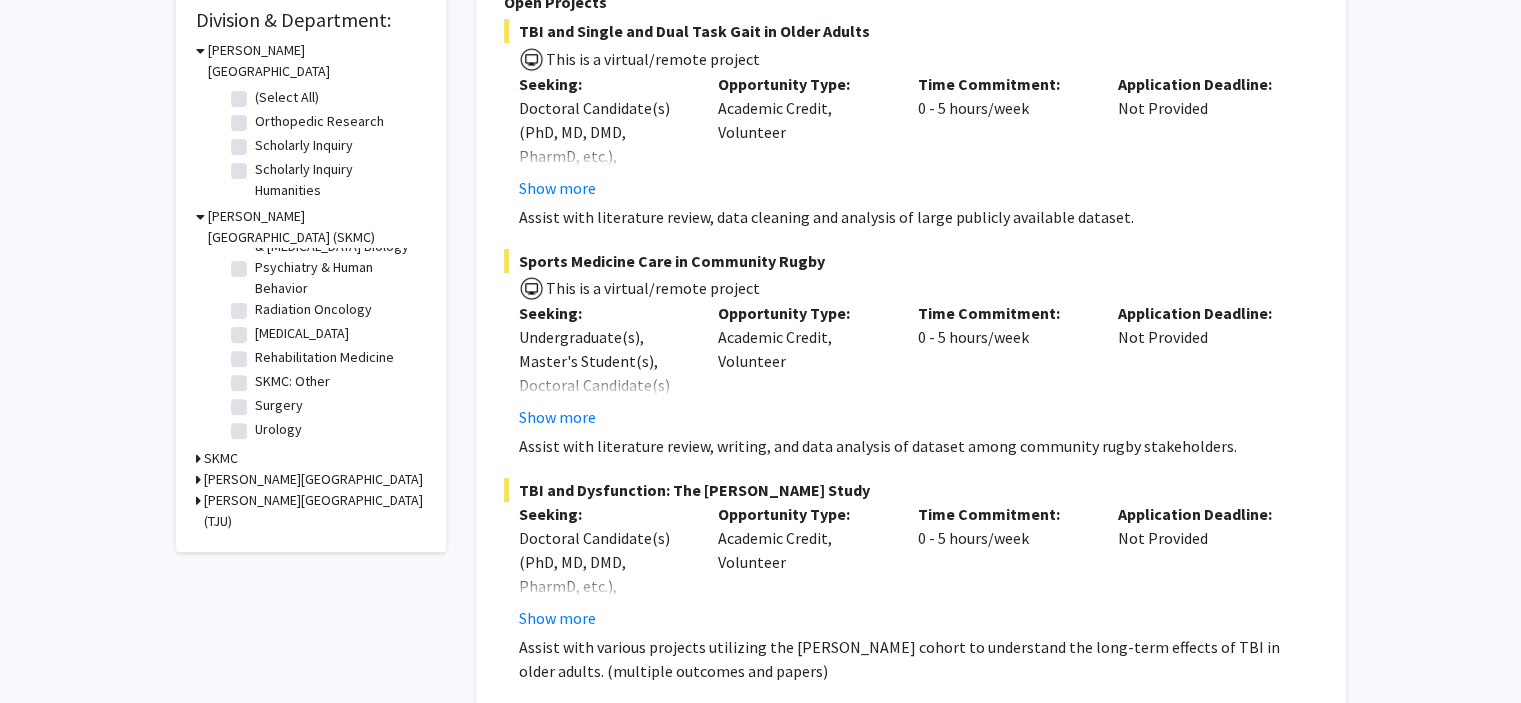 scroll, scrollTop: 578, scrollLeft: 0, axis: vertical 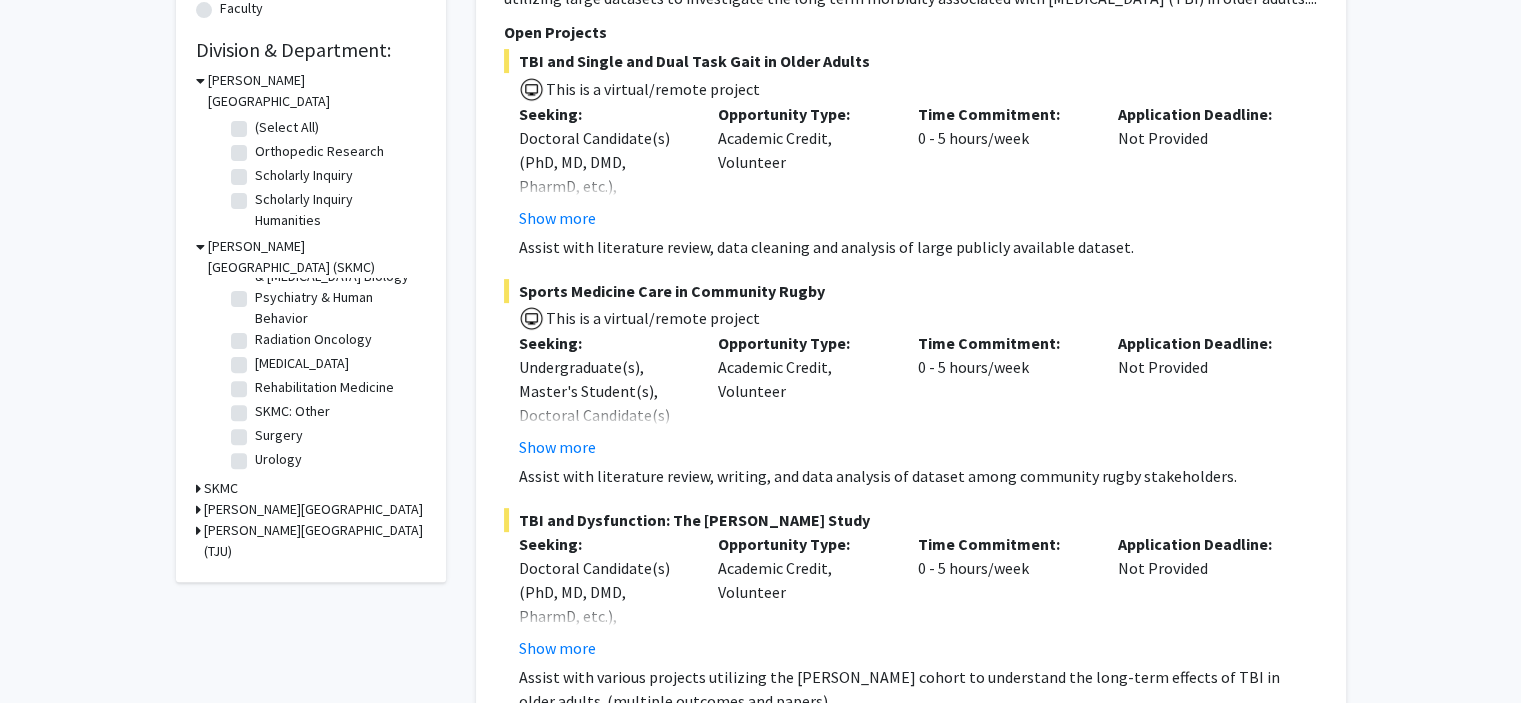 click 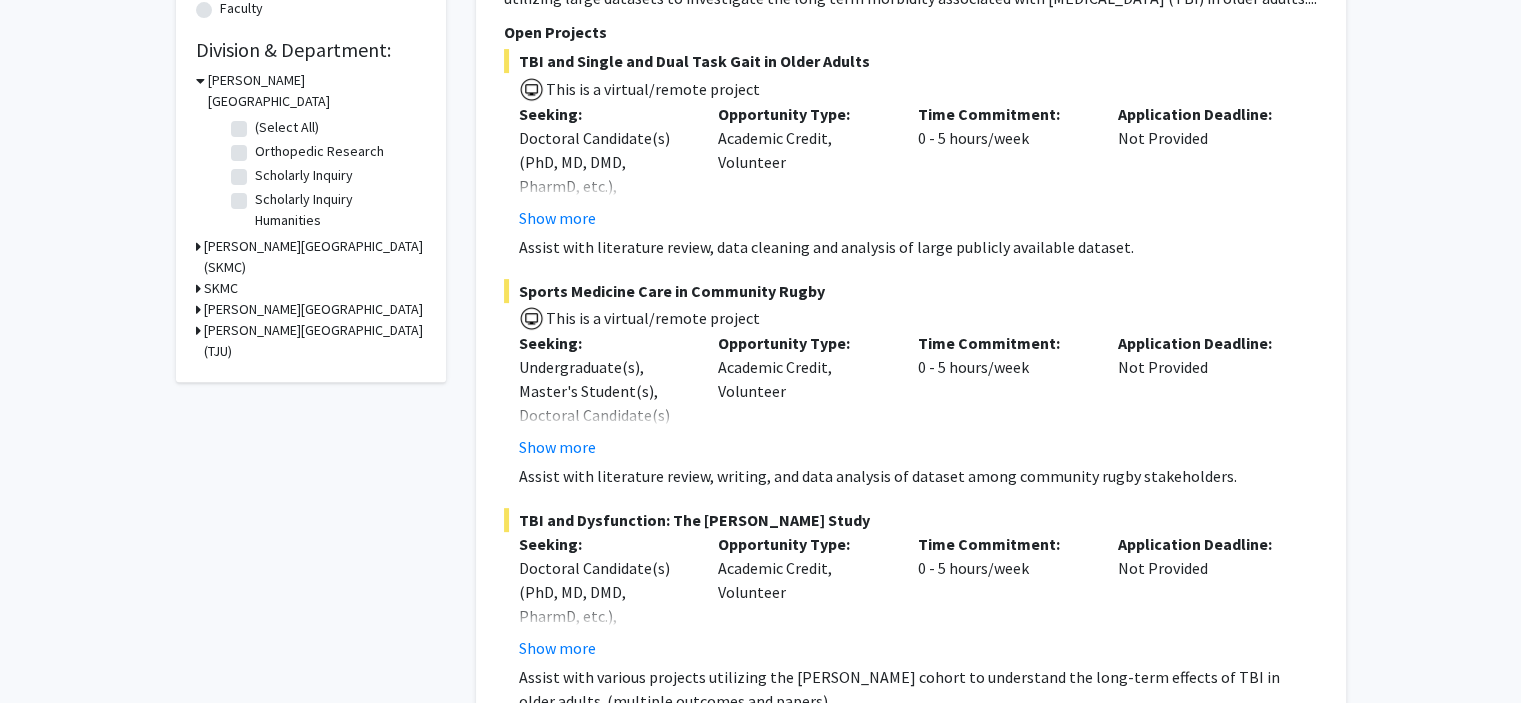 click 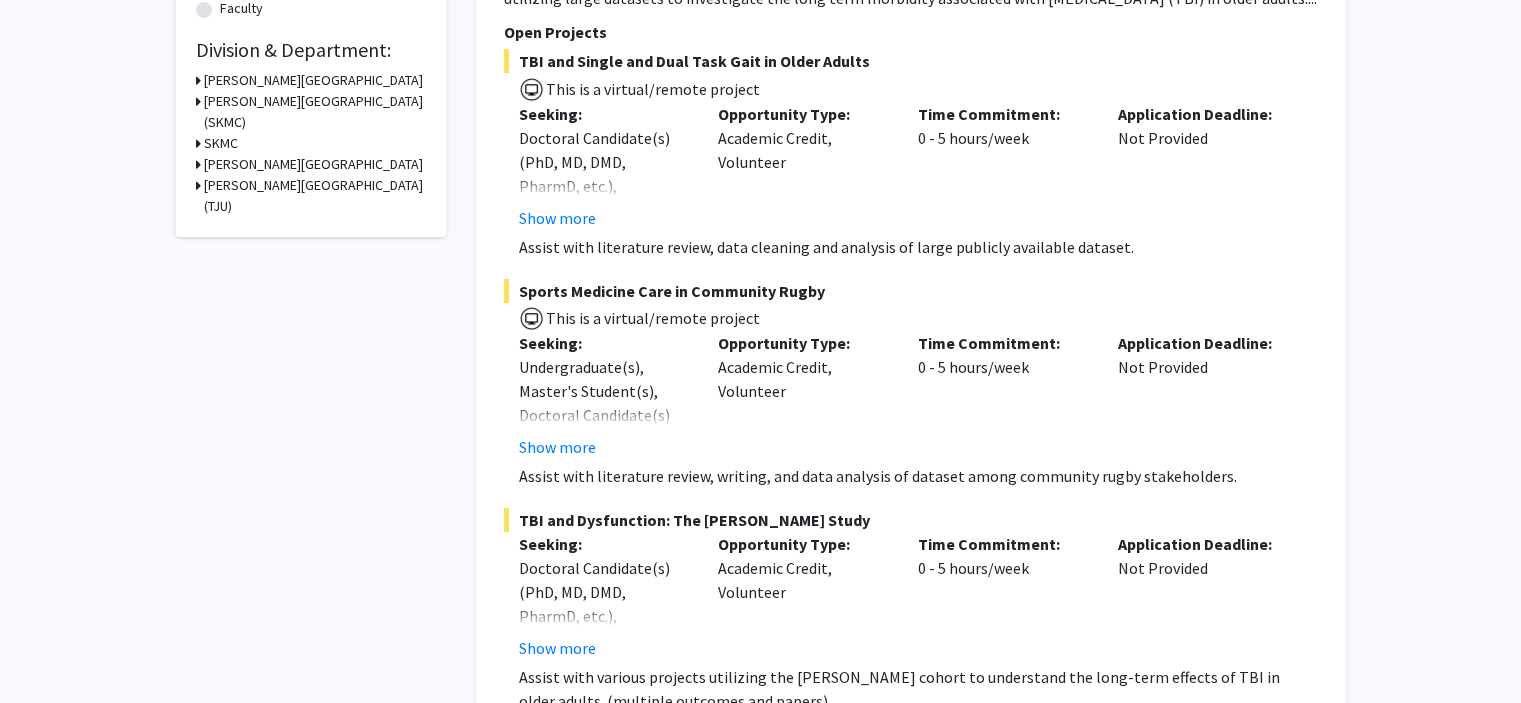 click on "[PERSON_NAME][GEOGRAPHIC_DATA]" at bounding box center [313, 164] 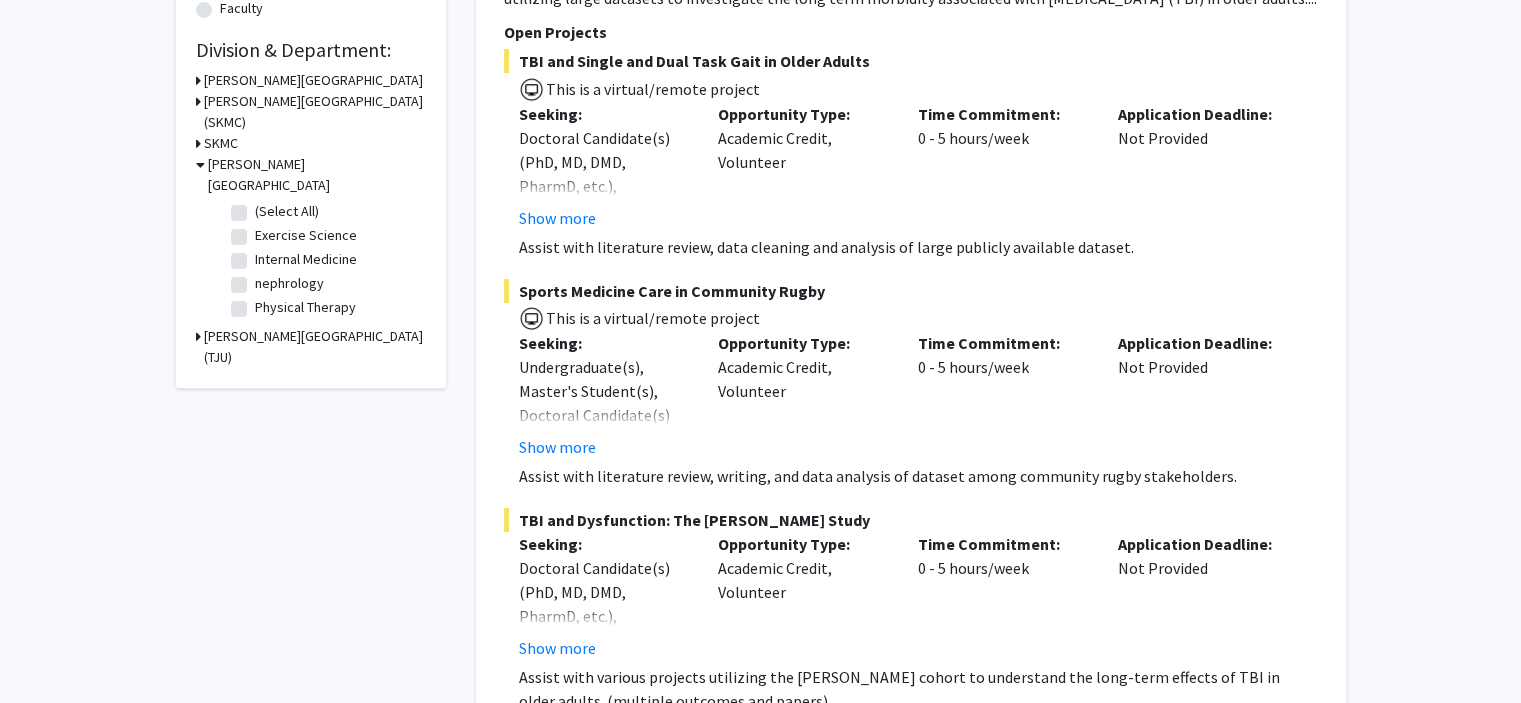 click on "[PERSON_NAME][GEOGRAPHIC_DATA] (TJU)" at bounding box center [315, 347] 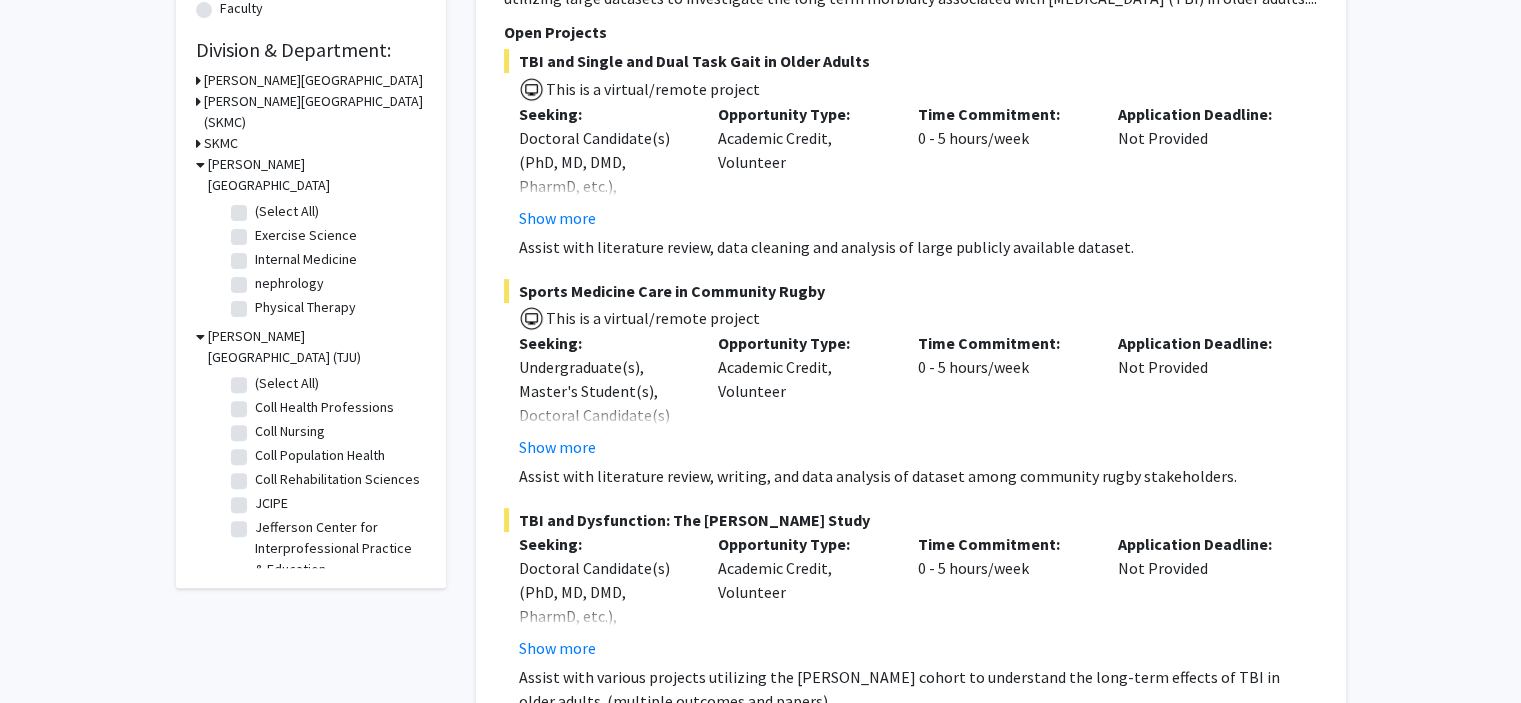 scroll, scrollTop: 59, scrollLeft: 0, axis: vertical 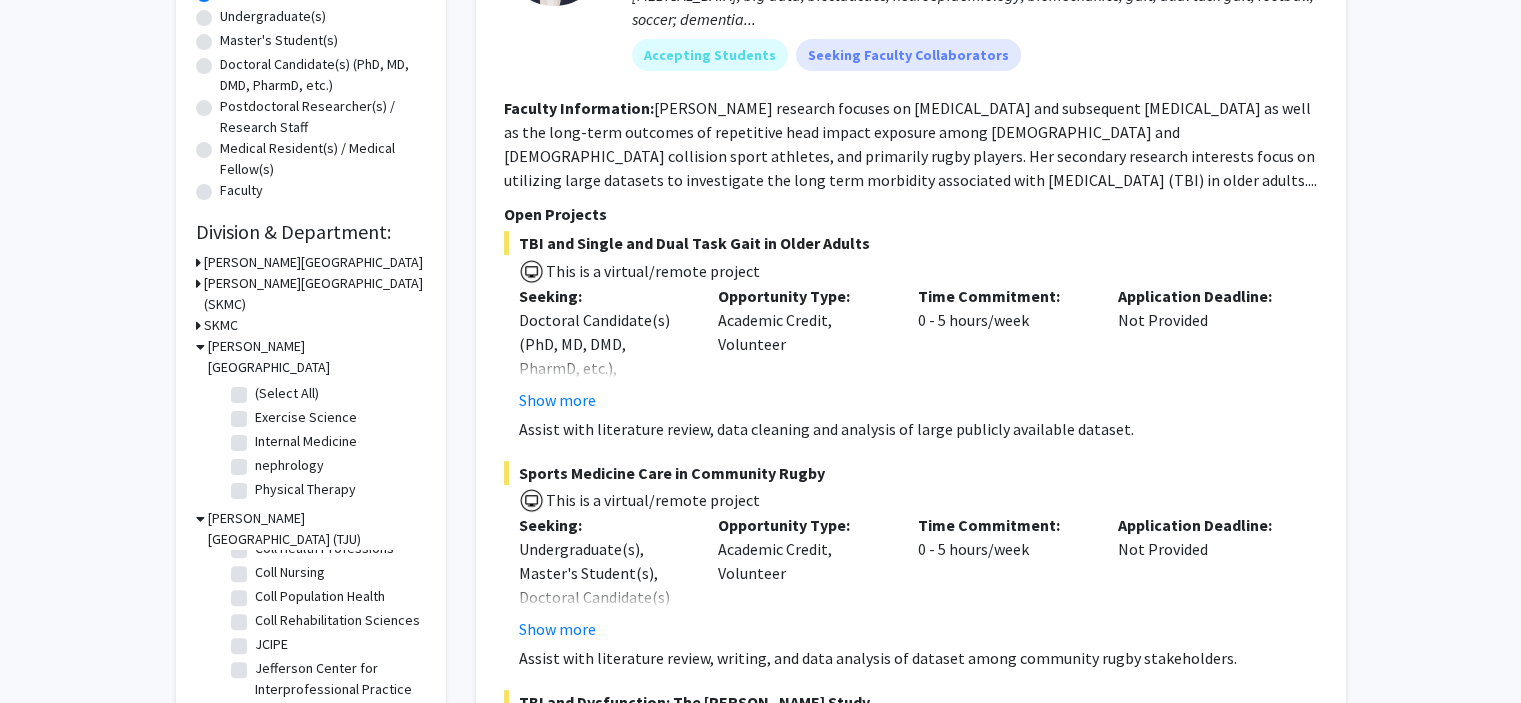 click 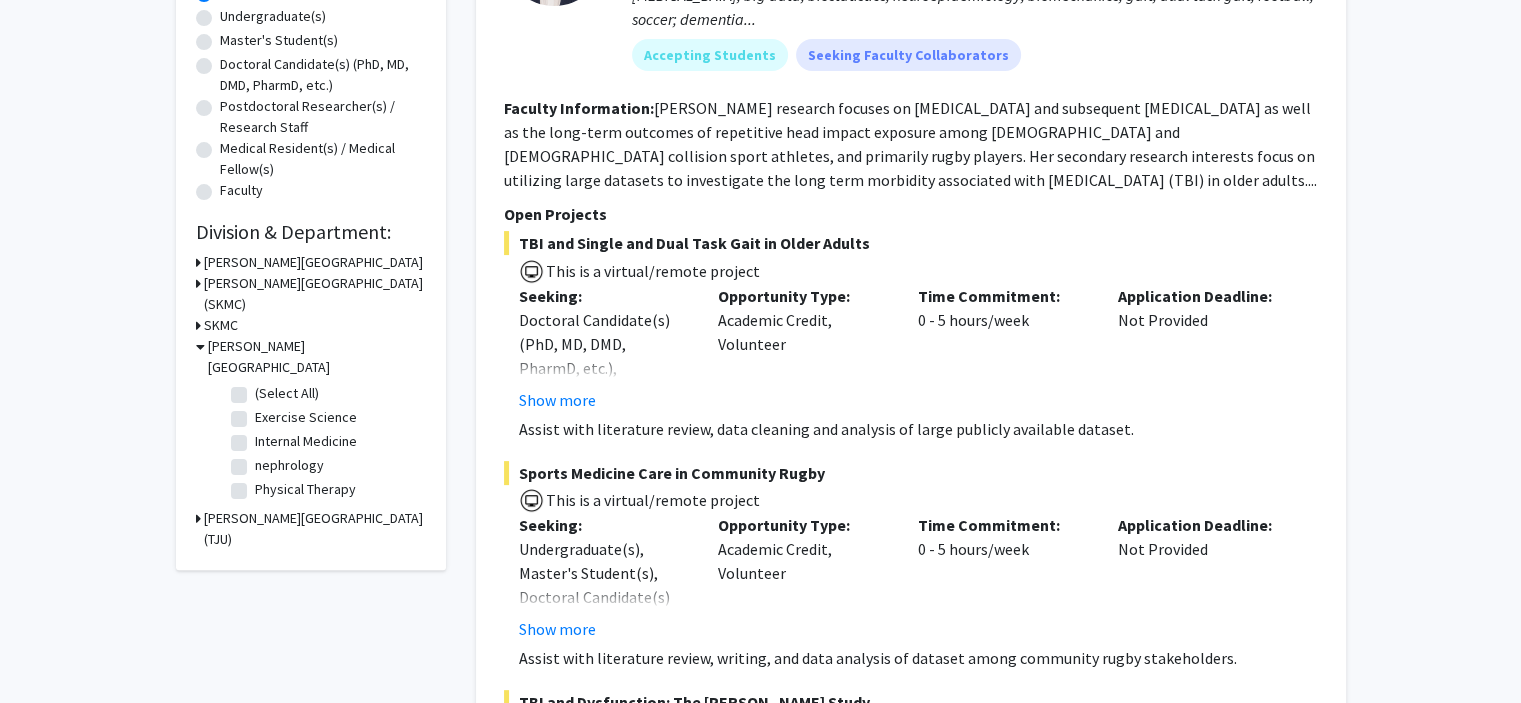 click 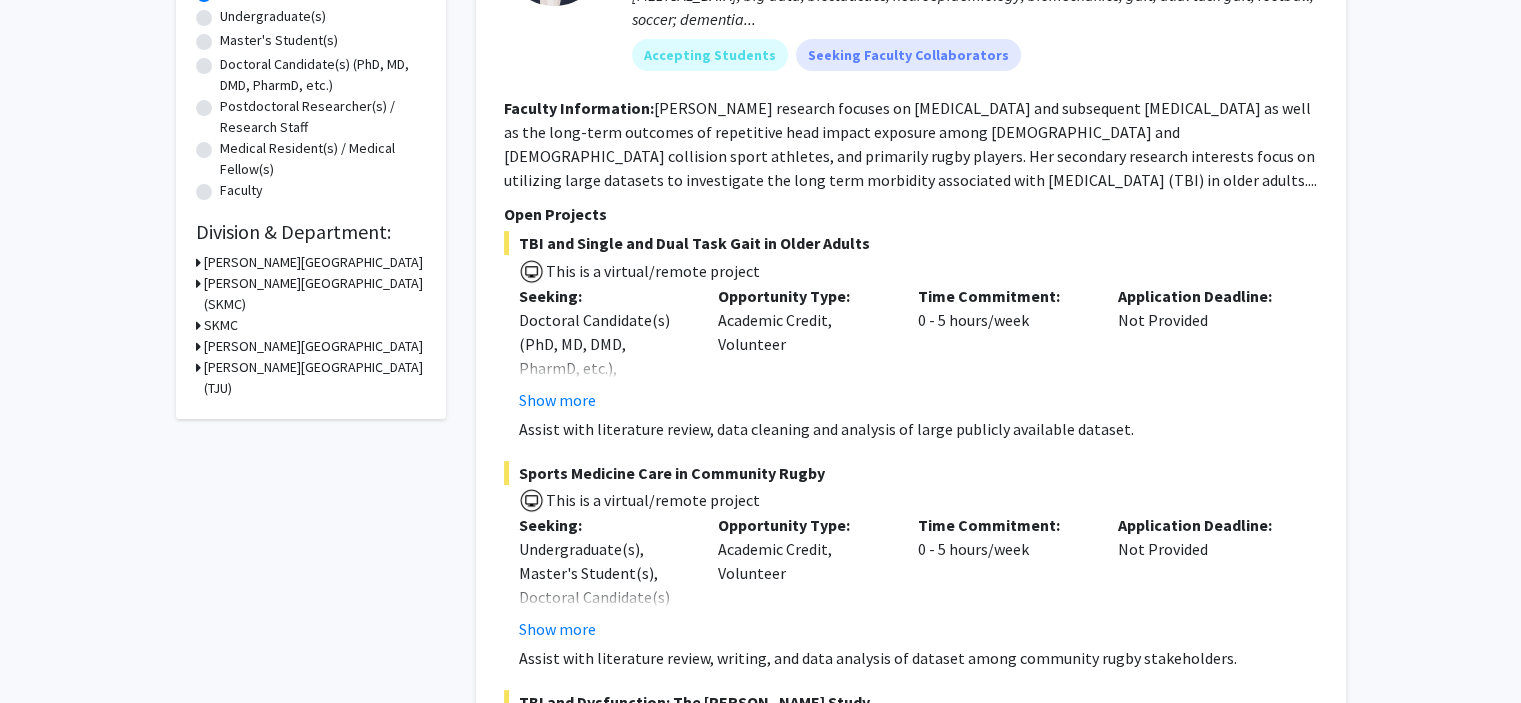 click 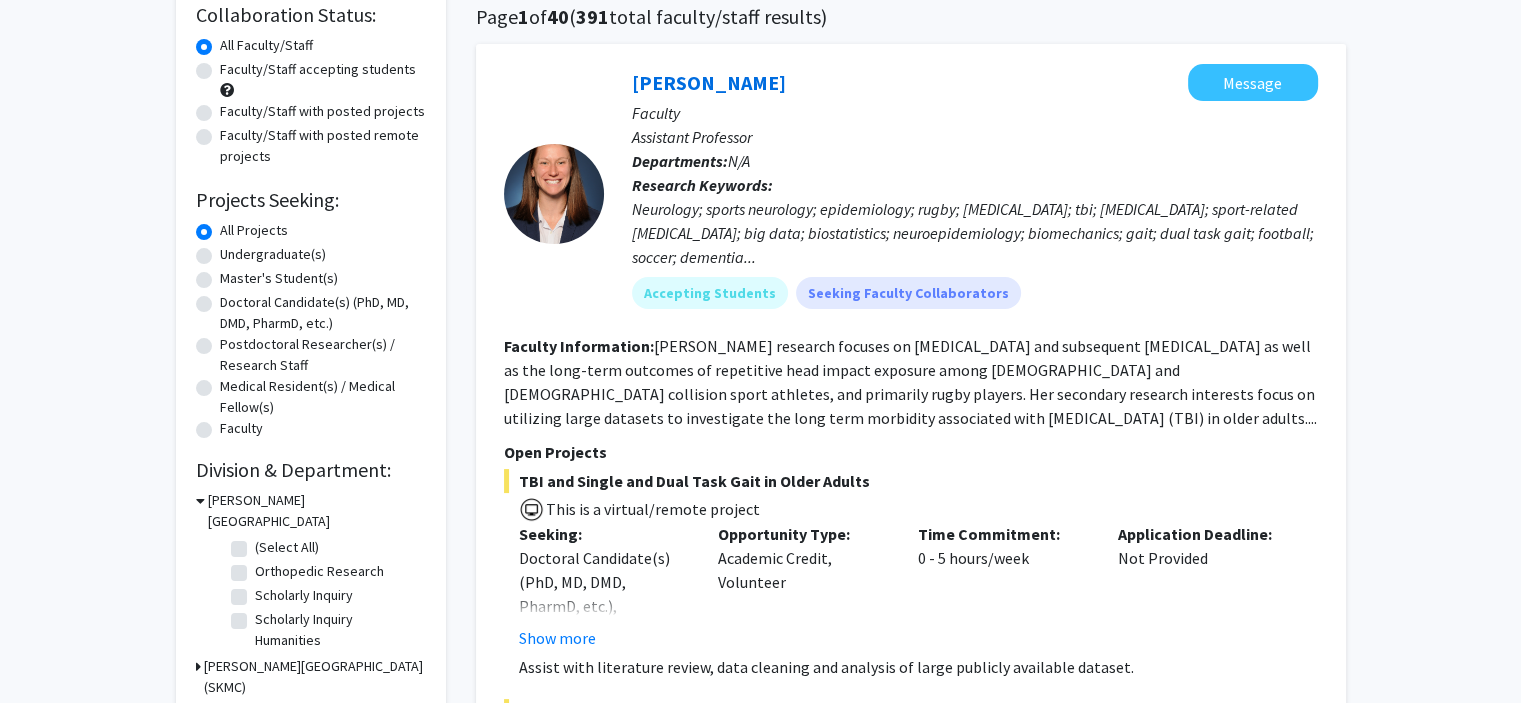 scroll, scrollTop: 0, scrollLeft: 0, axis: both 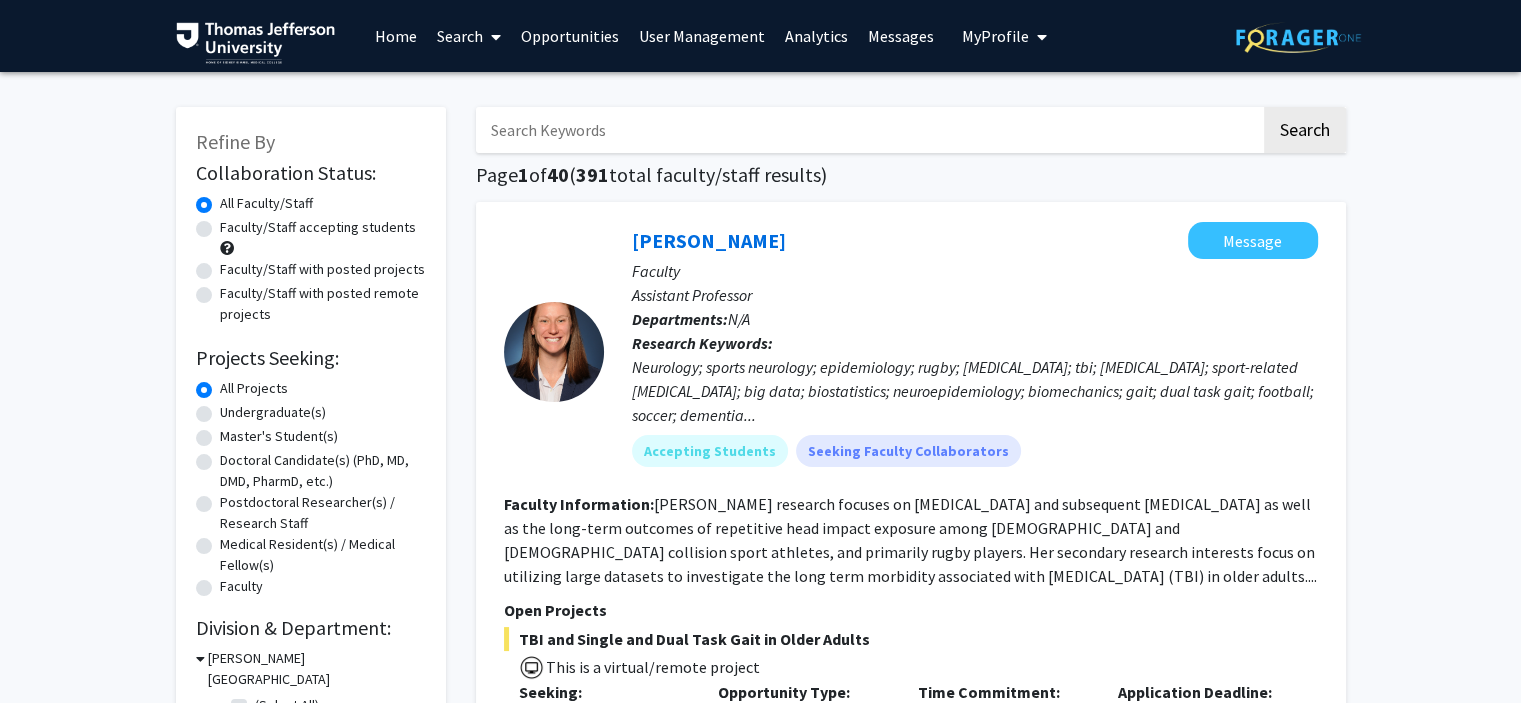 click at bounding box center [868, 130] 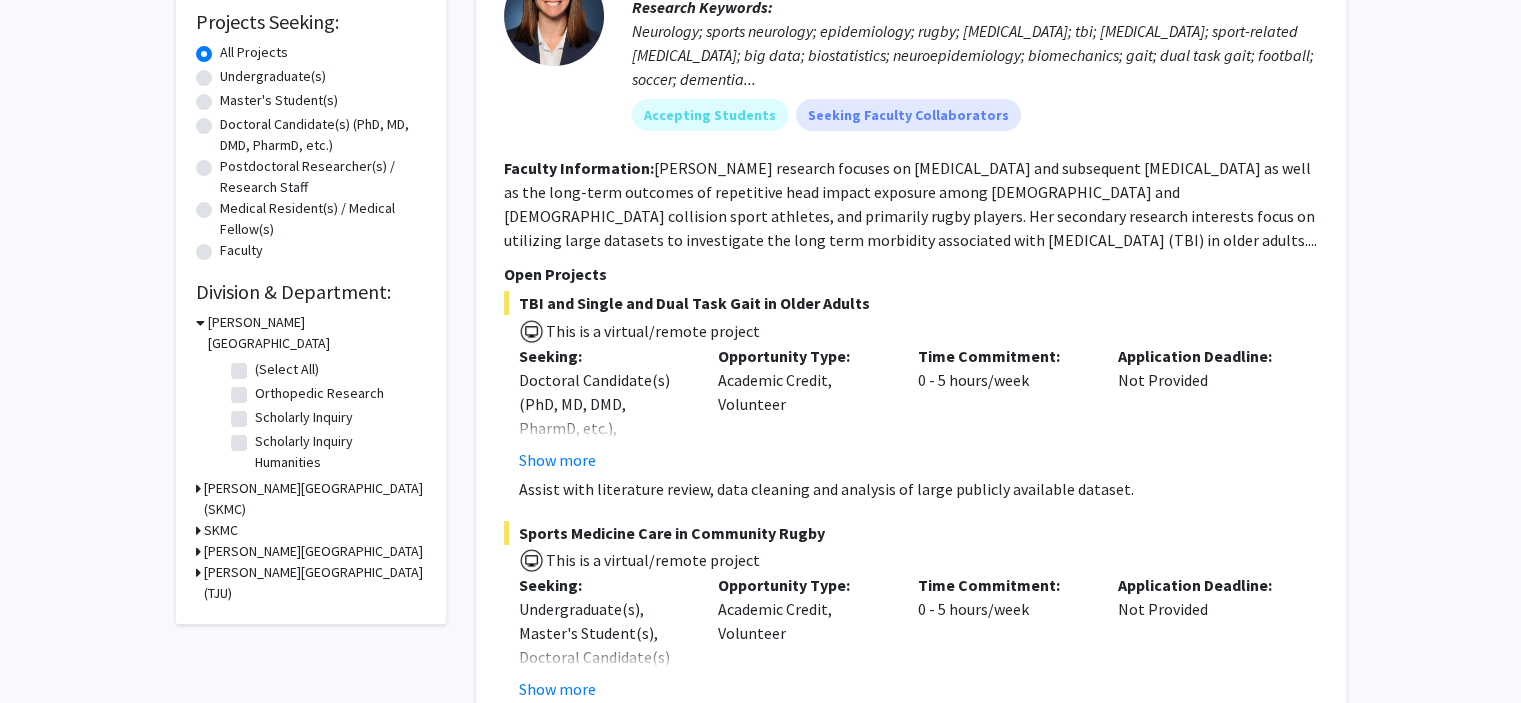 click on "Orthopedic Research" 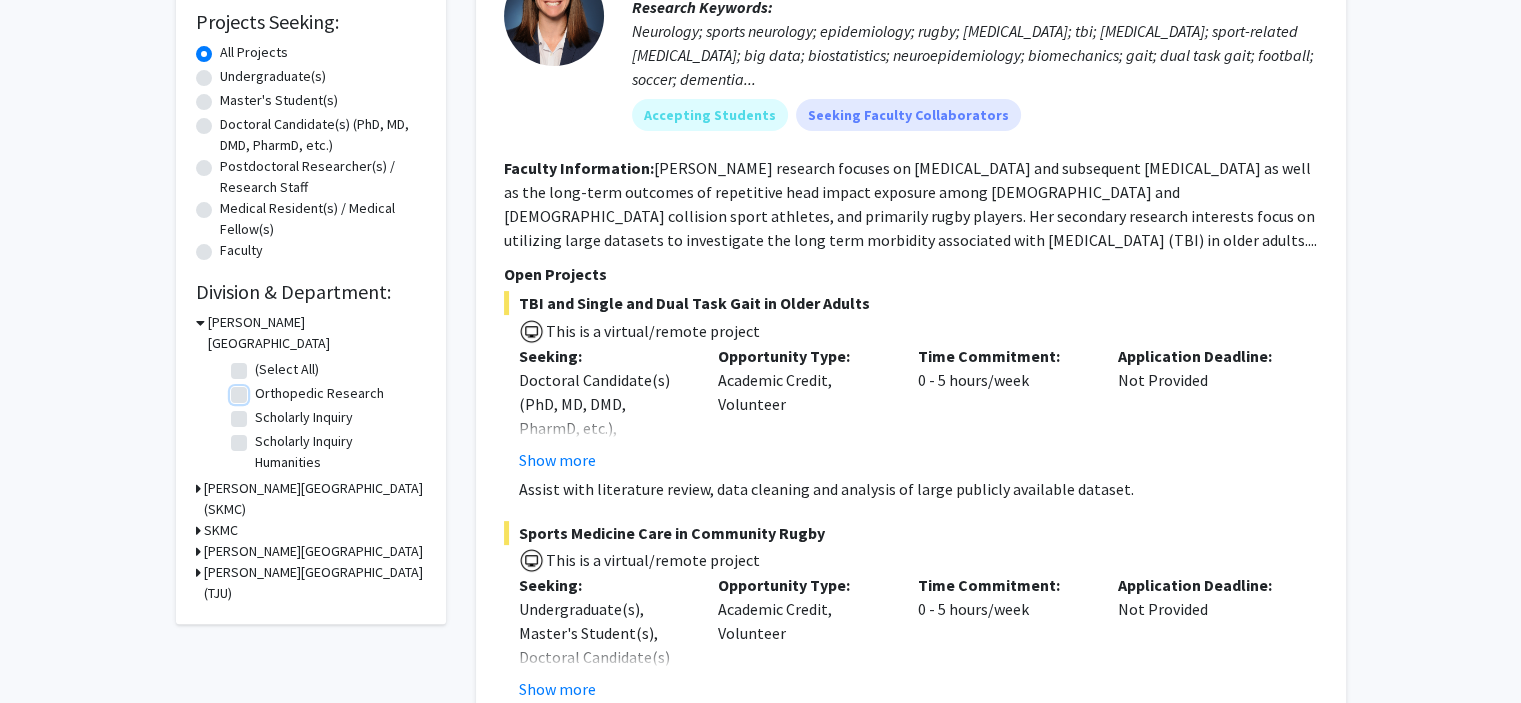 click on "Orthopedic Research" at bounding box center (261, 389) 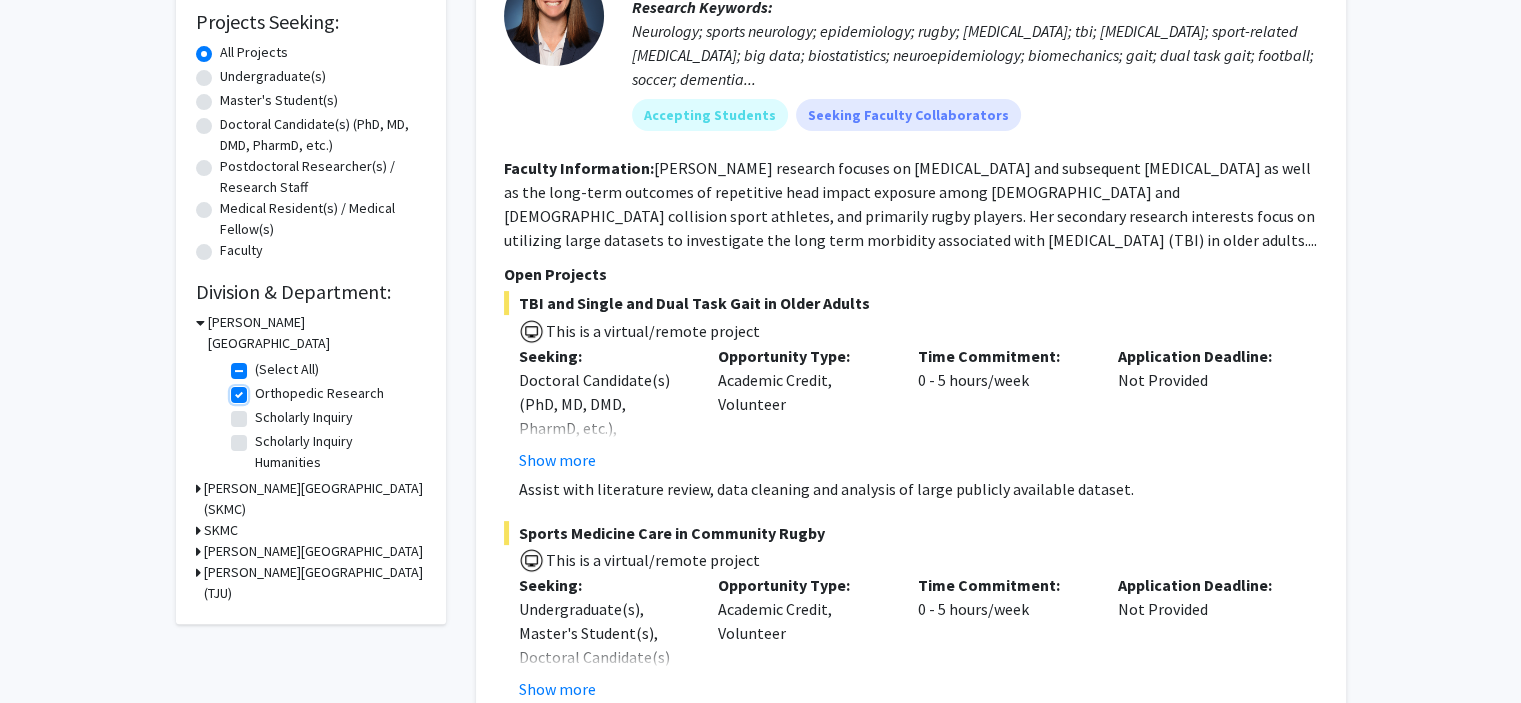 checkbox on "true" 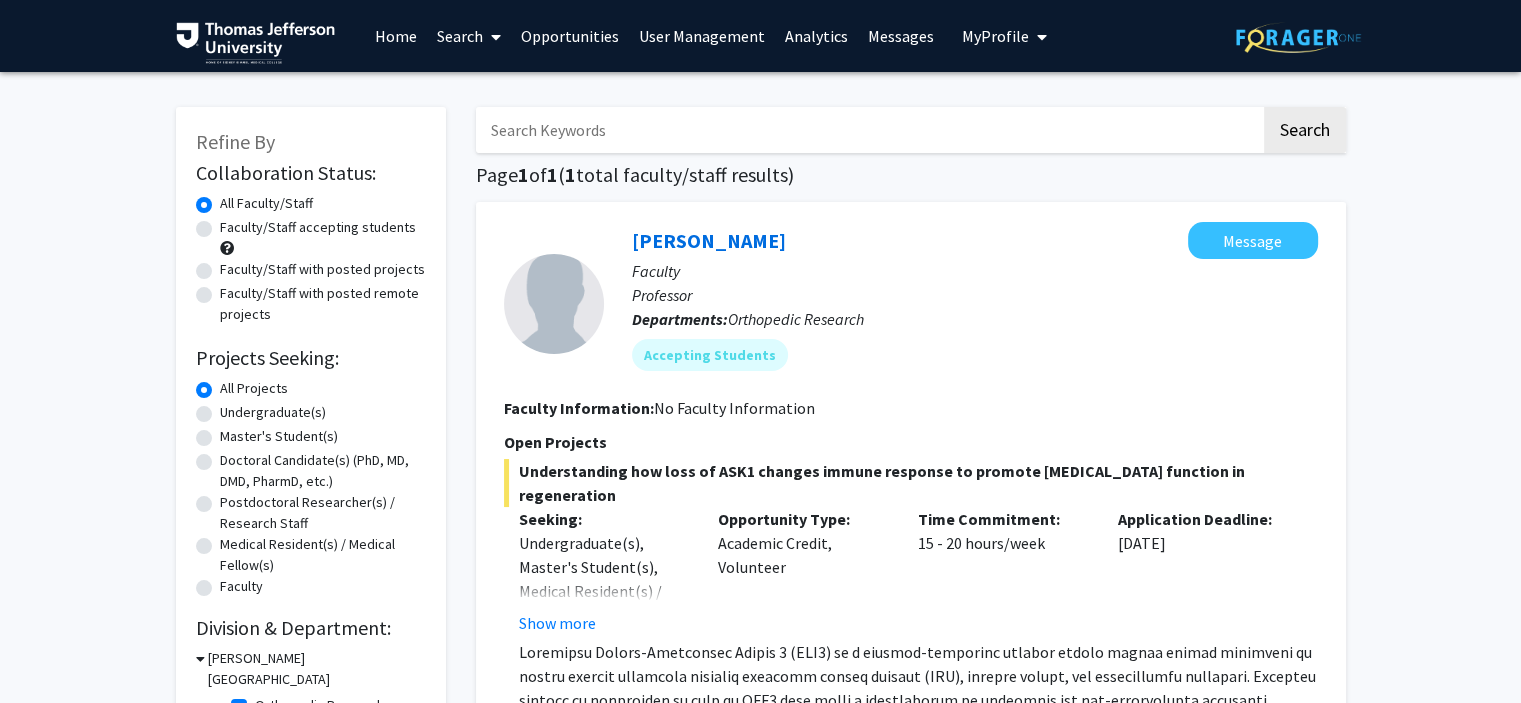 scroll, scrollTop: 330, scrollLeft: 0, axis: vertical 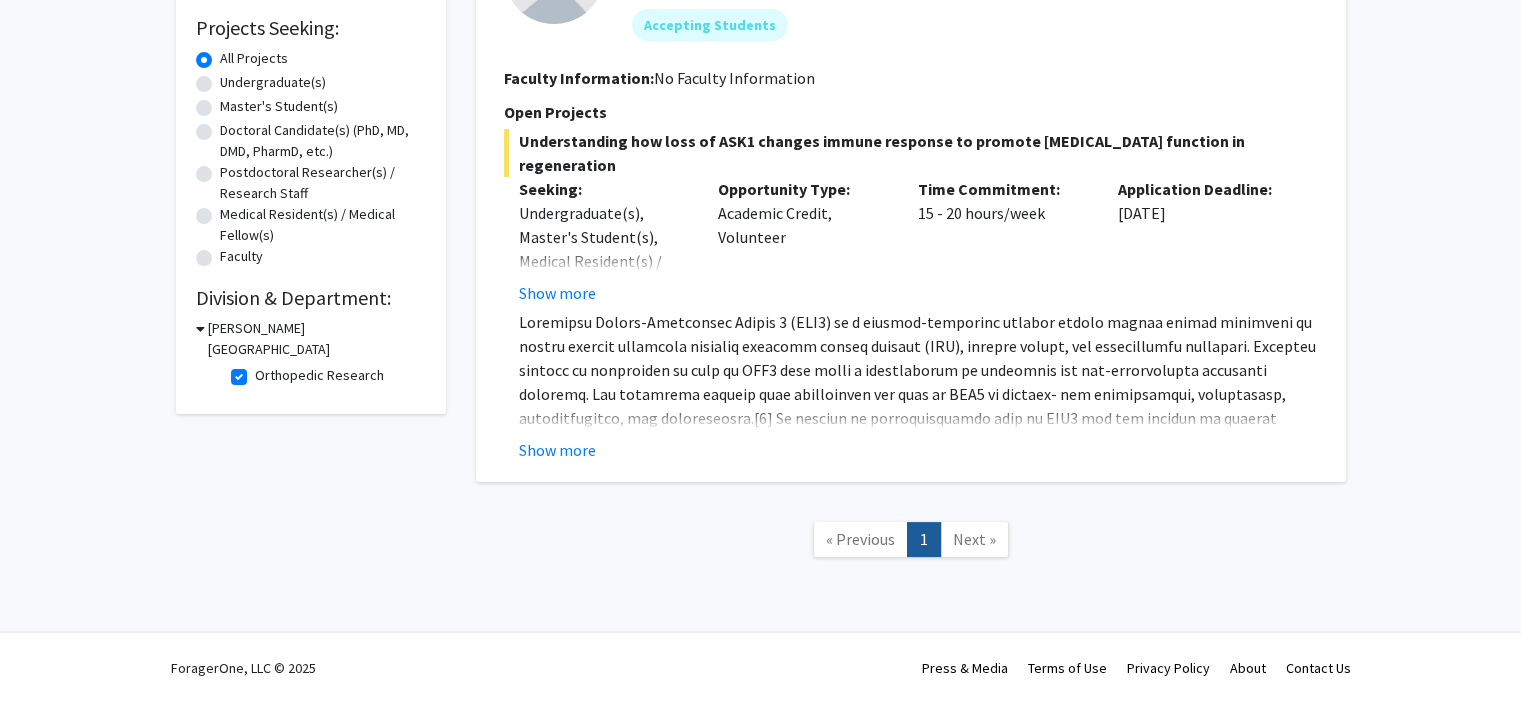 click on "Orthopedic Research" 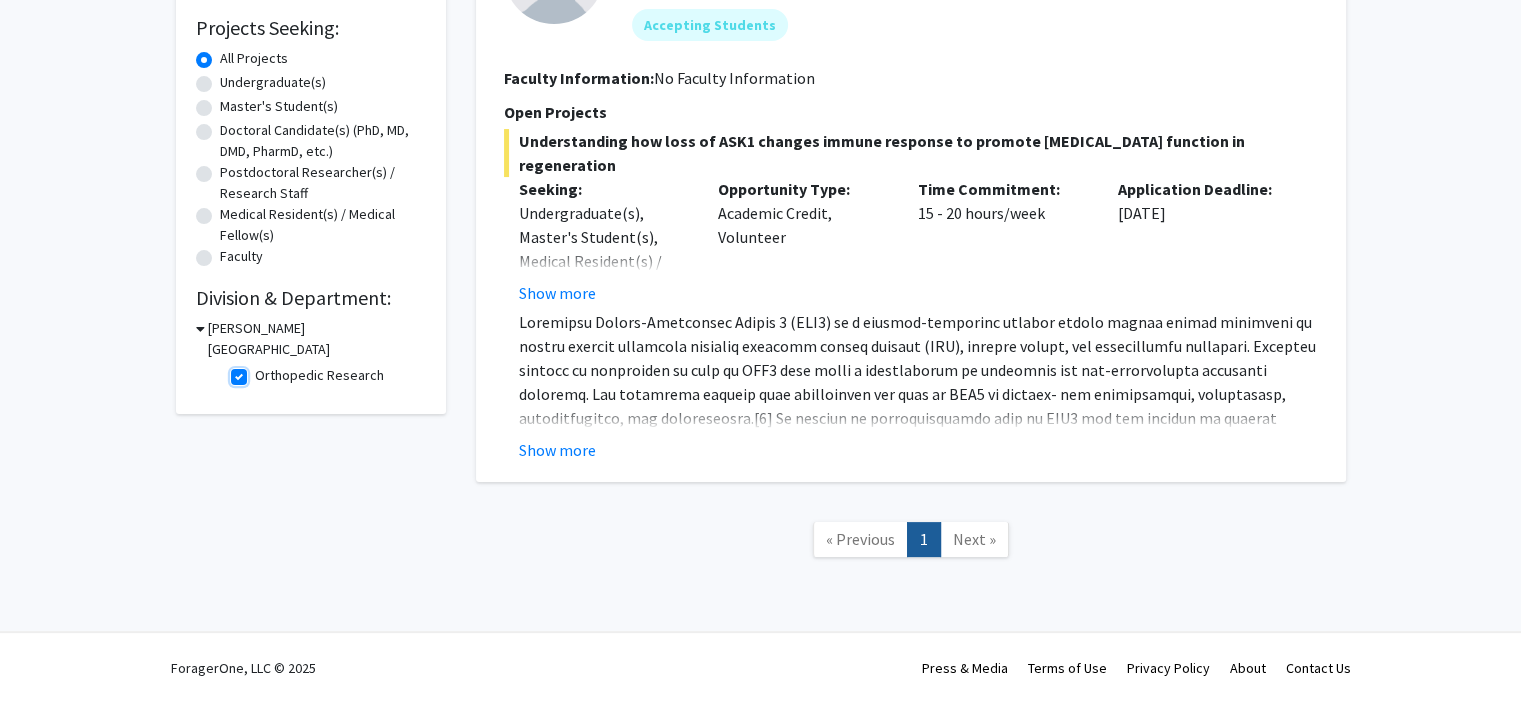 click on "Orthopedic Research" at bounding box center [261, 371] 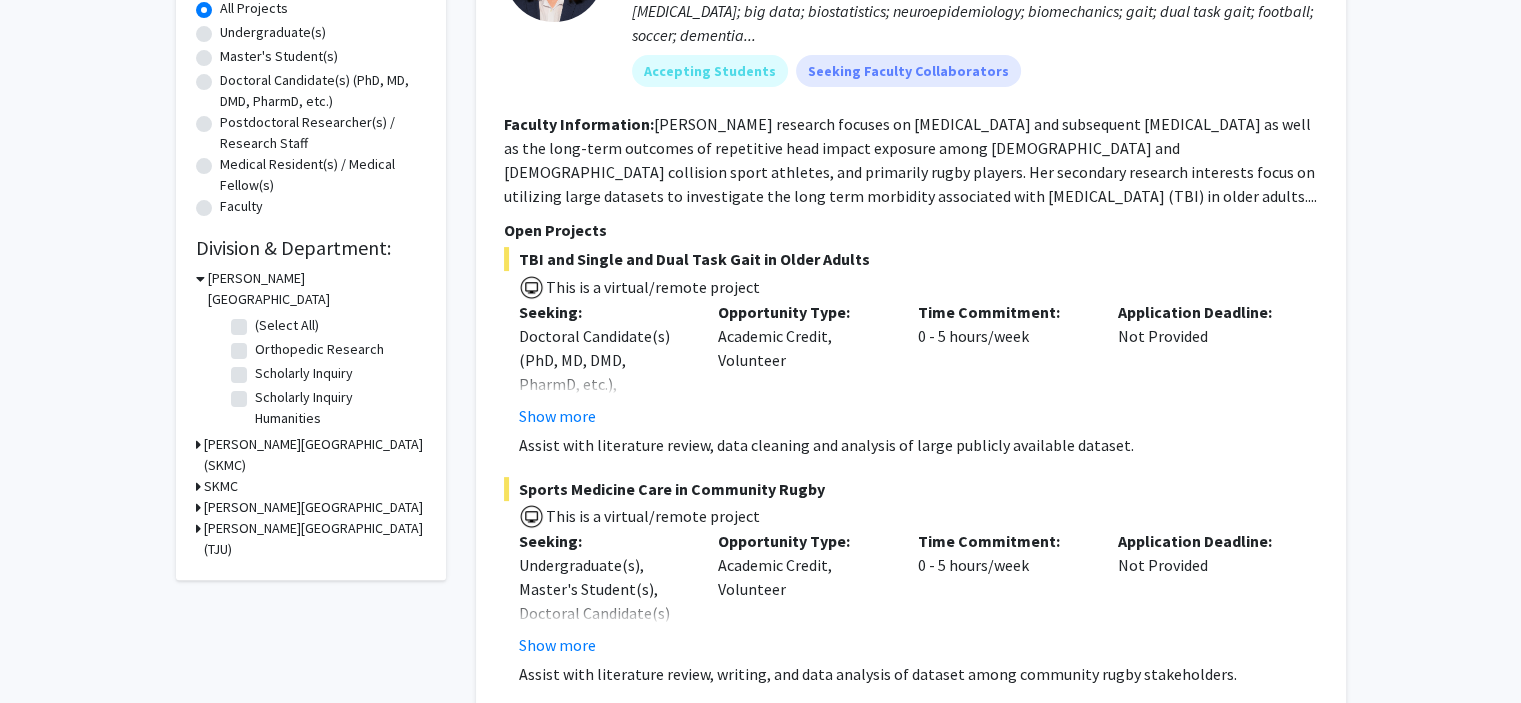 scroll, scrollTop: 403, scrollLeft: 0, axis: vertical 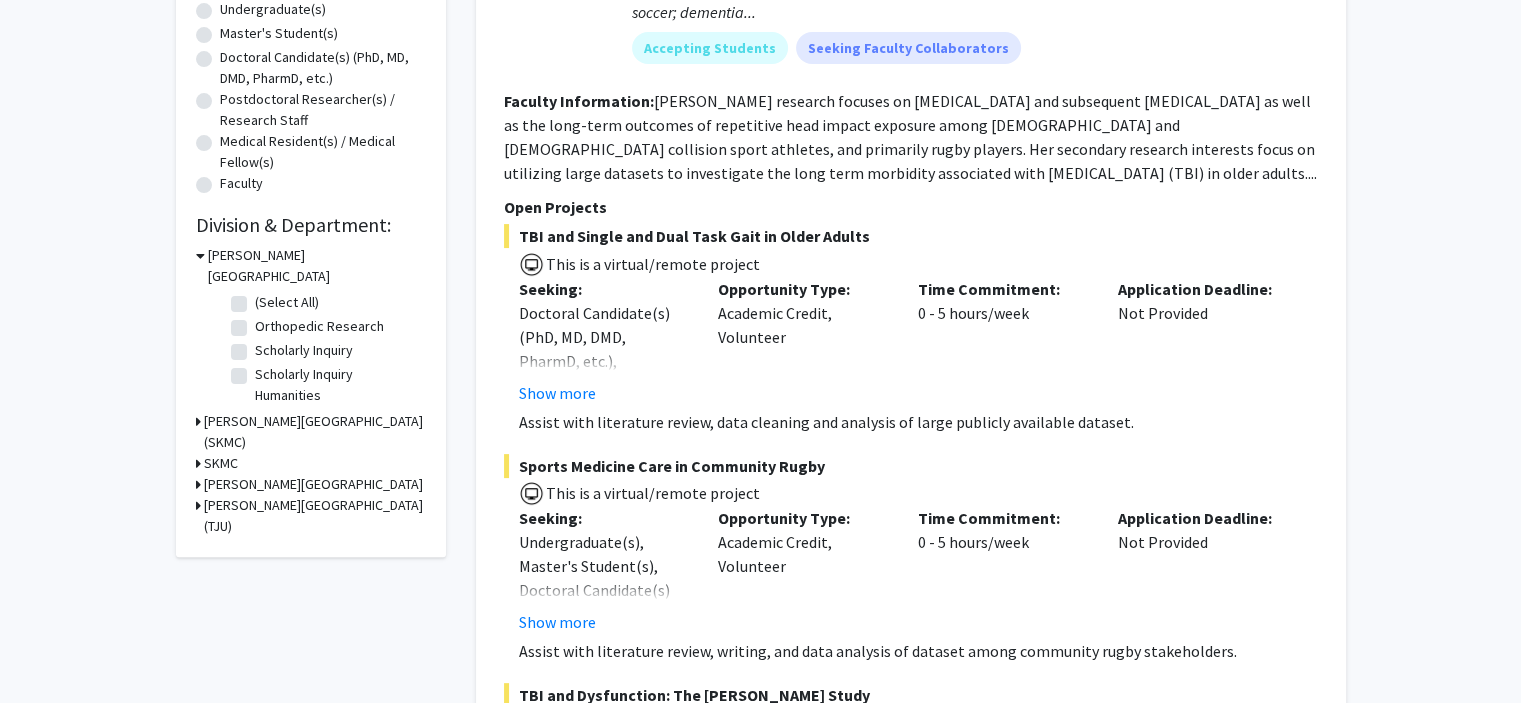 click 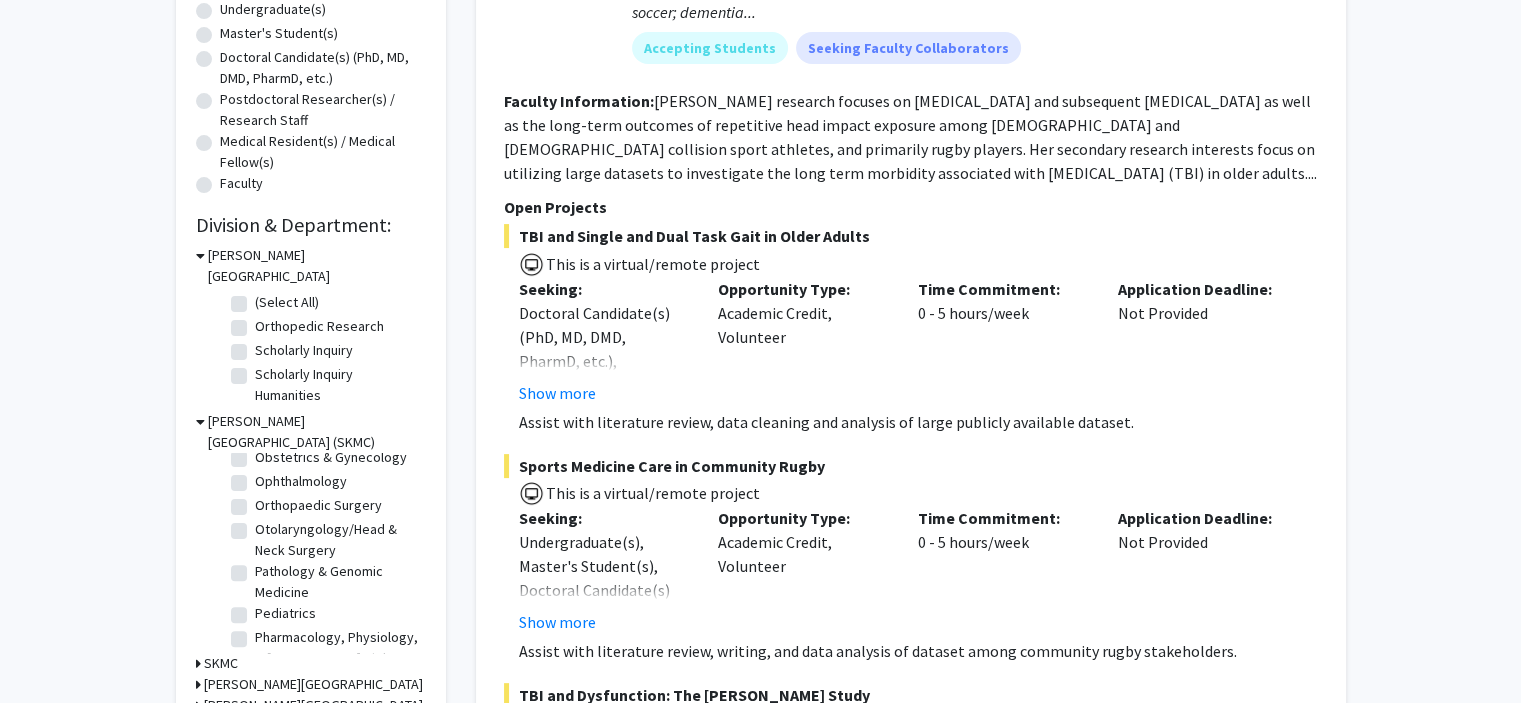 scroll, scrollTop: 456, scrollLeft: 0, axis: vertical 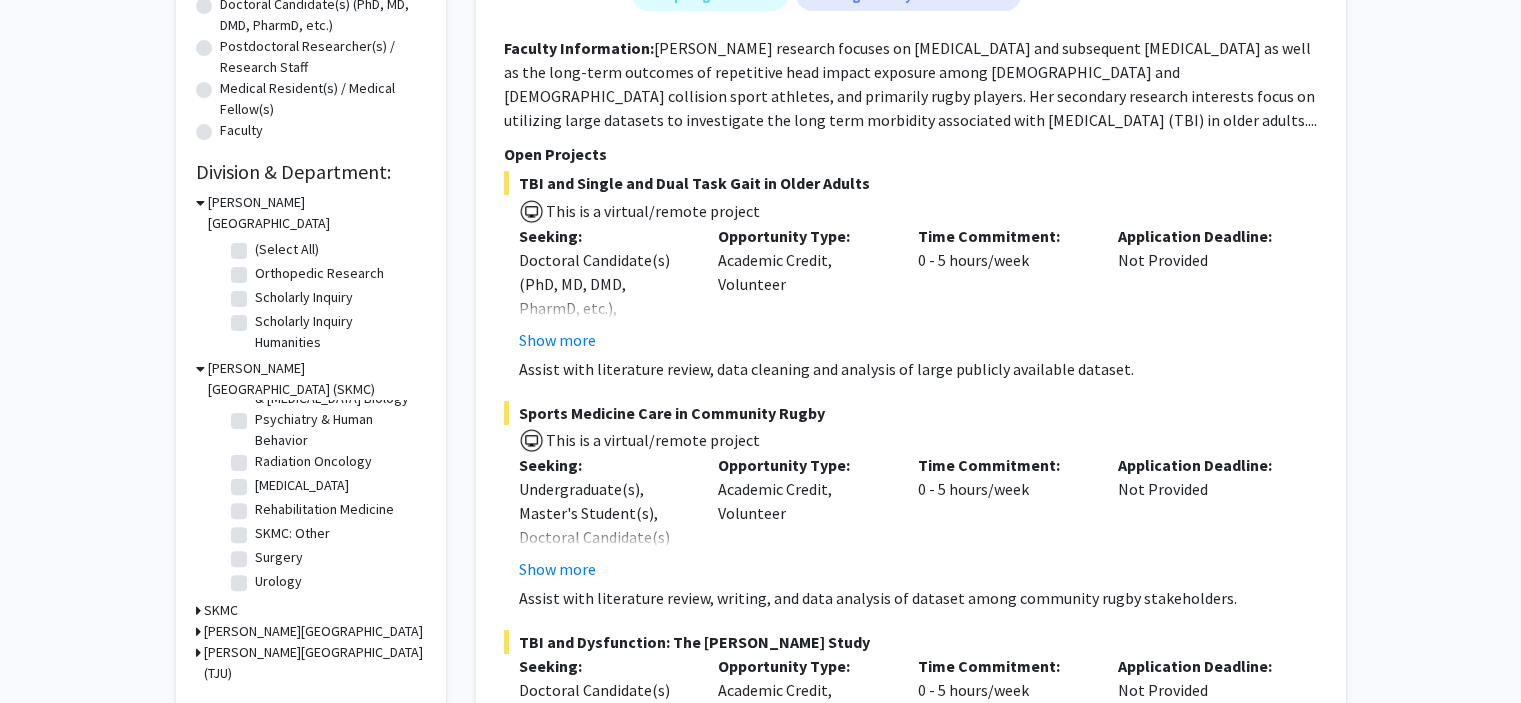 click 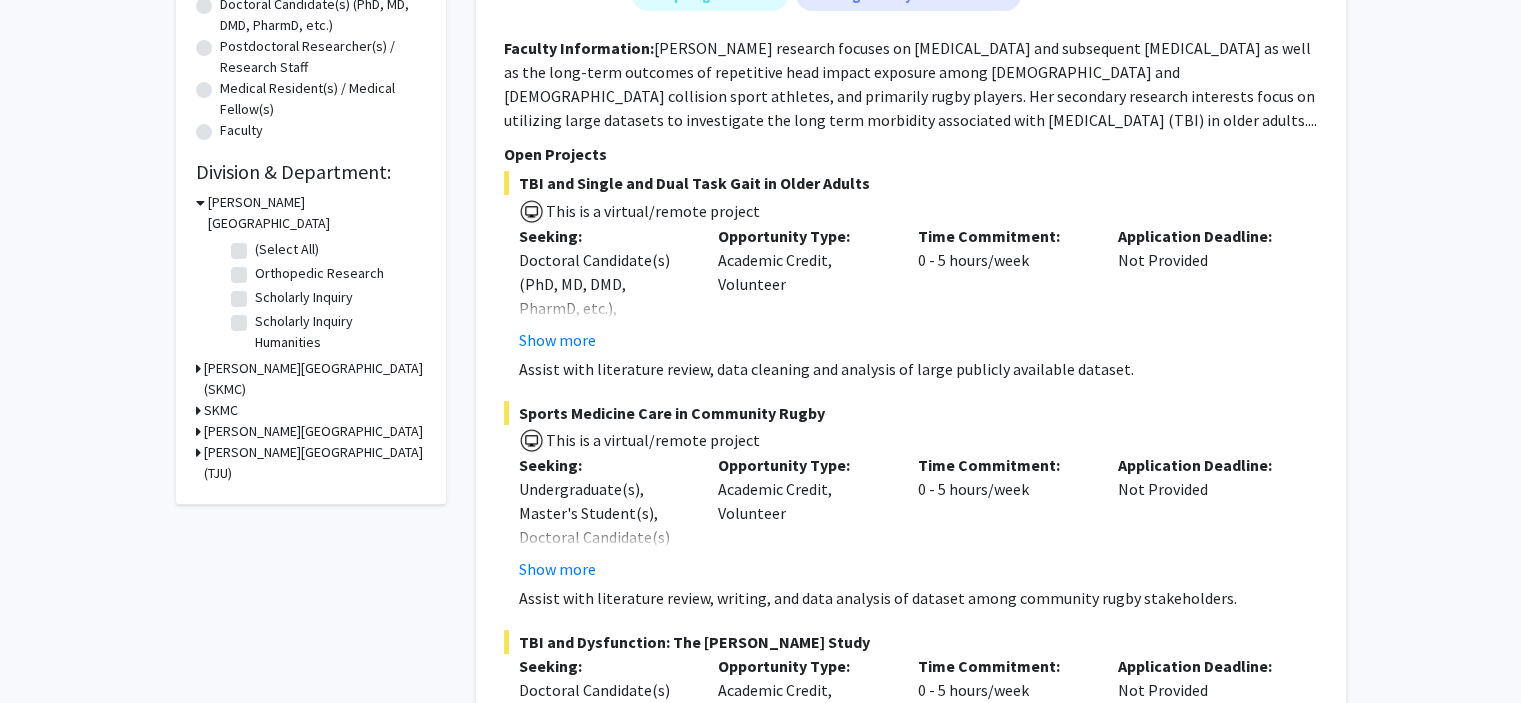 click on "Orthopedic Research" 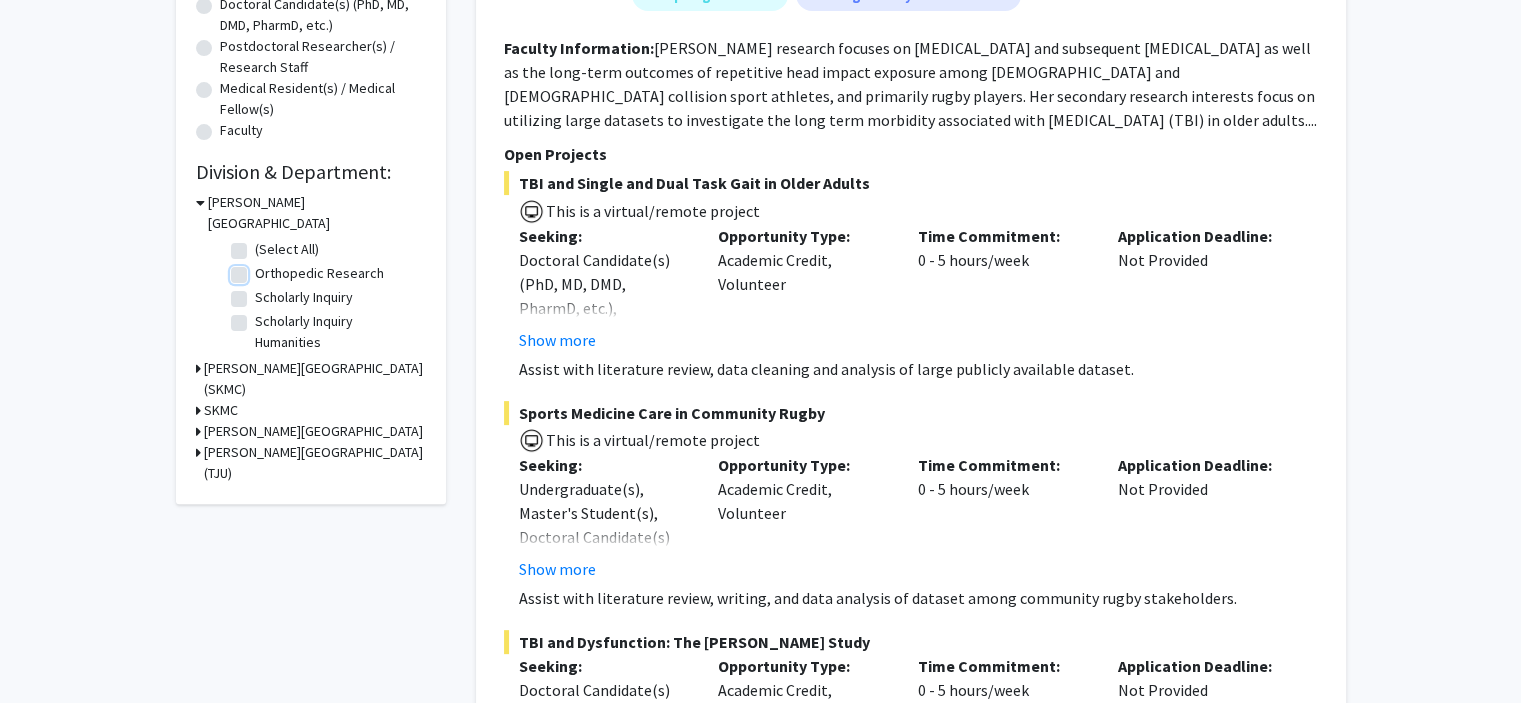 click on "Orthopedic Research" at bounding box center [261, 269] 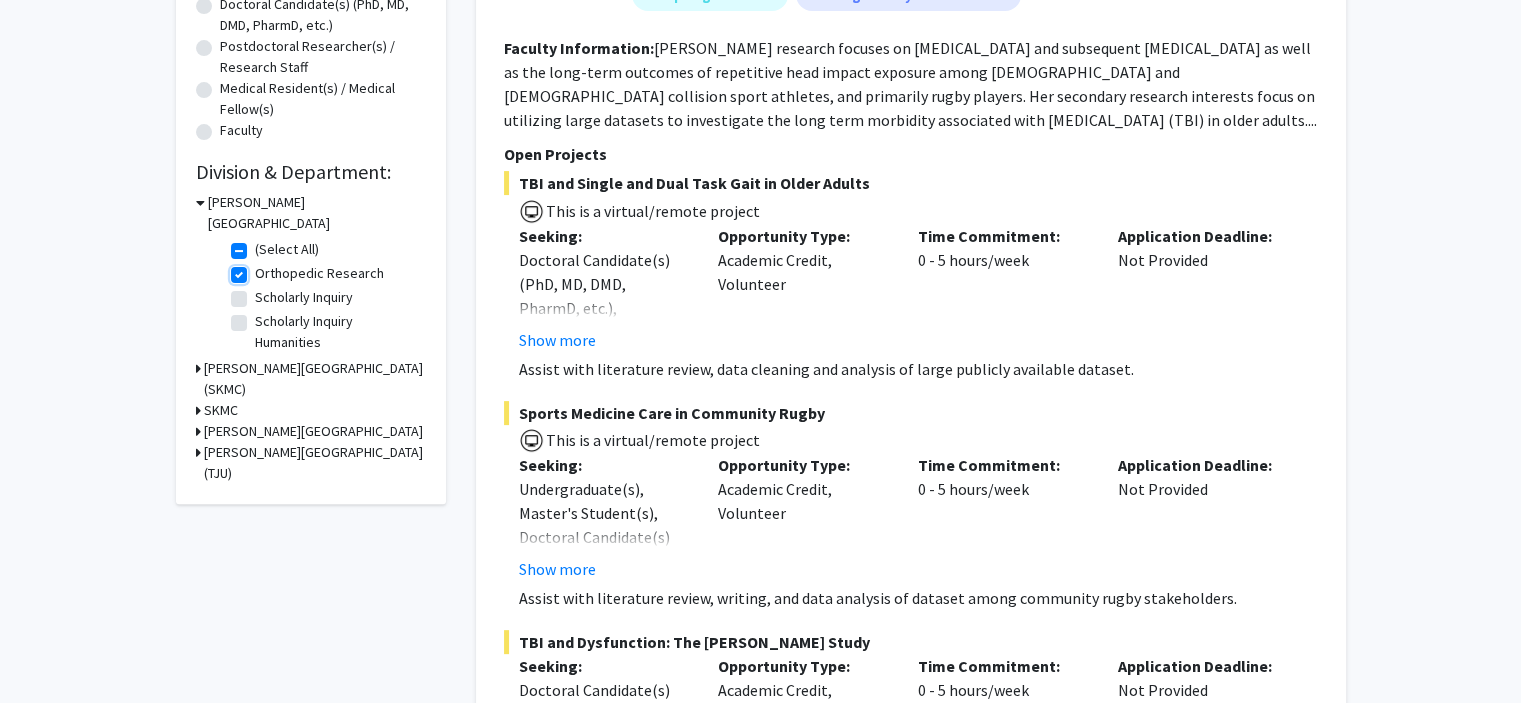checkbox on "true" 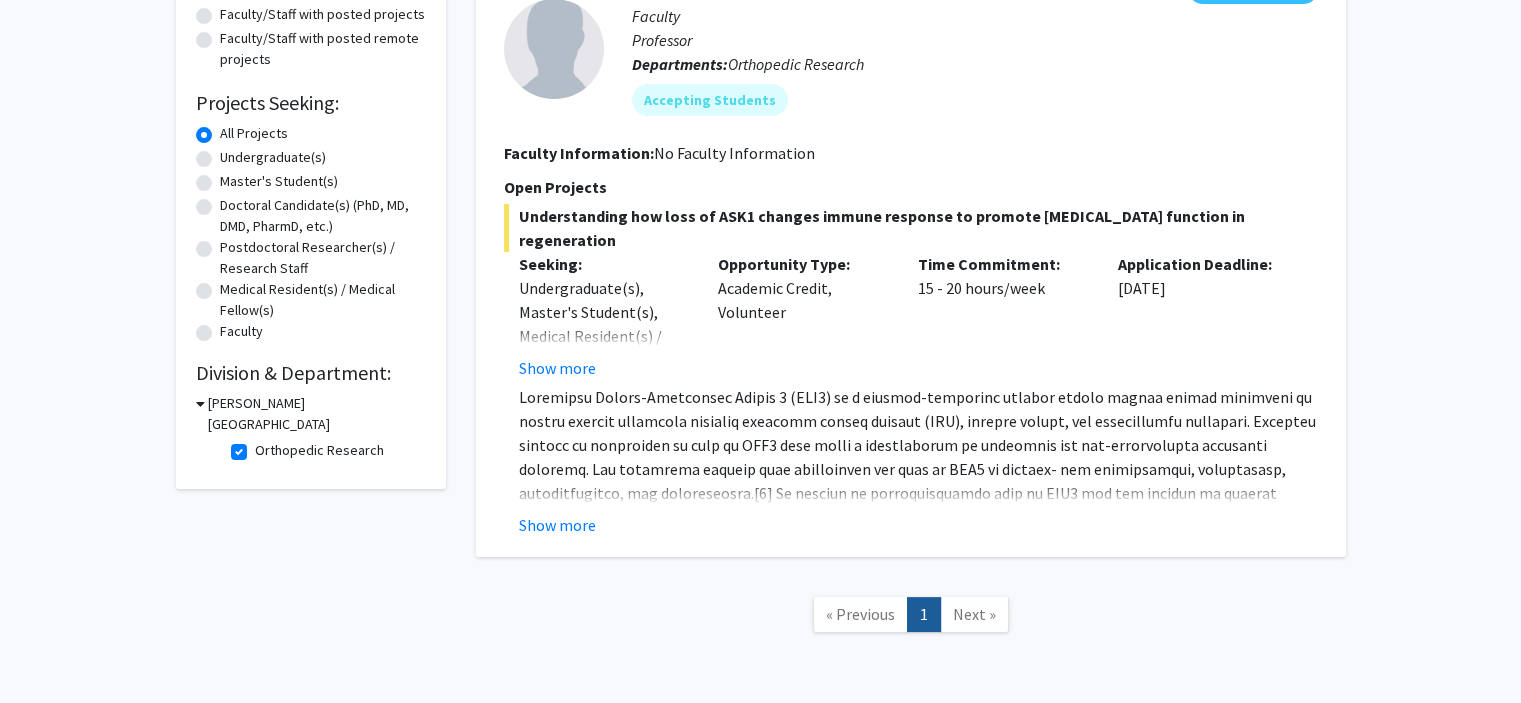 scroll, scrollTop: 256, scrollLeft: 0, axis: vertical 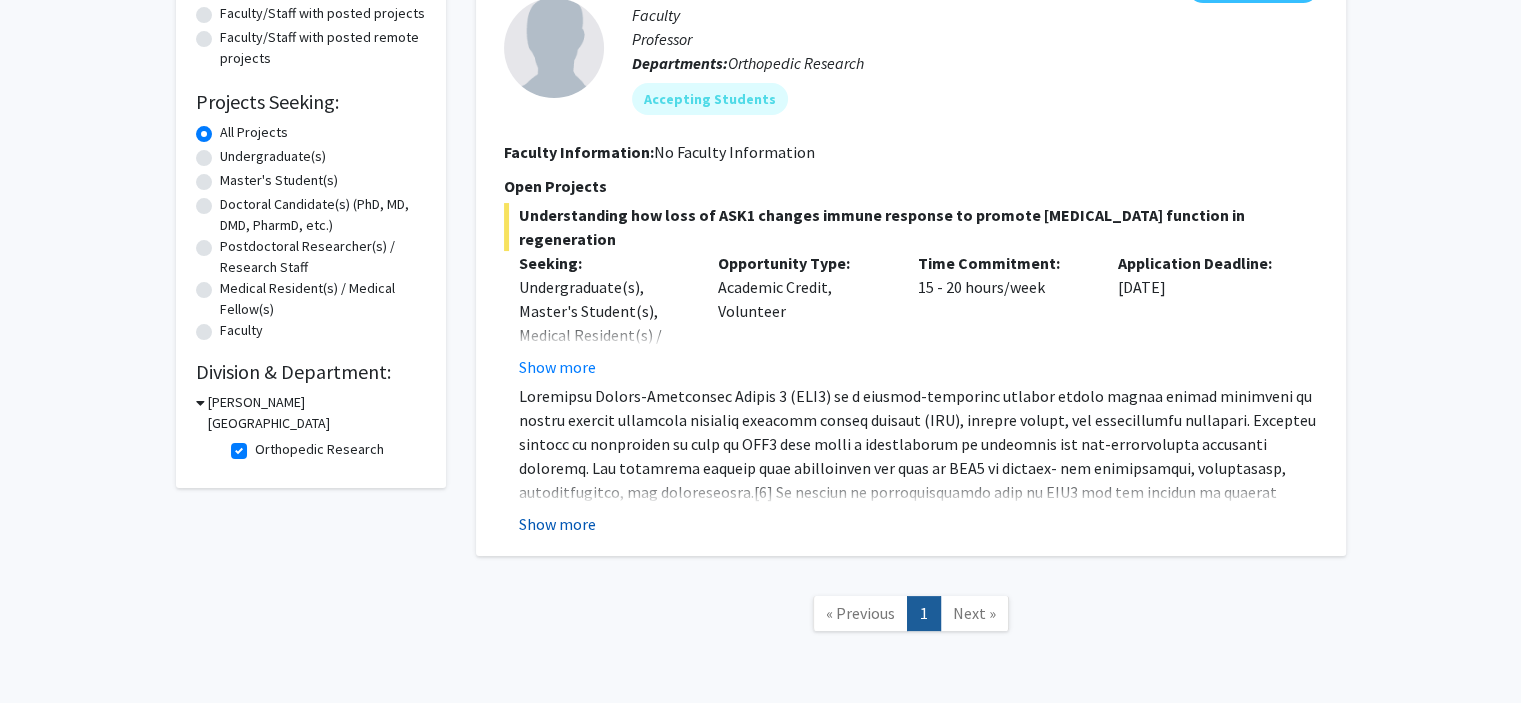 click on "Show more" 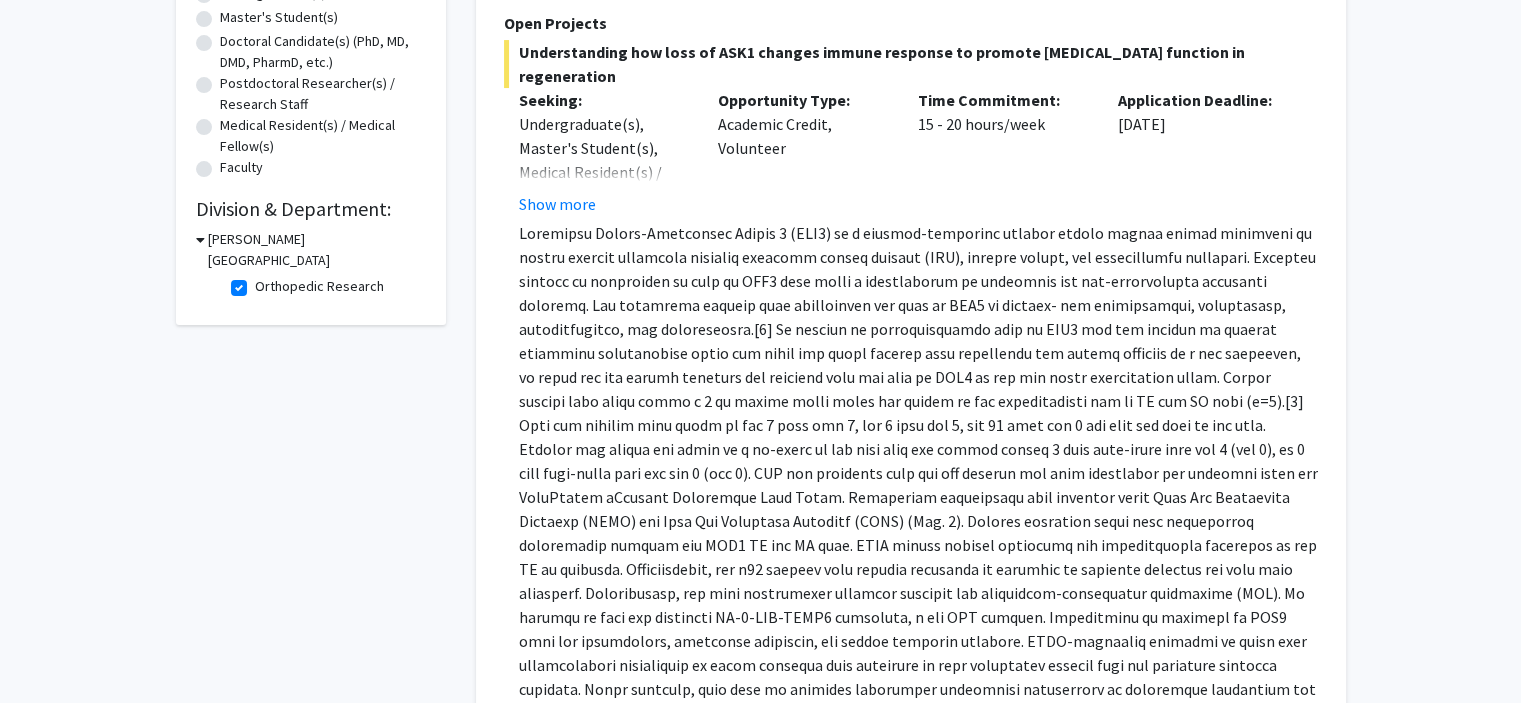 scroll, scrollTop: 349, scrollLeft: 0, axis: vertical 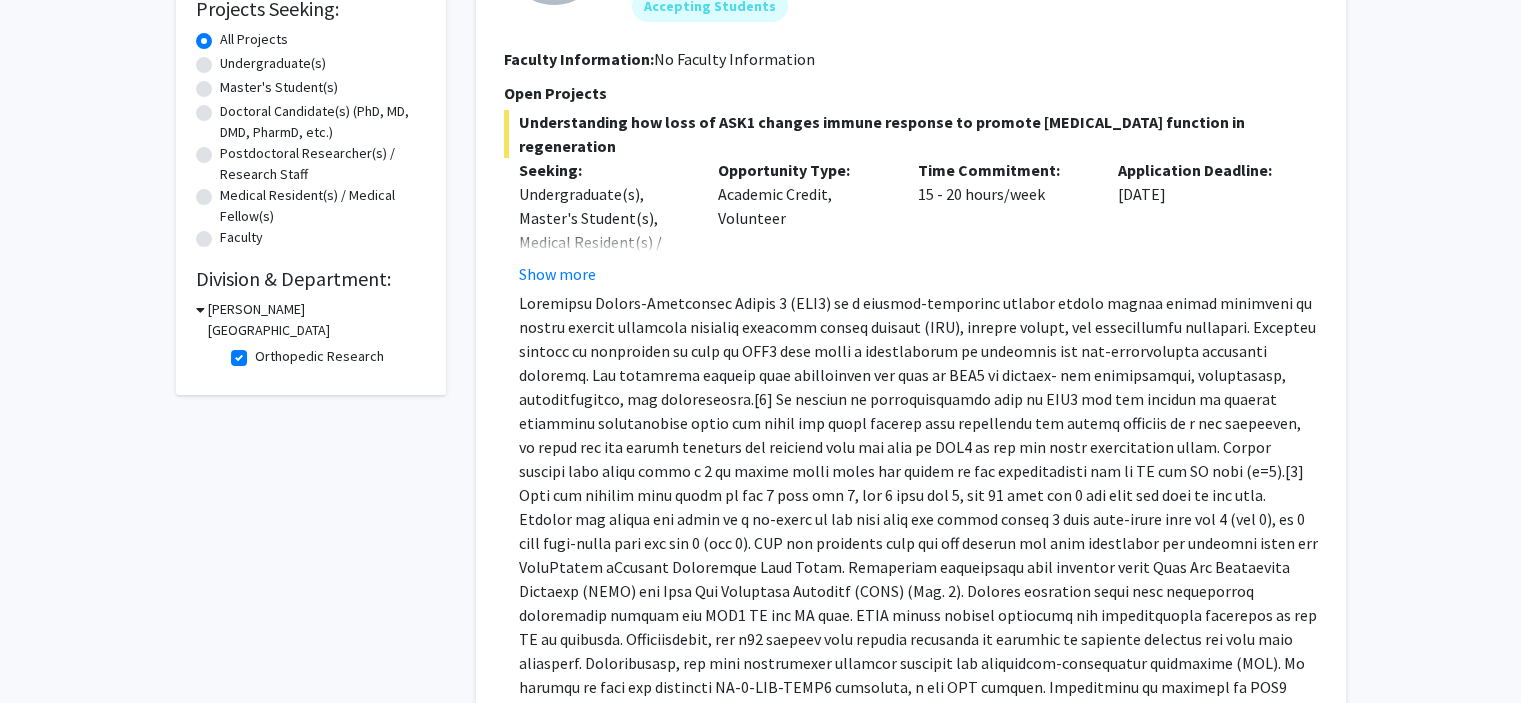 click on "Orthopedic Research" 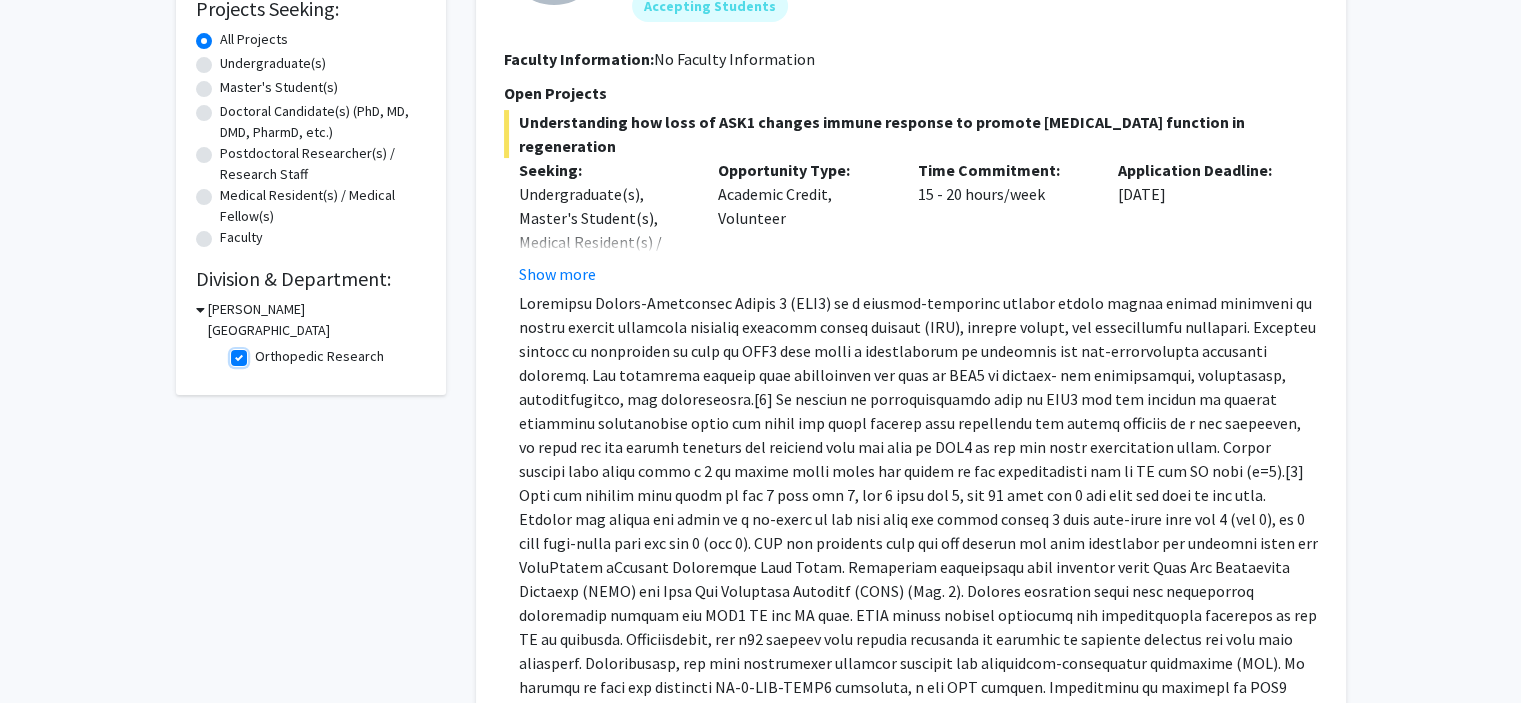 click on "Orthopedic Research" at bounding box center [261, 352] 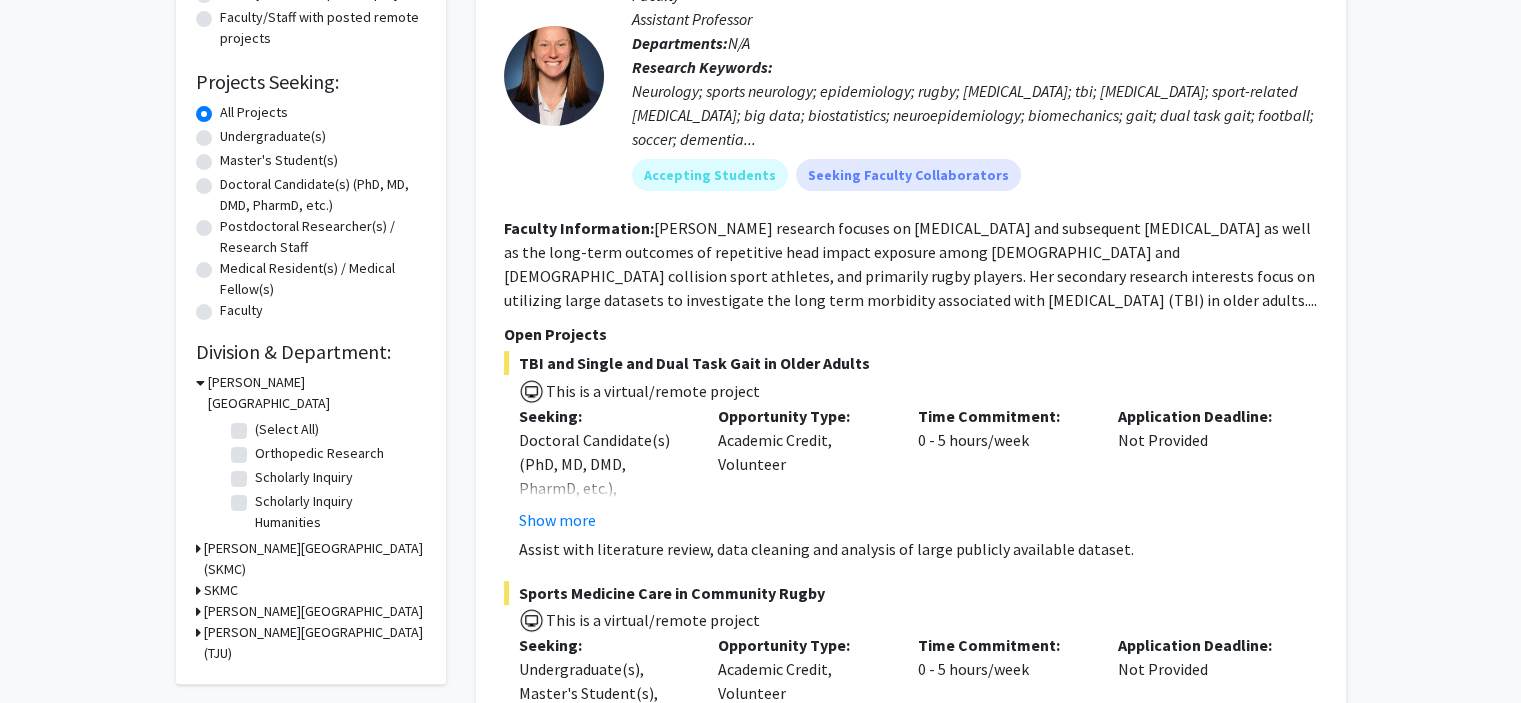 scroll, scrollTop: 278, scrollLeft: 0, axis: vertical 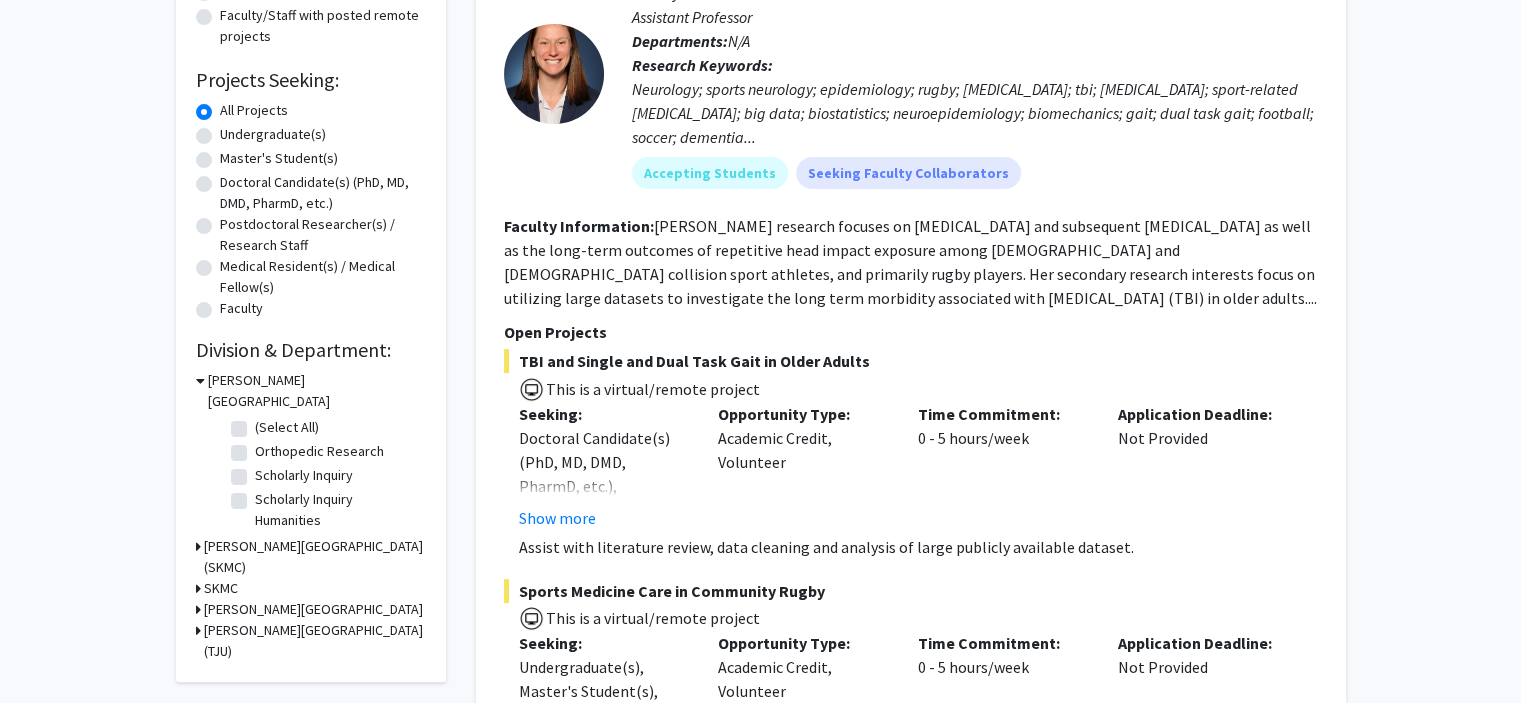 click on "Orthopedic Research" 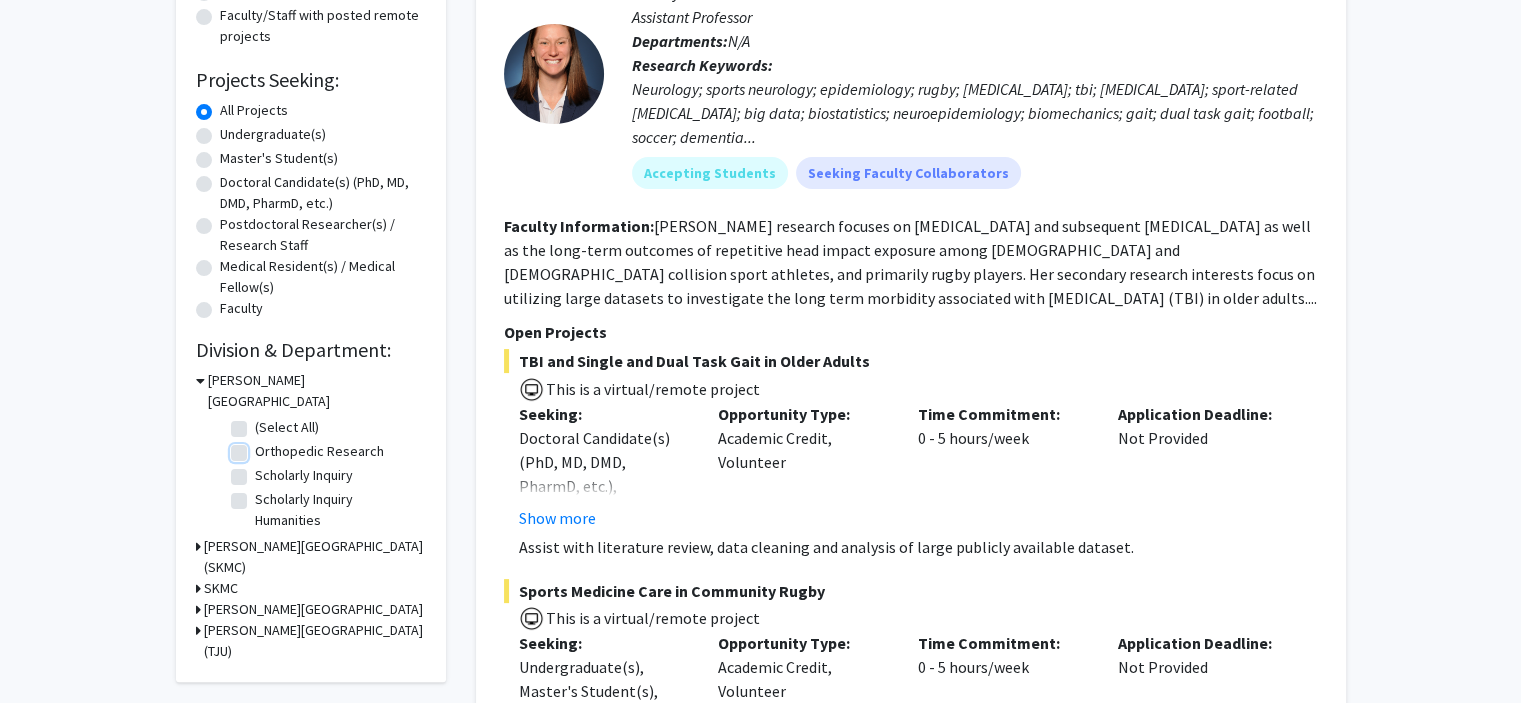 click on "Orthopedic Research" at bounding box center (261, 447) 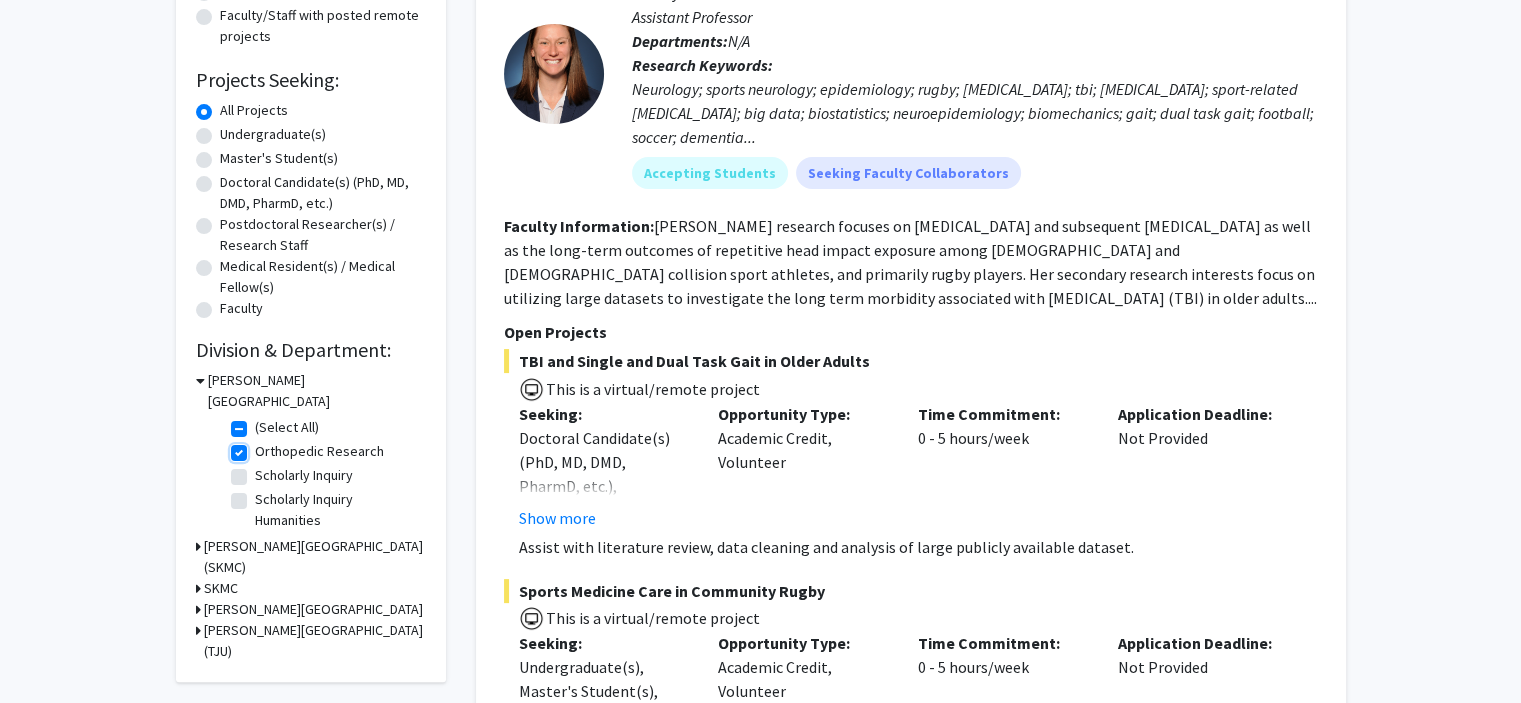 checkbox on "true" 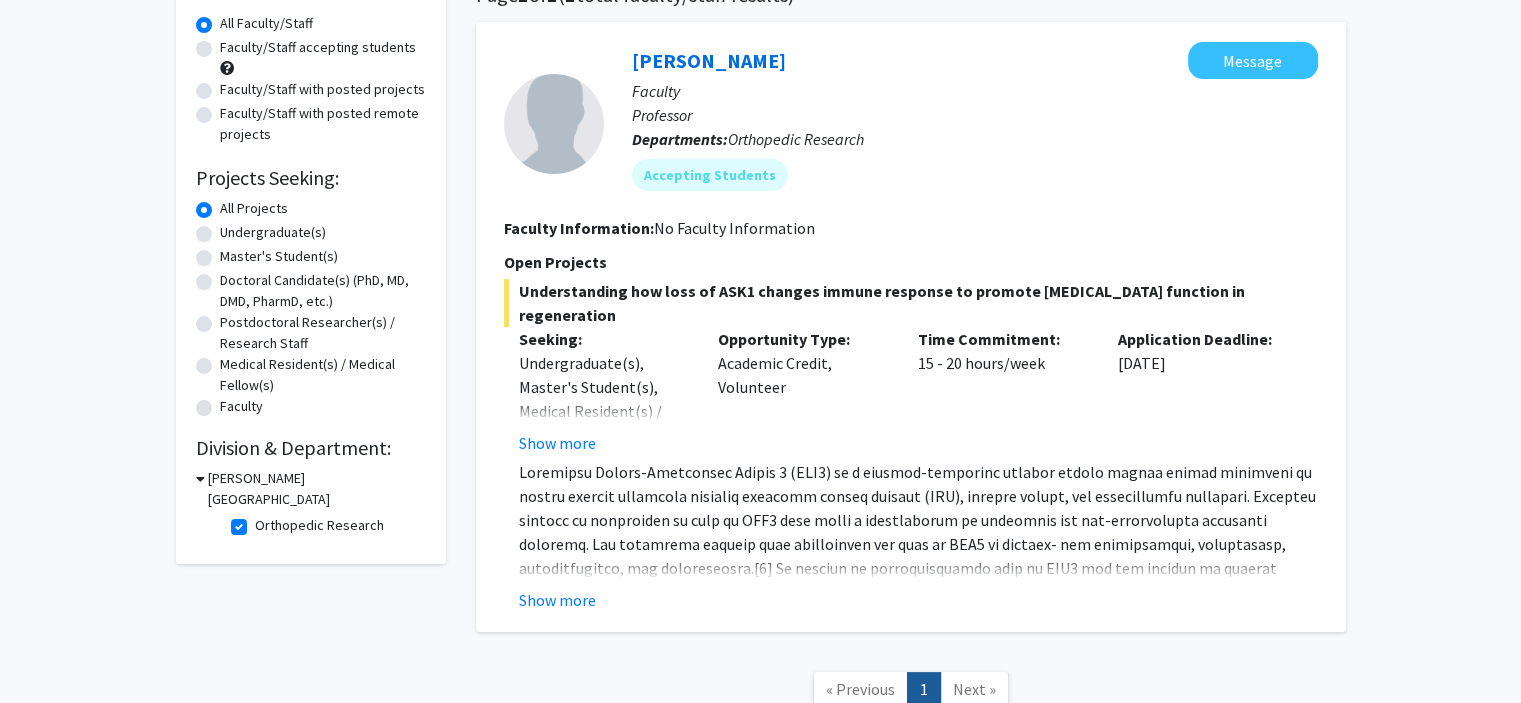 scroll, scrollTop: 179, scrollLeft: 0, axis: vertical 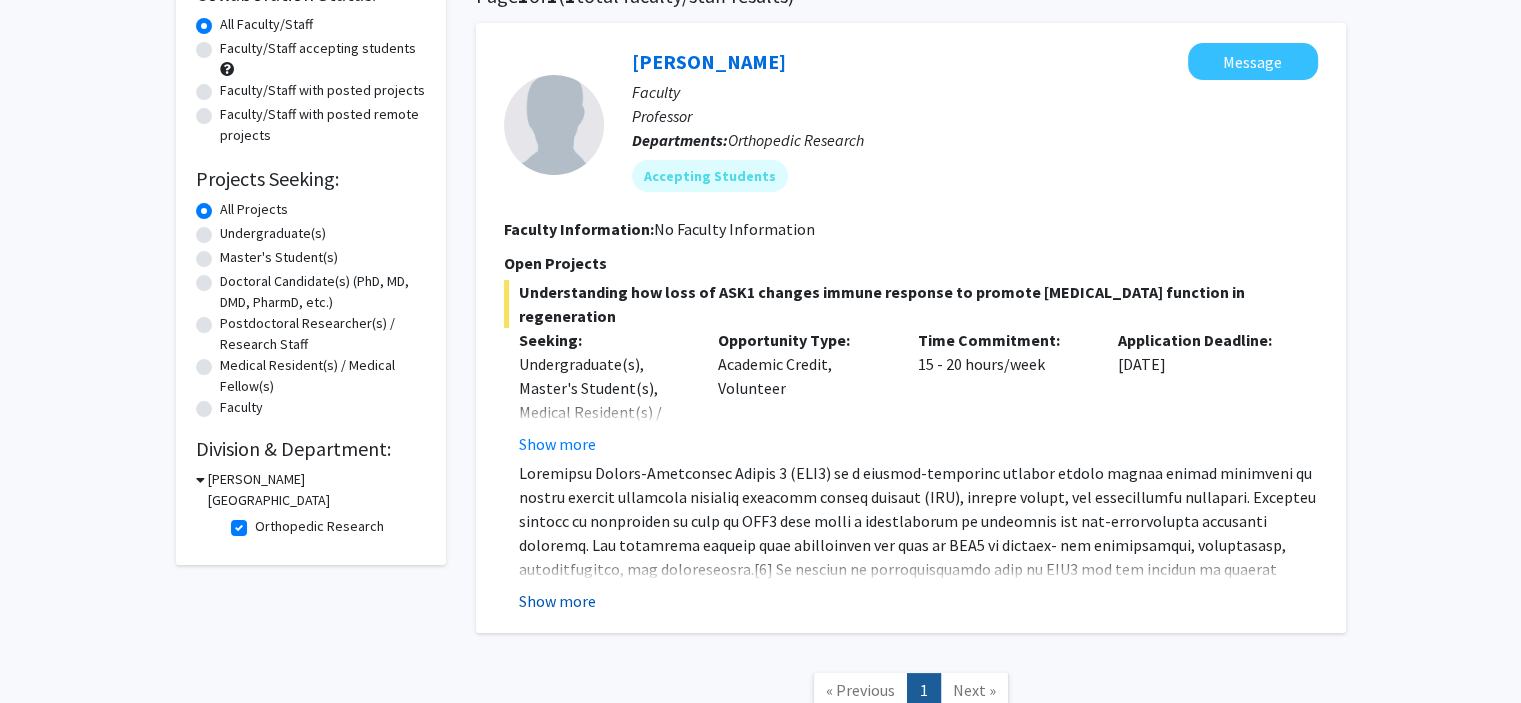 click on "Show more" 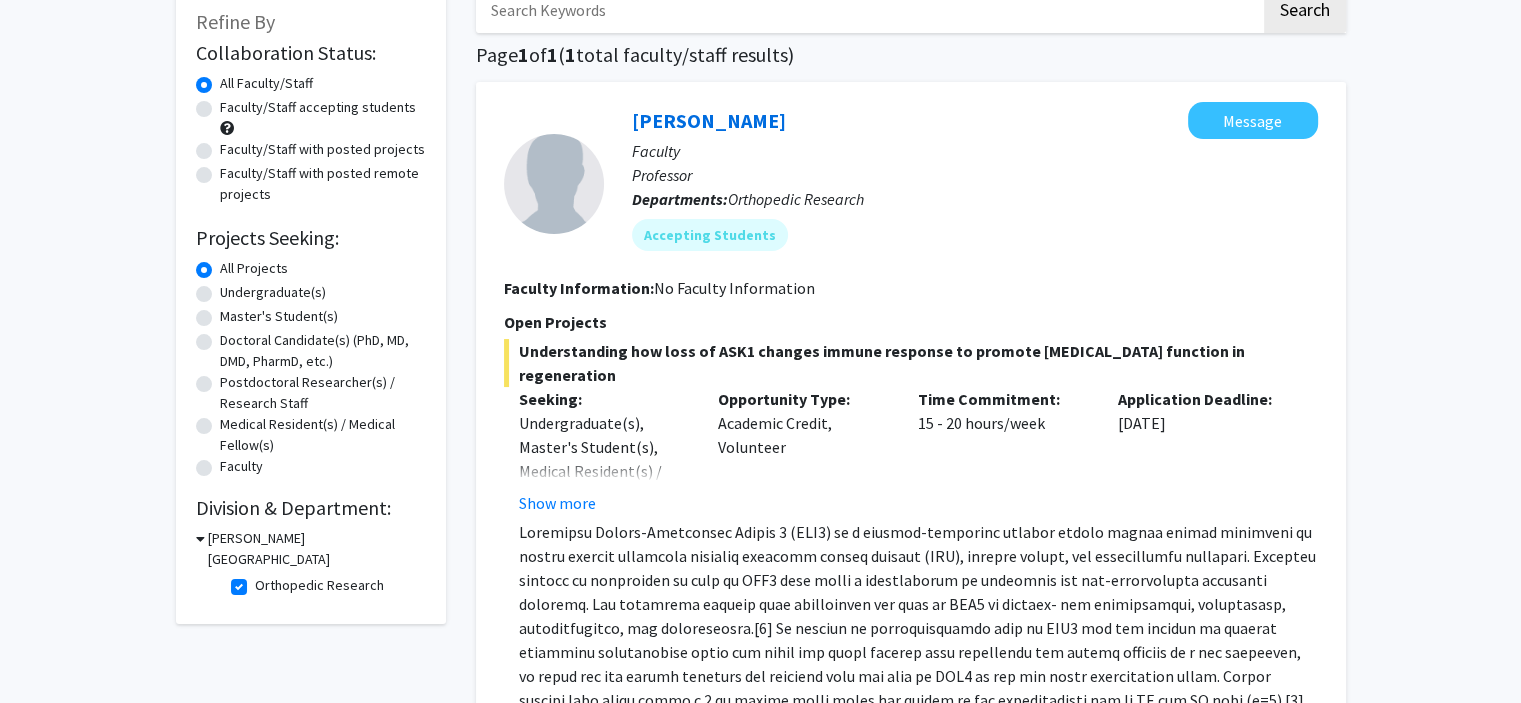 scroll, scrollTop: 107, scrollLeft: 0, axis: vertical 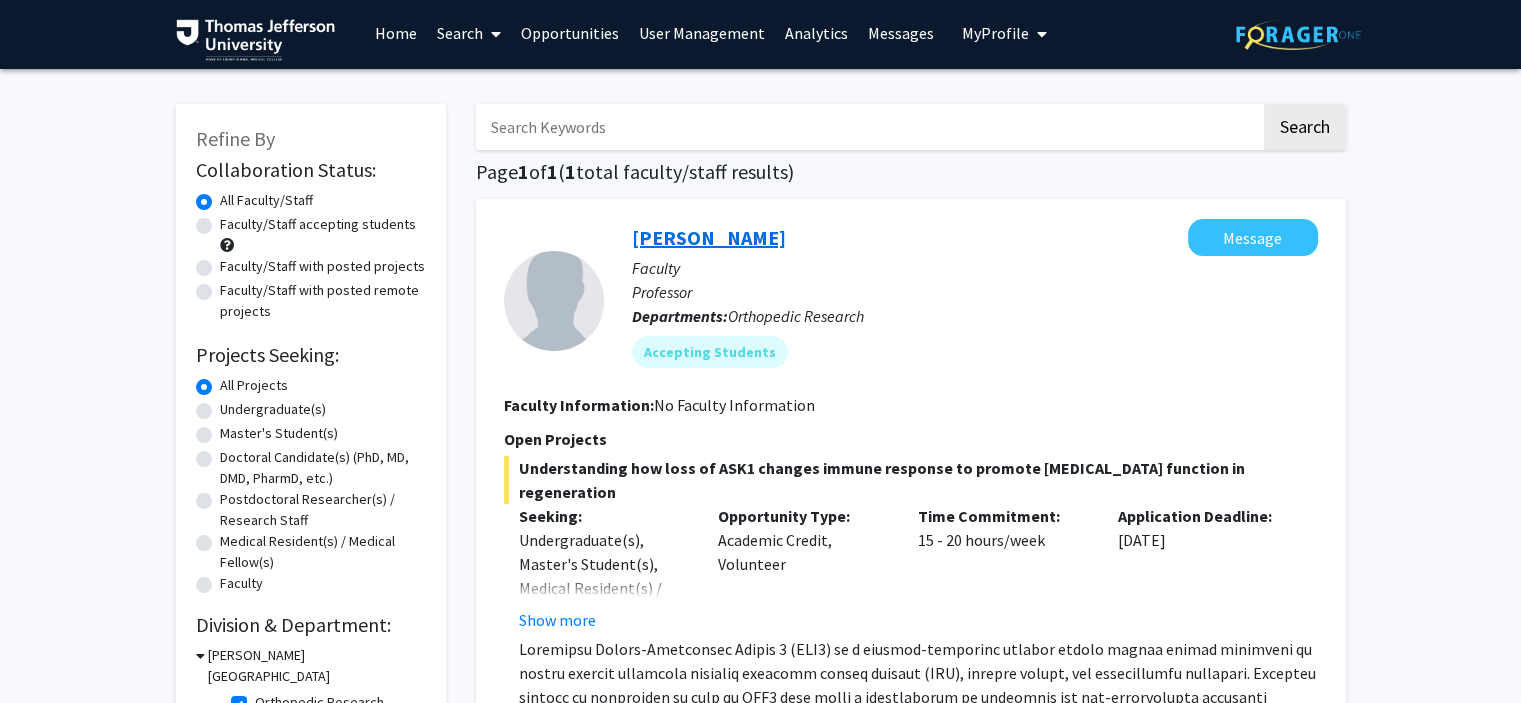 click on "[PERSON_NAME]" 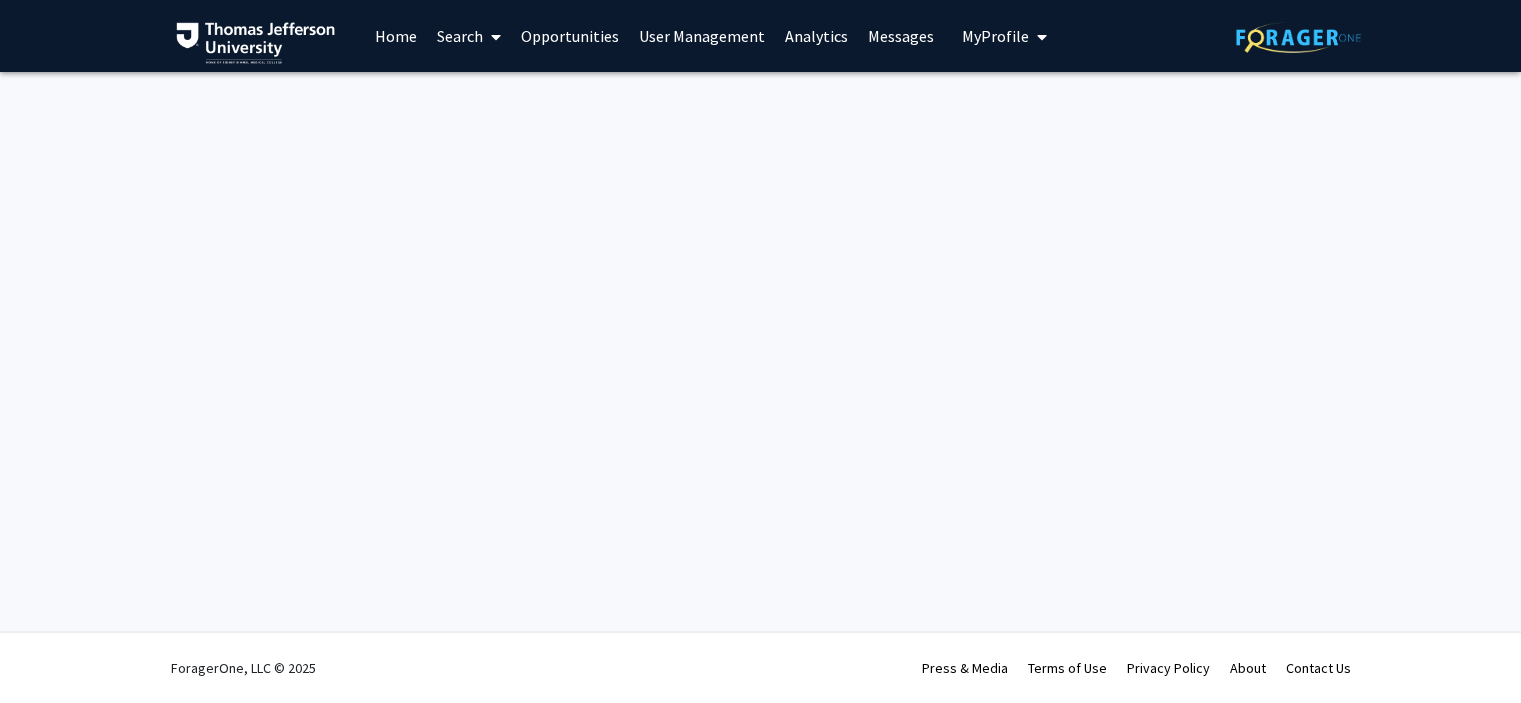 scroll, scrollTop: 0, scrollLeft: 0, axis: both 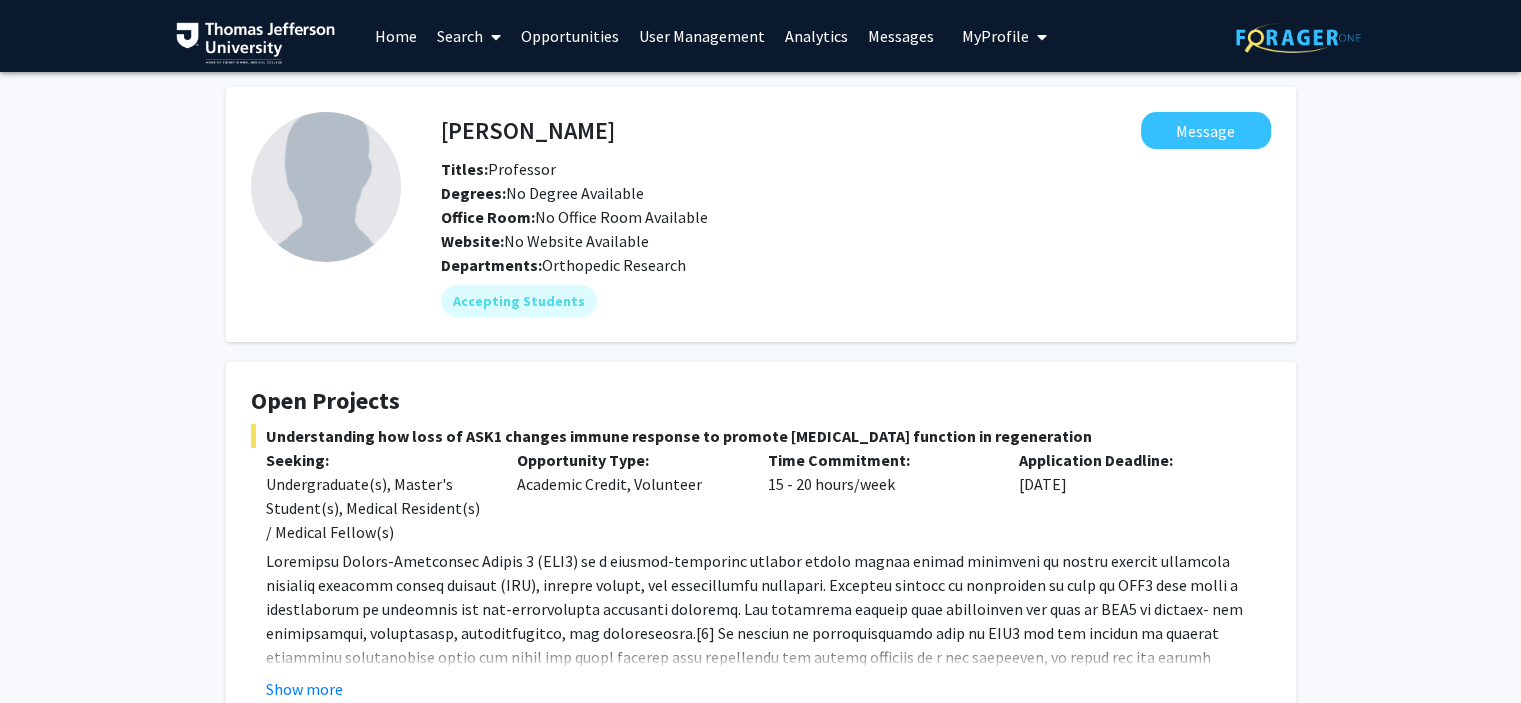click on "My   Profile" at bounding box center [995, 36] 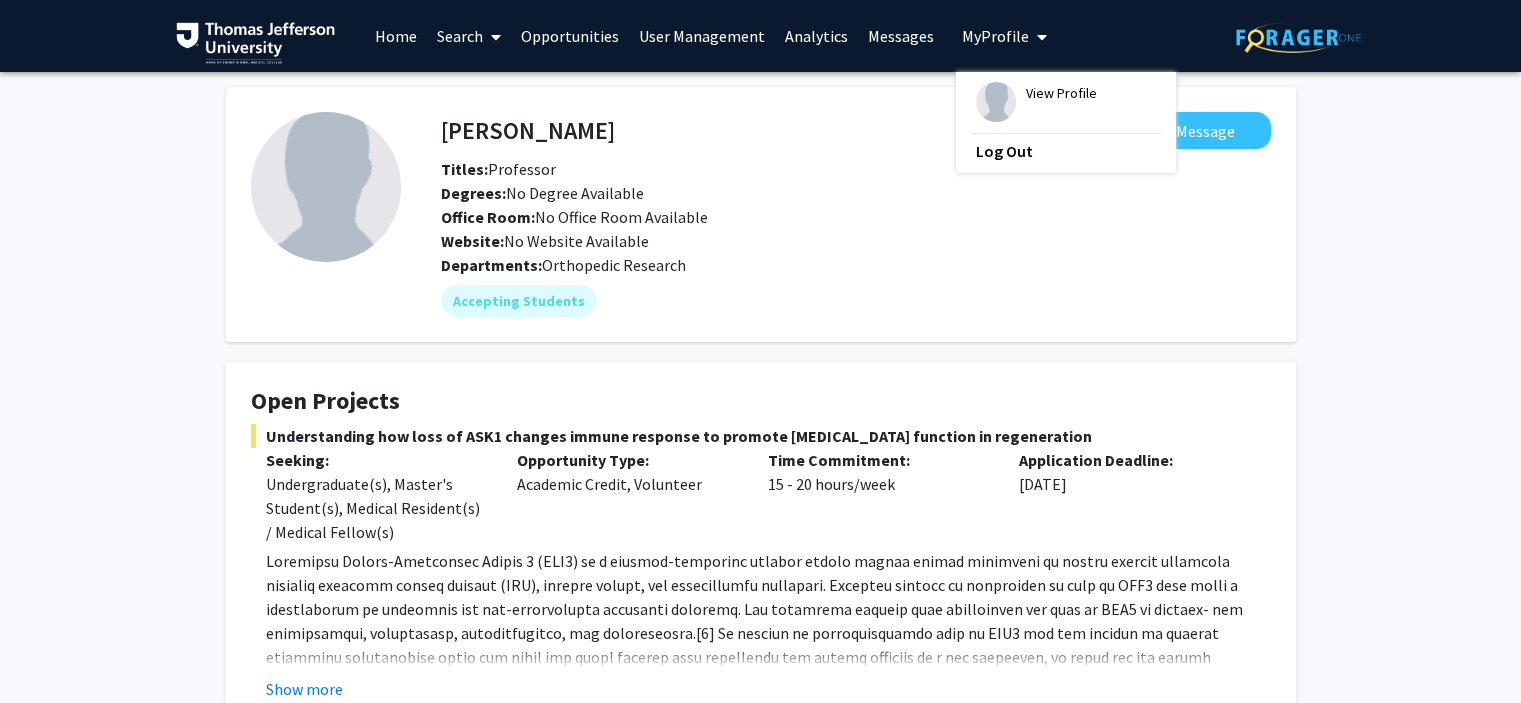click on "User Management" at bounding box center (702, 36) 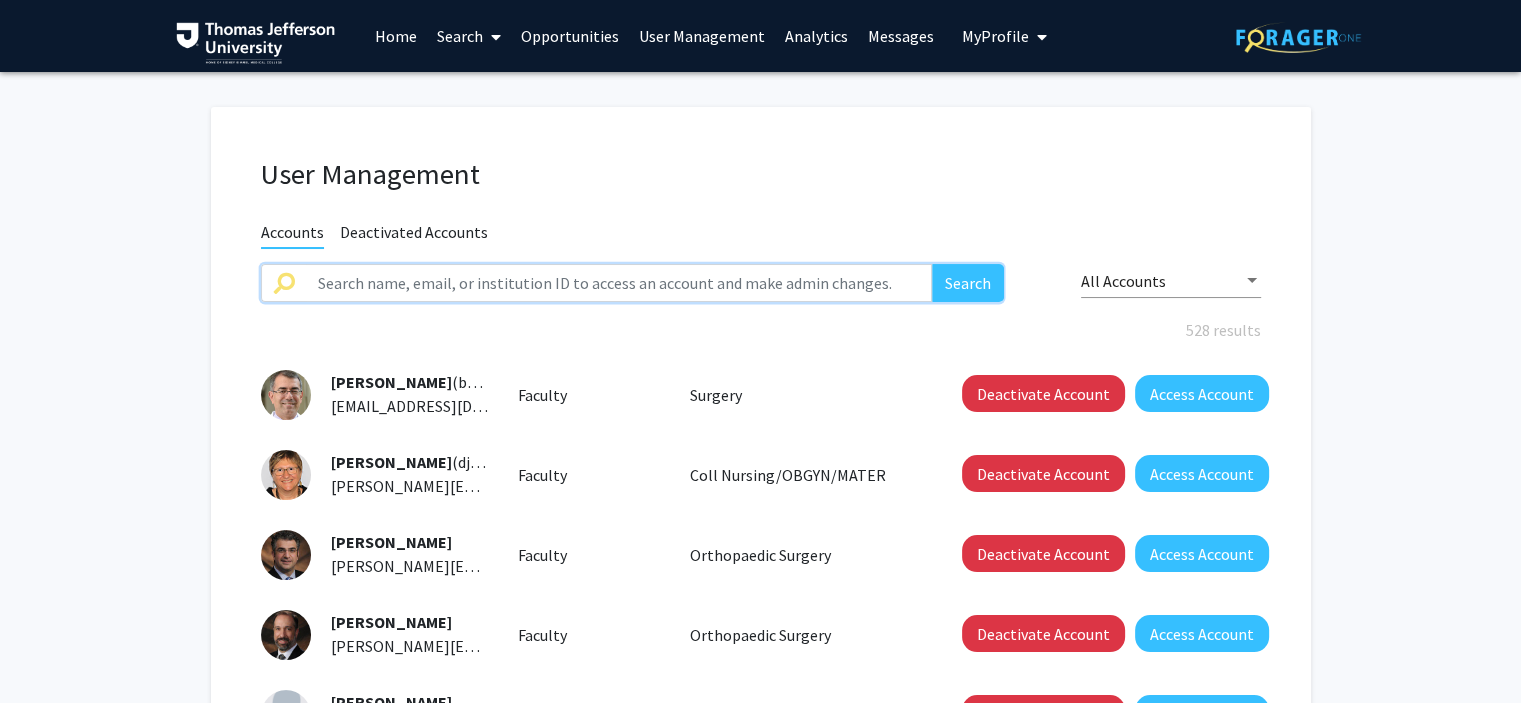 click 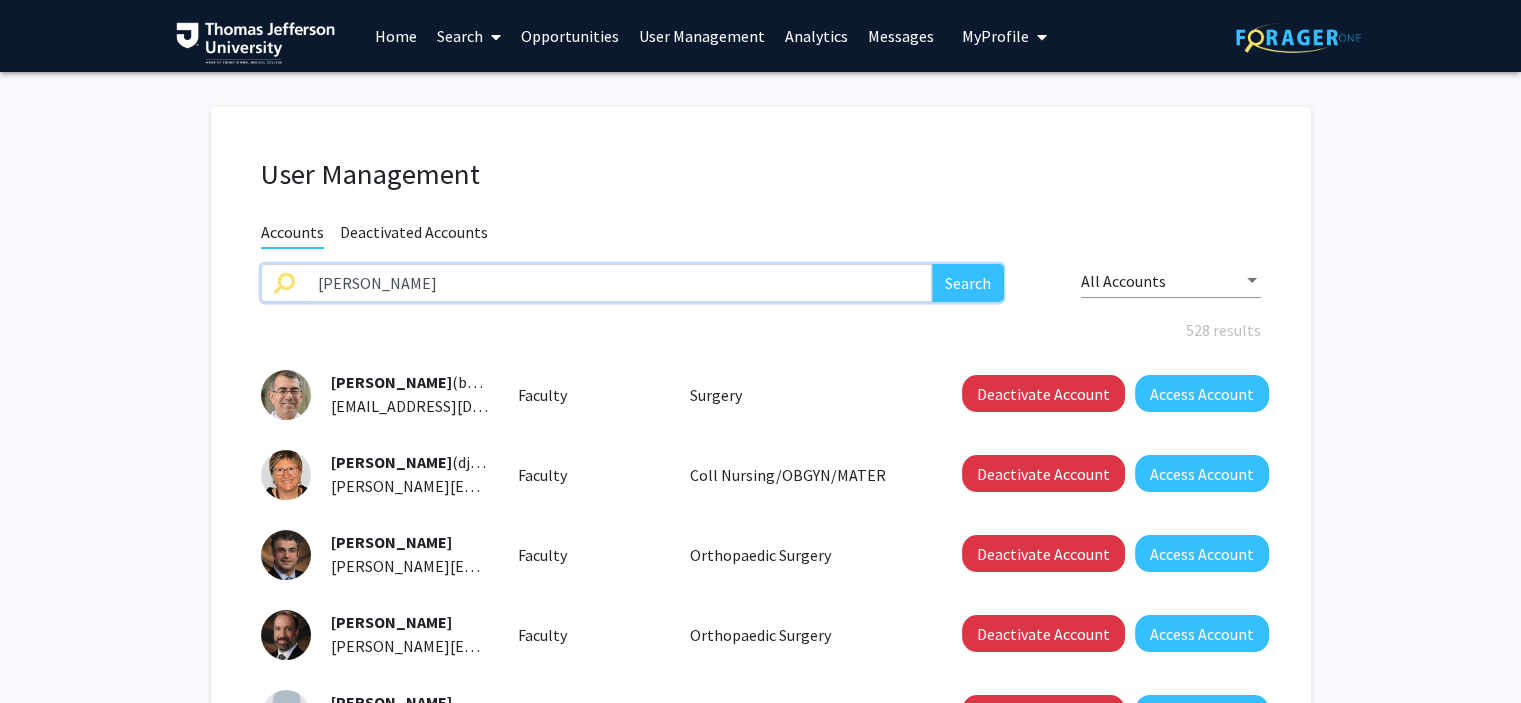type on "[PERSON_NAME]" 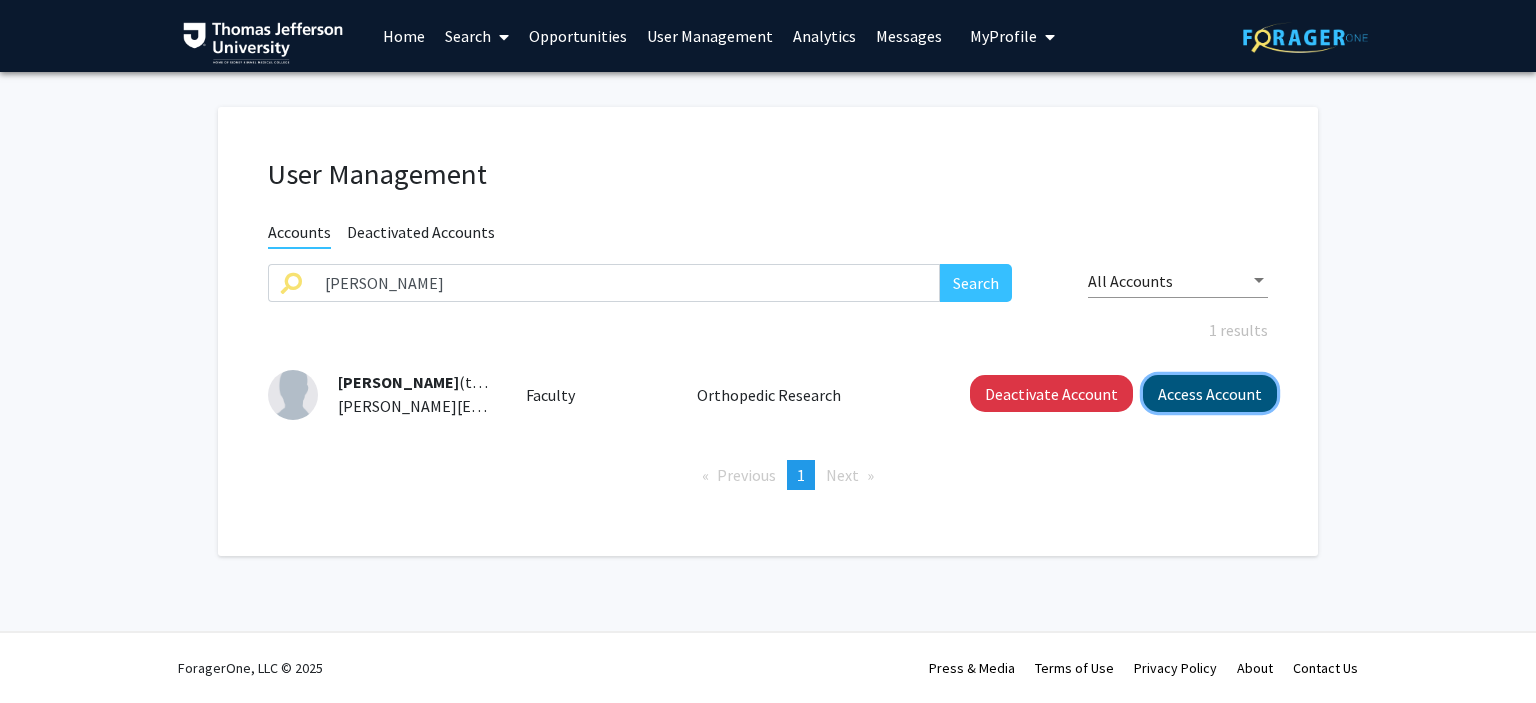 click on "Access Account" 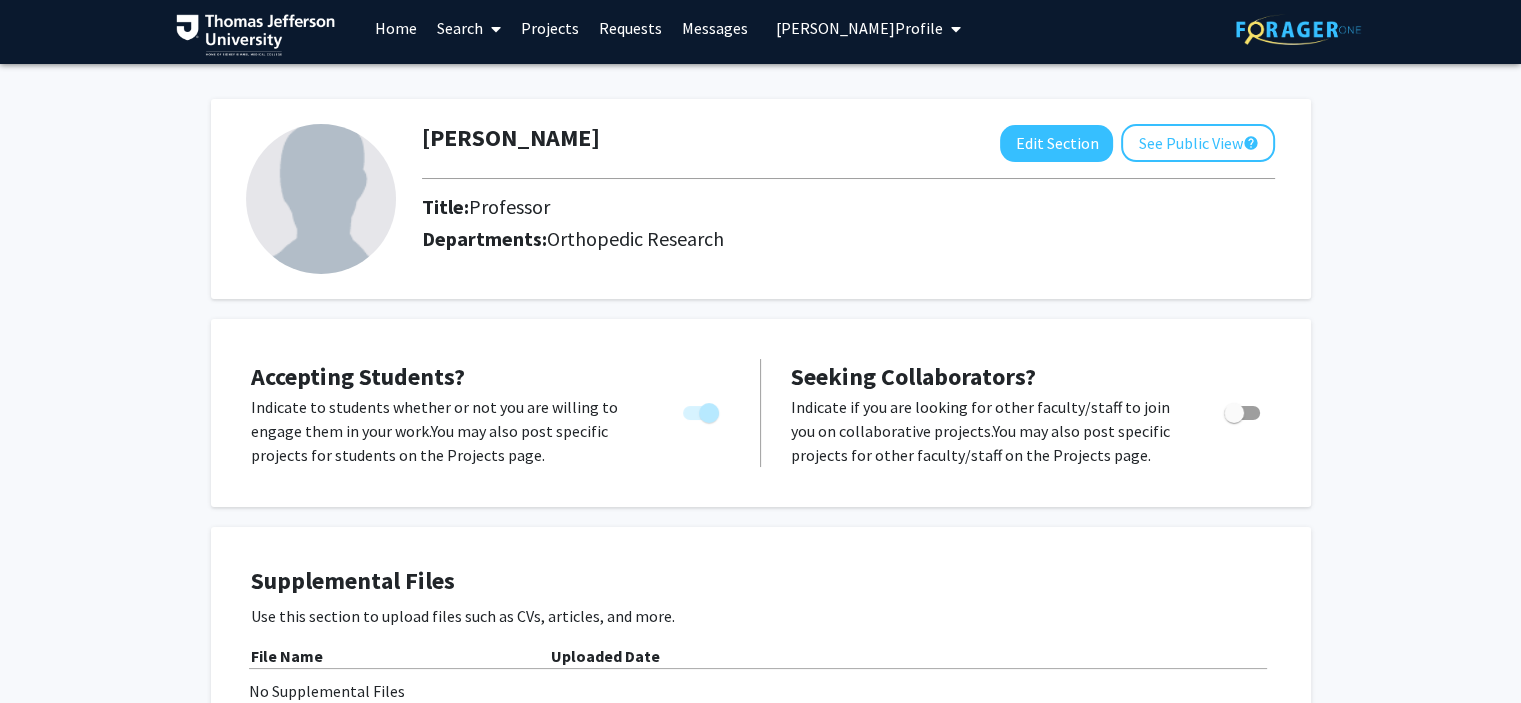scroll, scrollTop: 0, scrollLeft: 0, axis: both 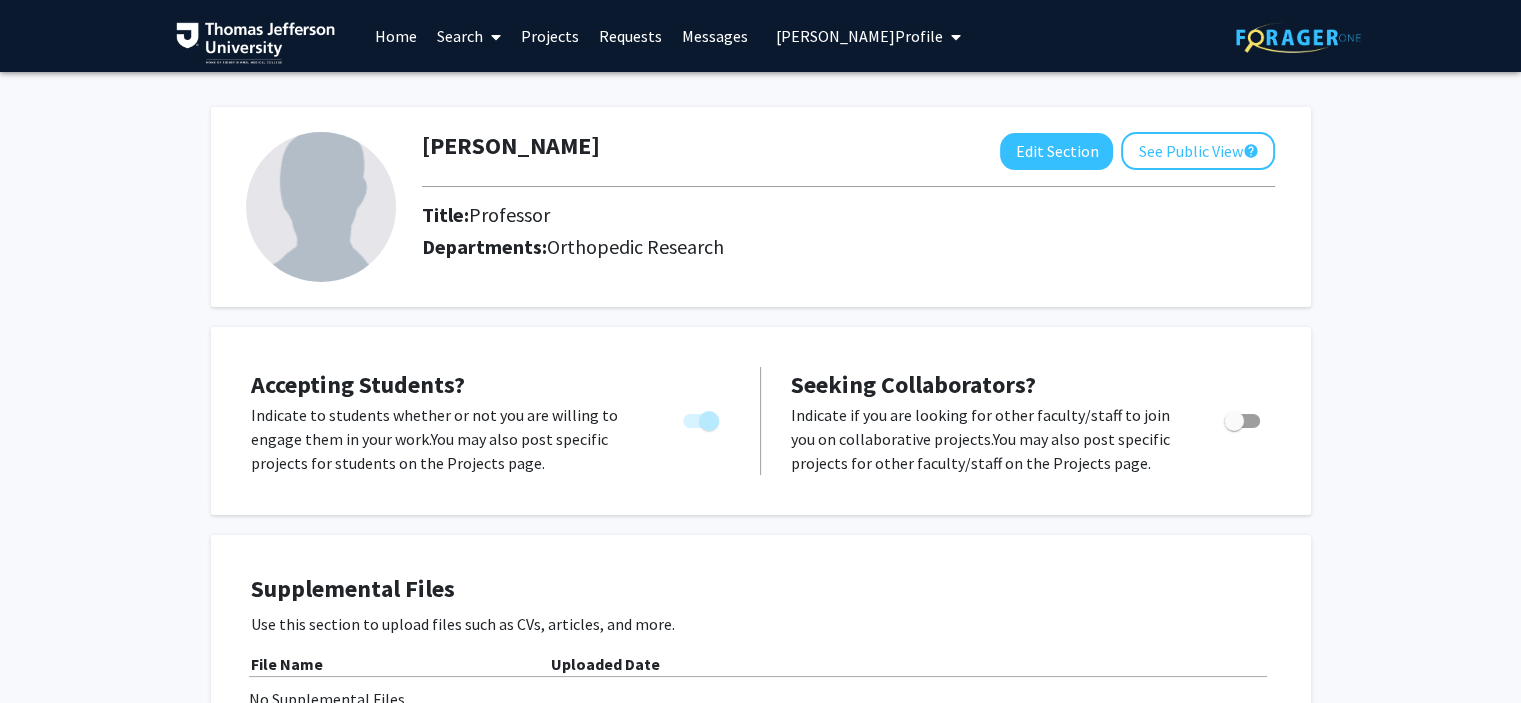 click on "[PERSON_NAME]   Profile" at bounding box center (859, 36) 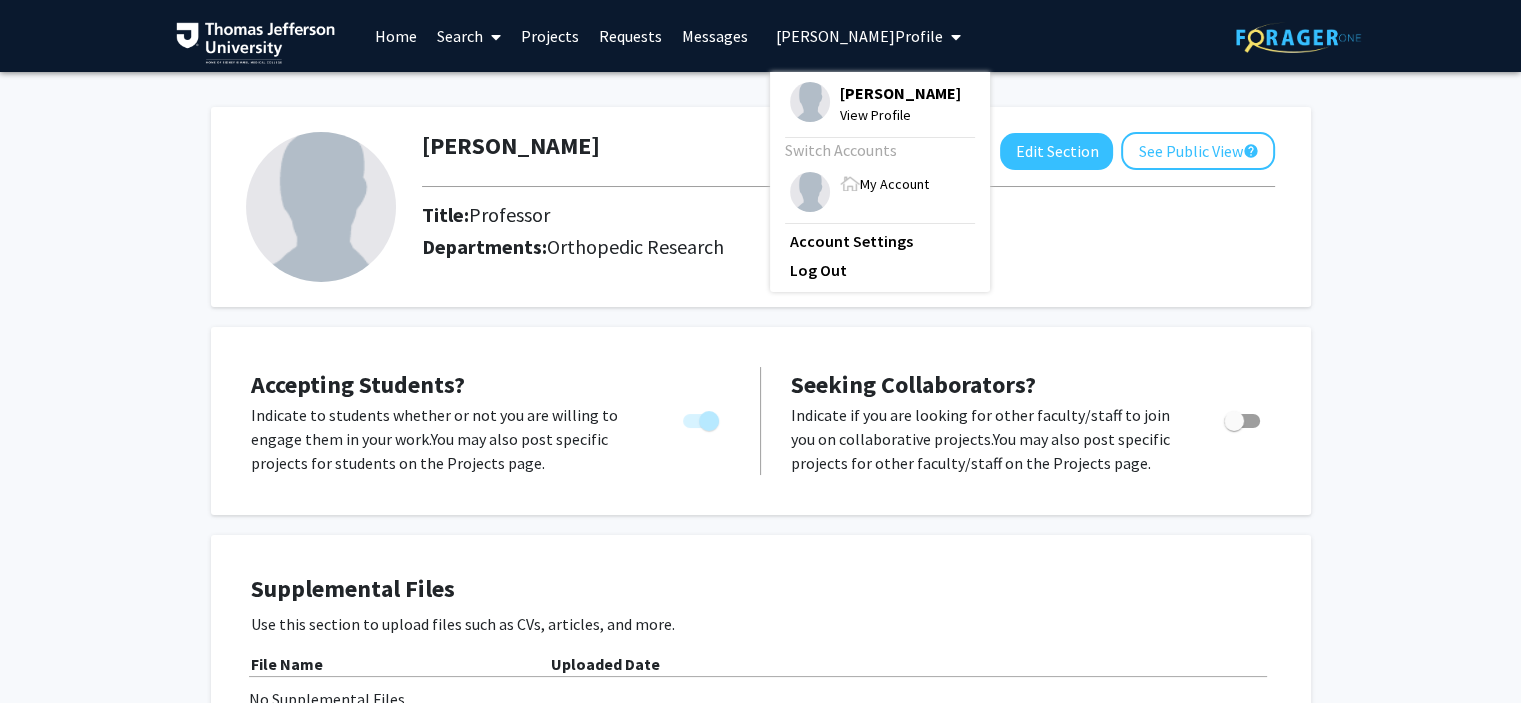 click on "[PERSON_NAME]" at bounding box center (900, 93) 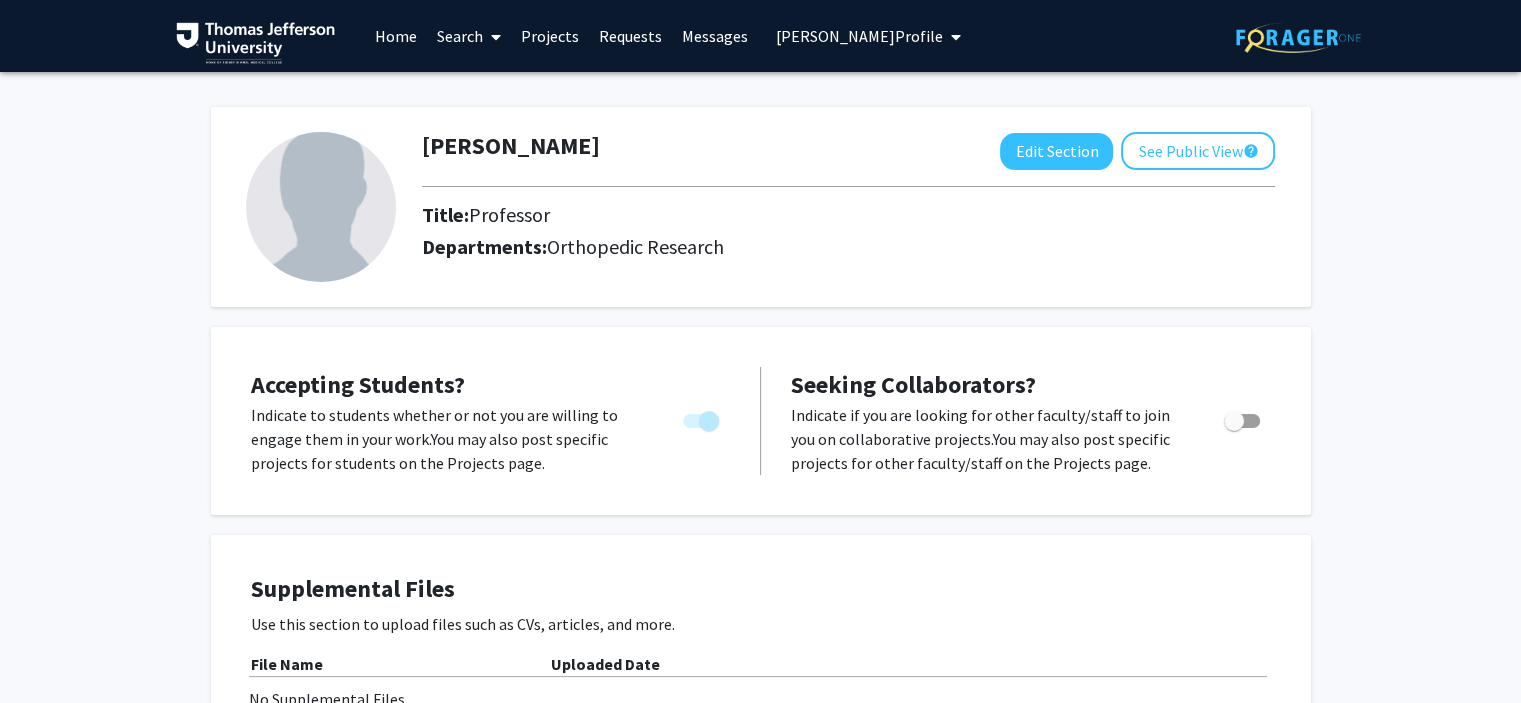 click at bounding box center (492, 37) 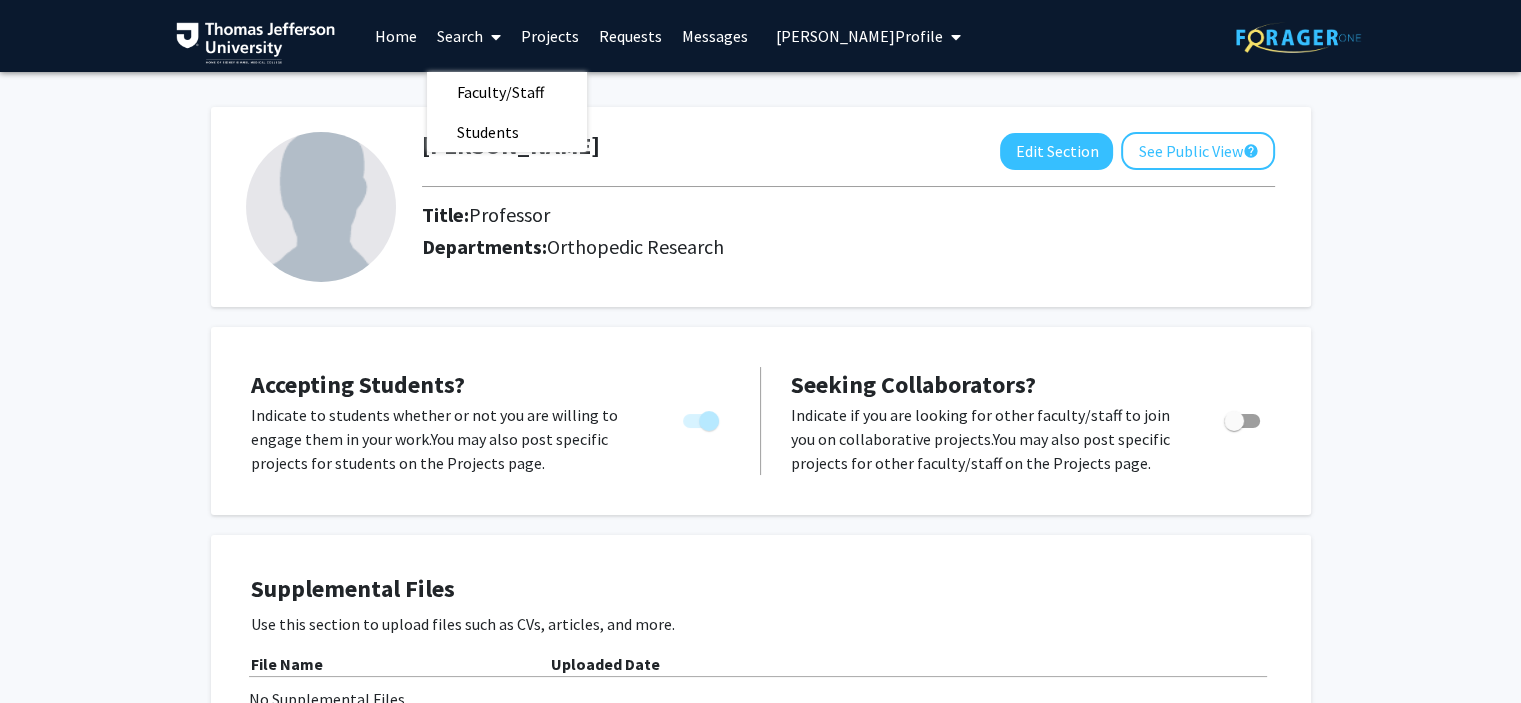 click on "[PERSON_NAME]   Profile" at bounding box center (859, 36) 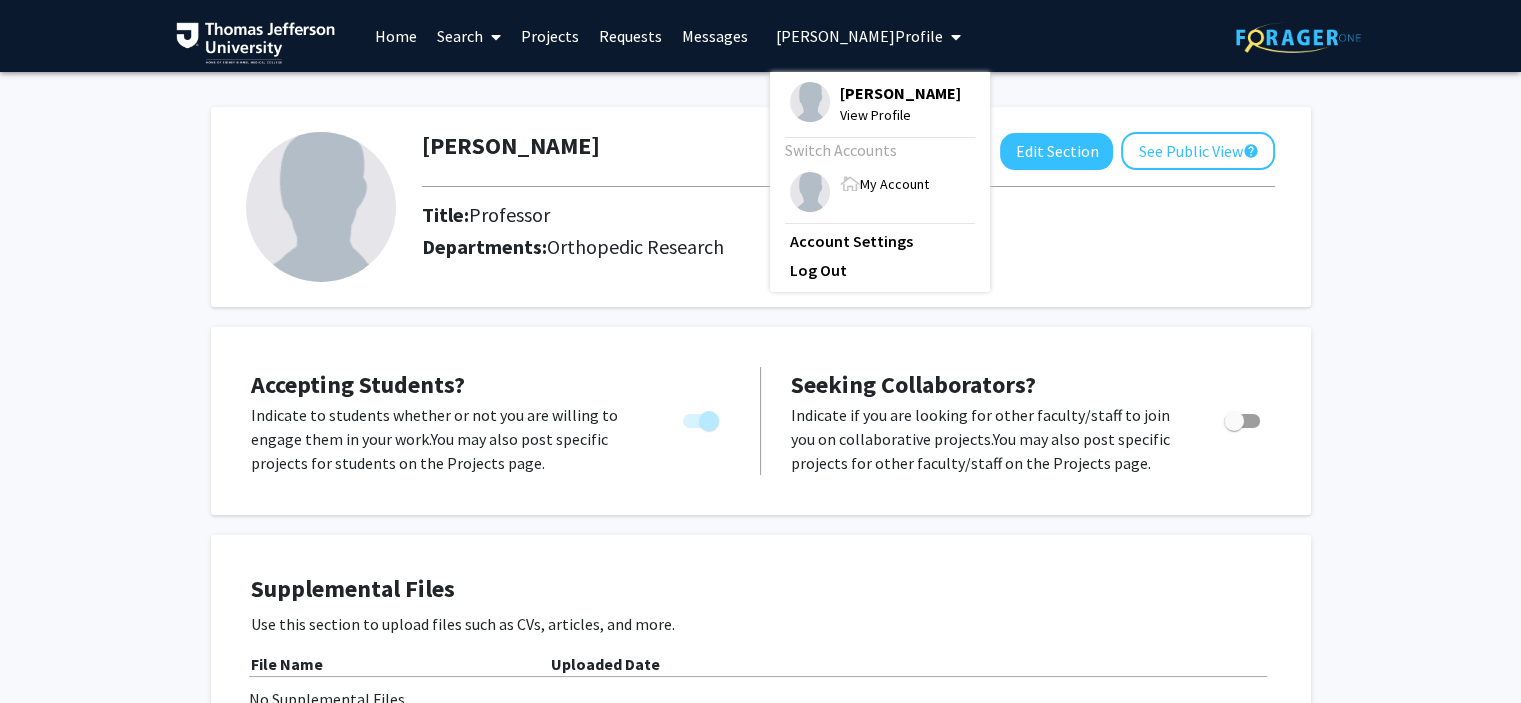 click on "My Account" at bounding box center [894, 184] 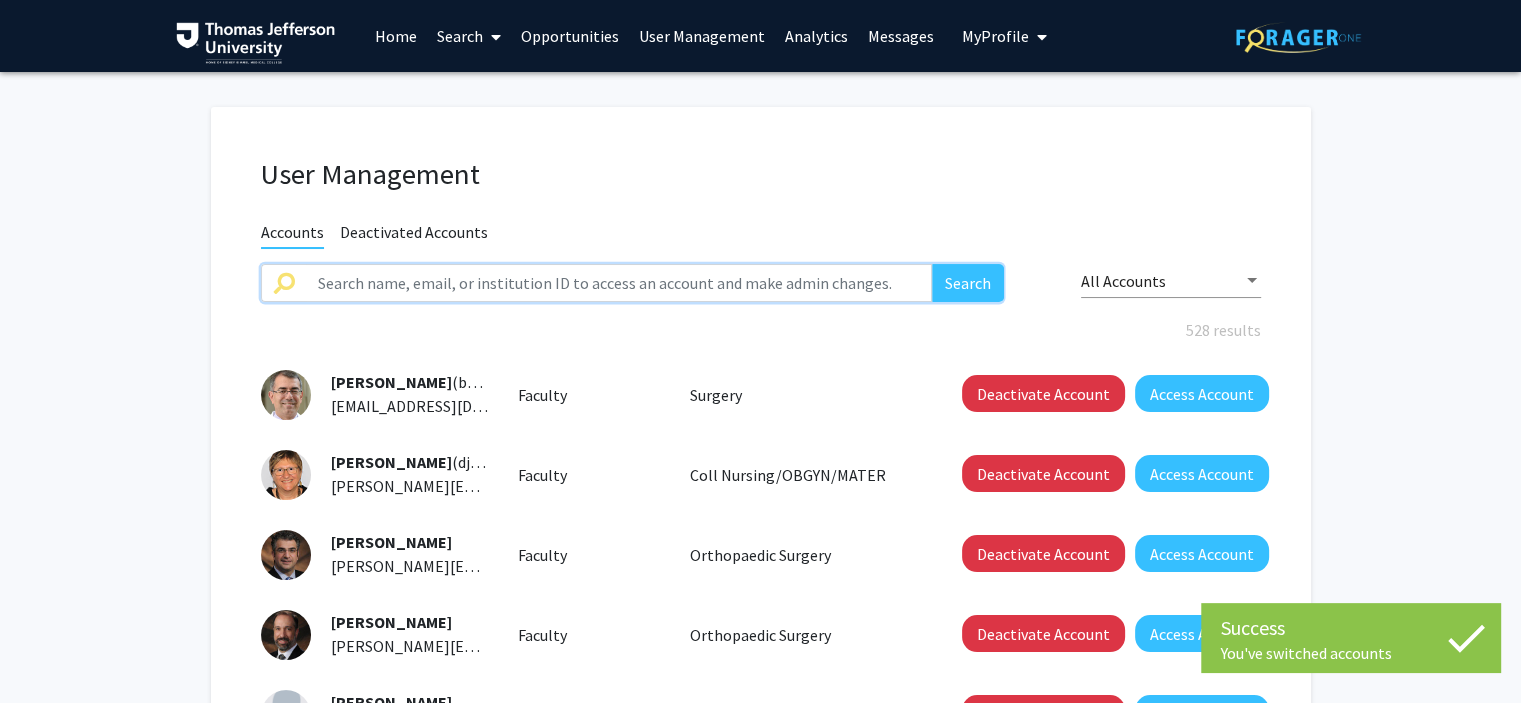 click 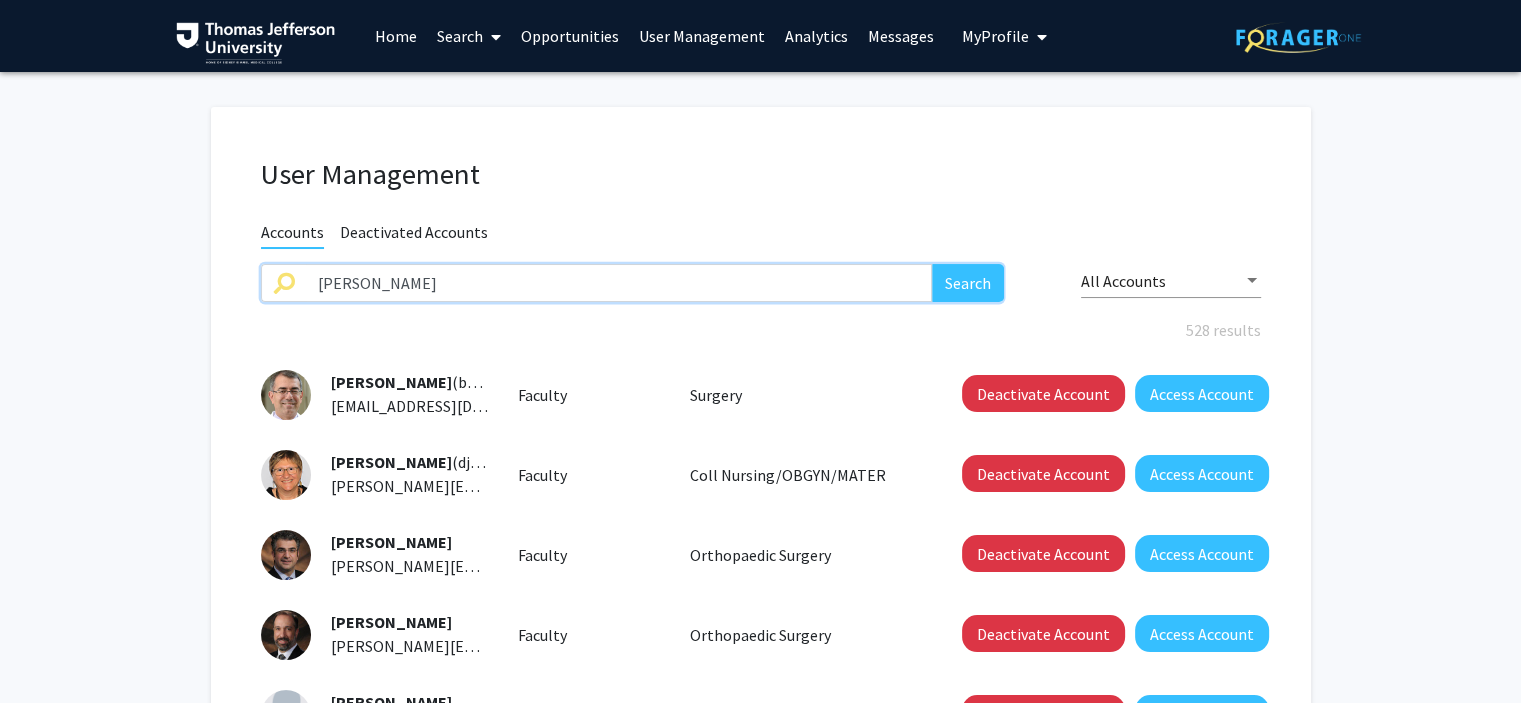 type on "[PERSON_NAME]" 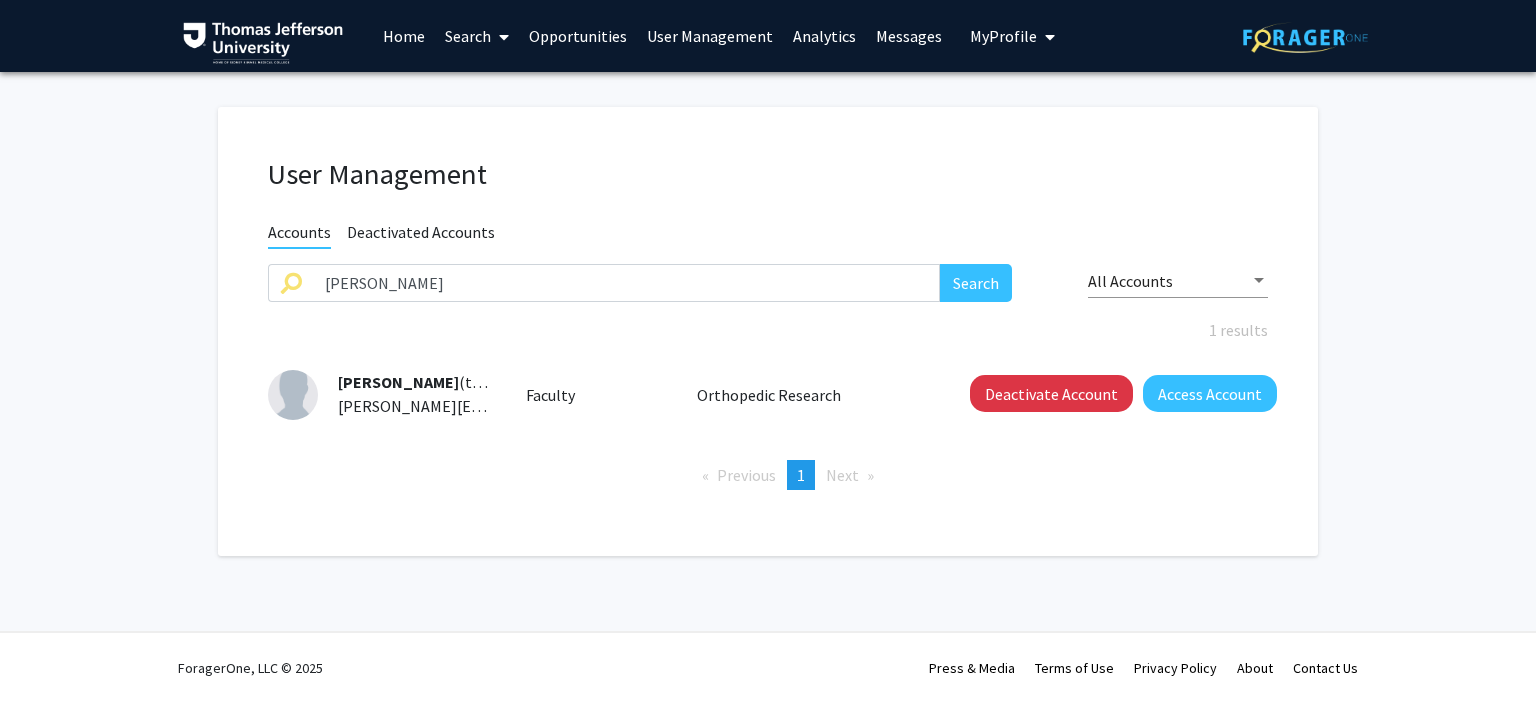 click on "Search" at bounding box center [477, 36] 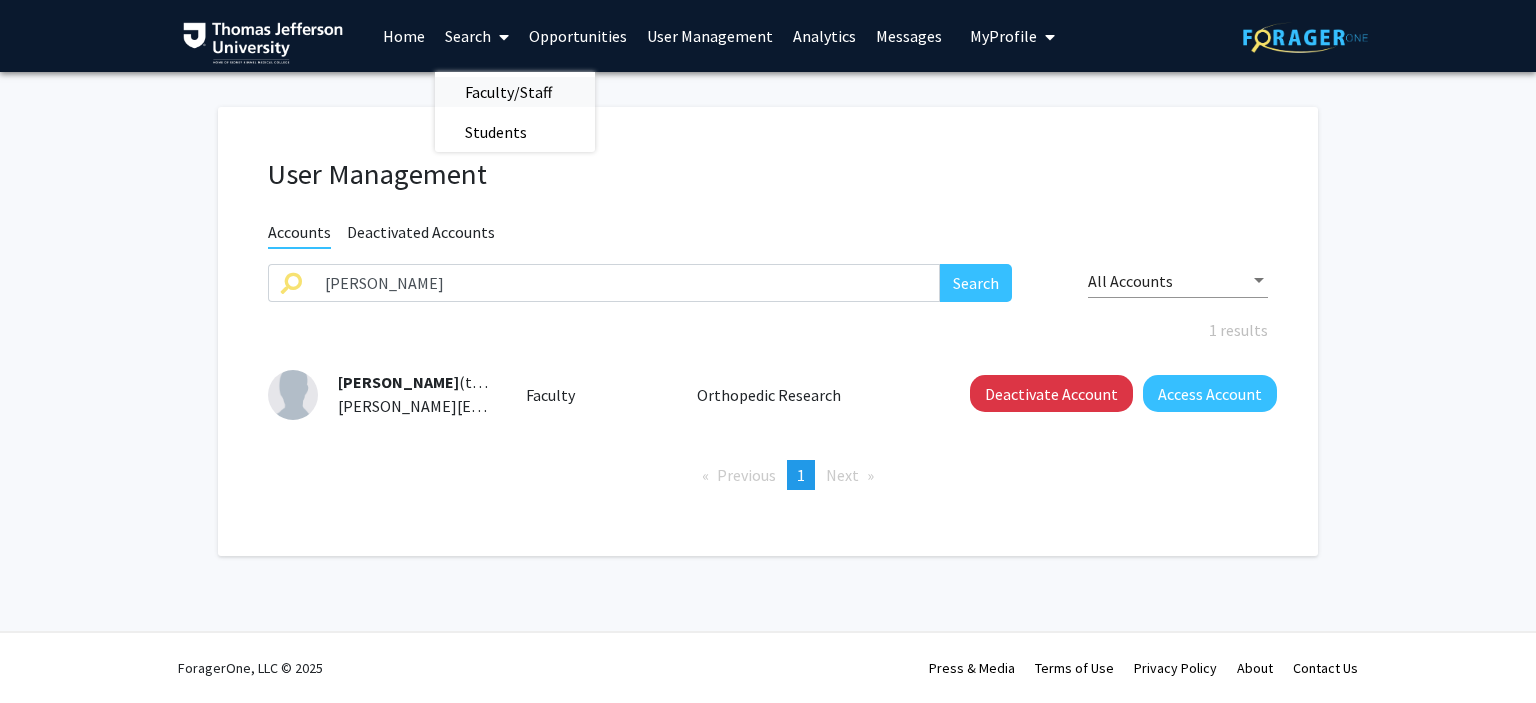 click on "Faculty/Staff" at bounding box center (508, 92) 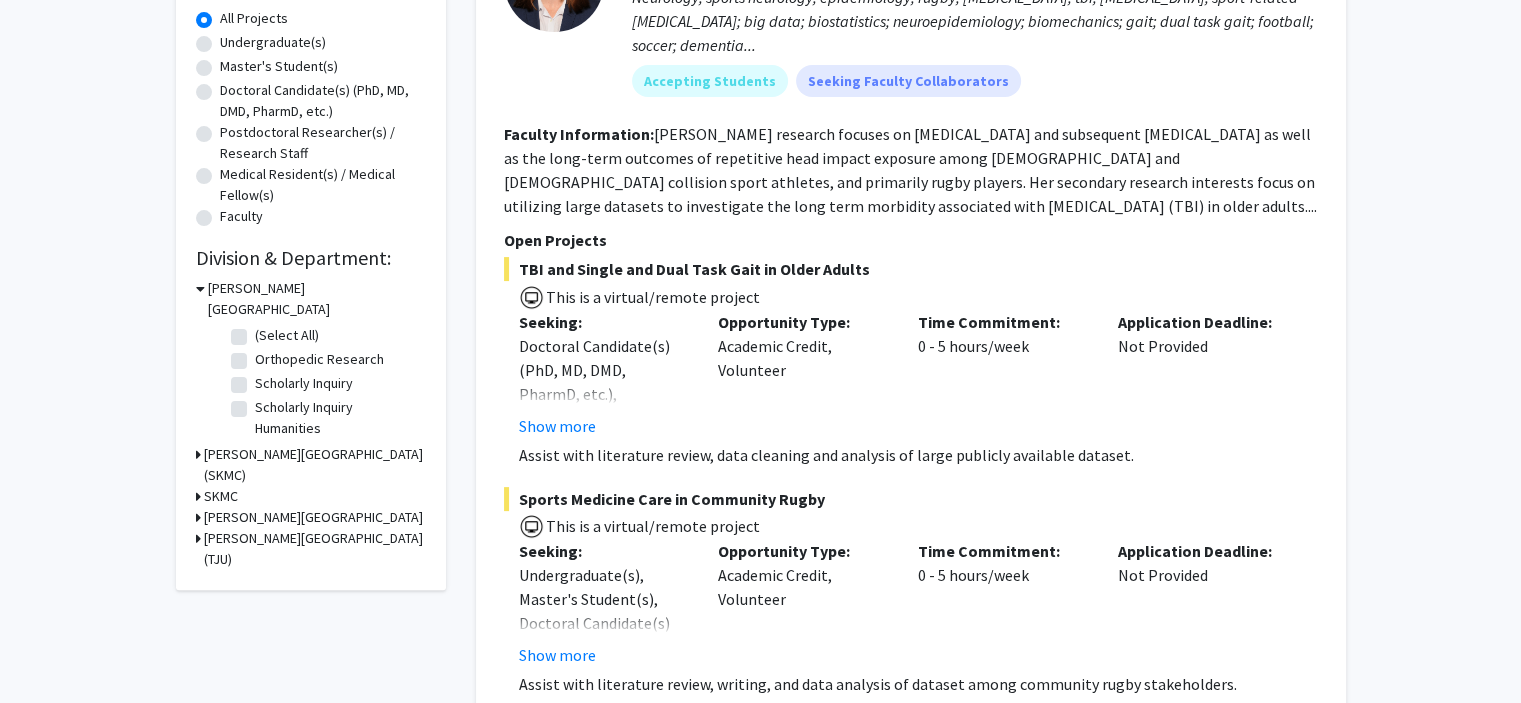 scroll, scrollTop: 372, scrollLeft: 0, axis: vertical 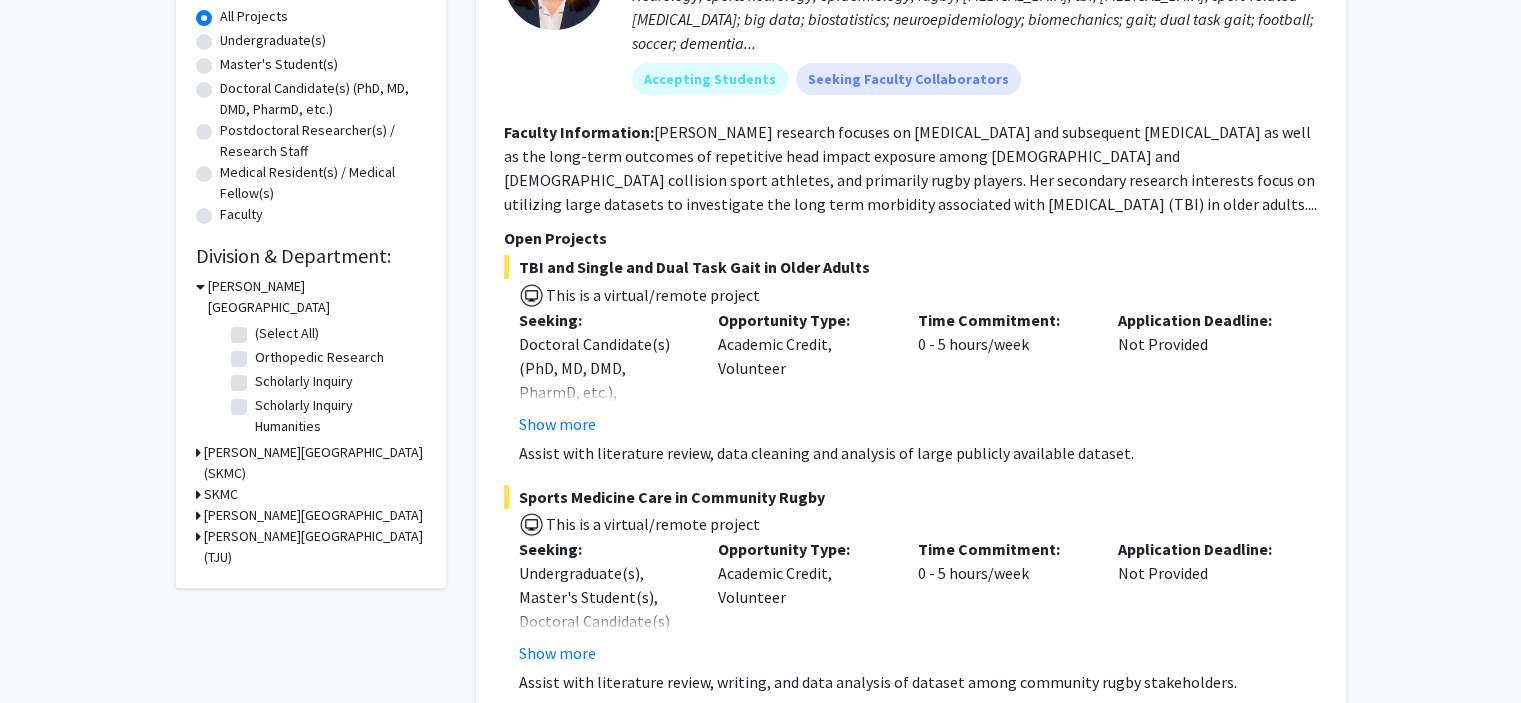 click on "Orthopedic Research" 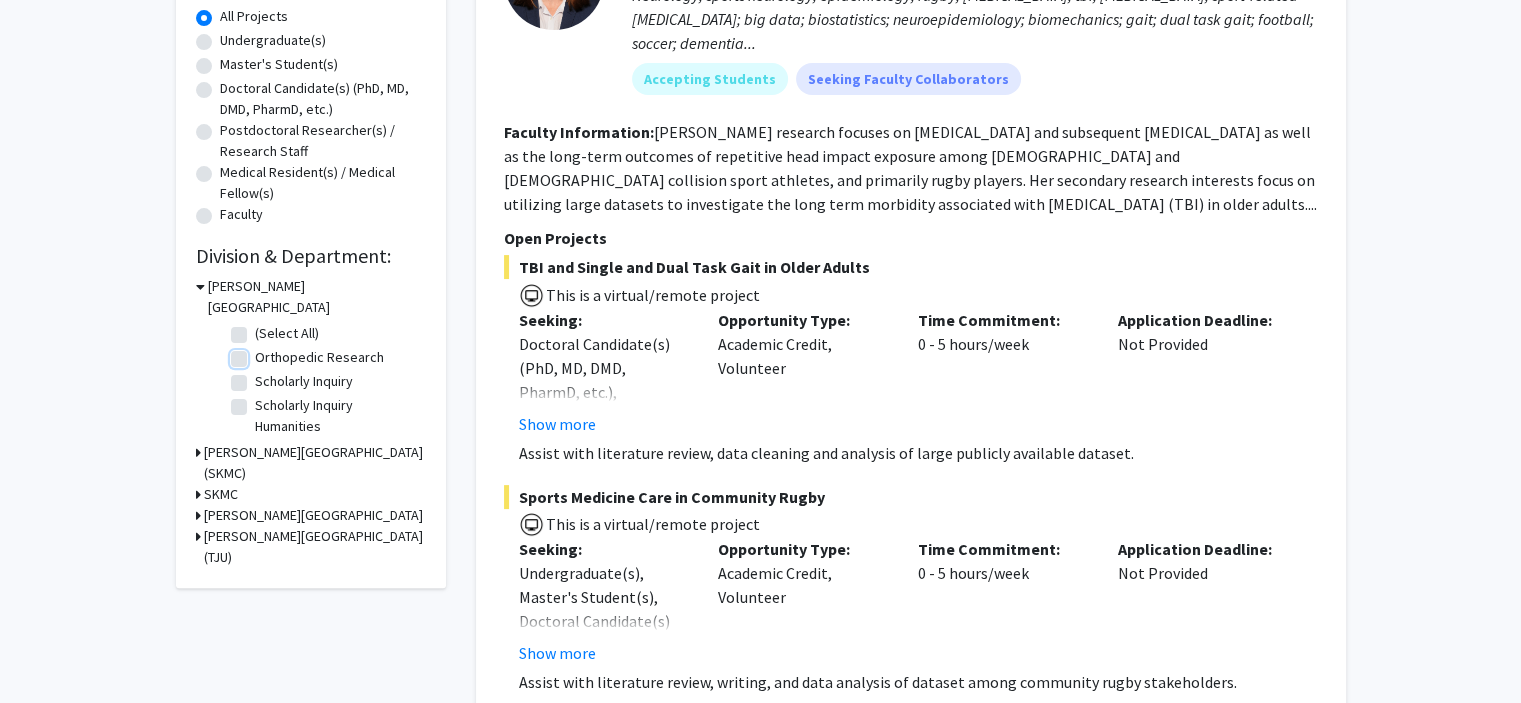 click on "Orthopedic Research" at bounding box center (261, 353) 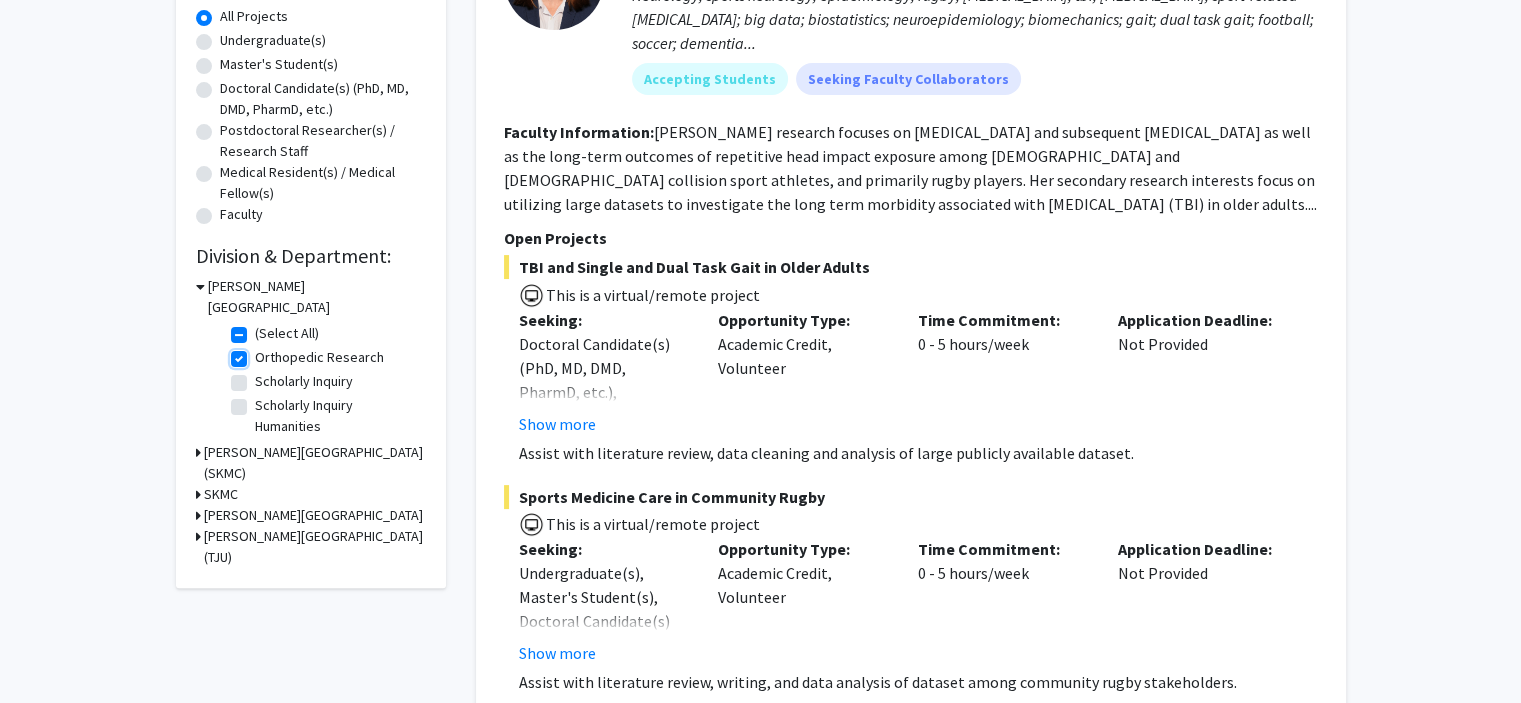 checkbox on "true" 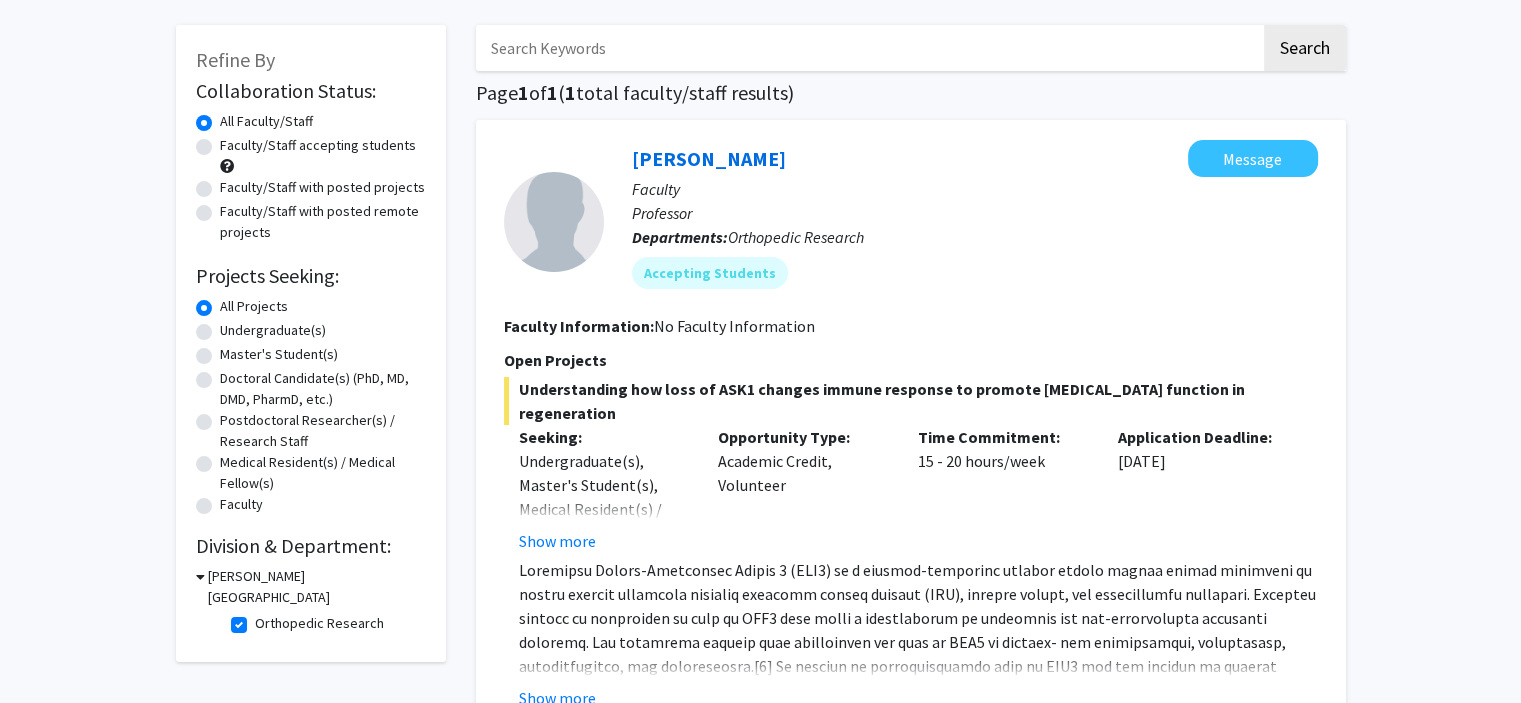 scroll, scrollTop: 83, scrollLeft: 0, axis: vertical 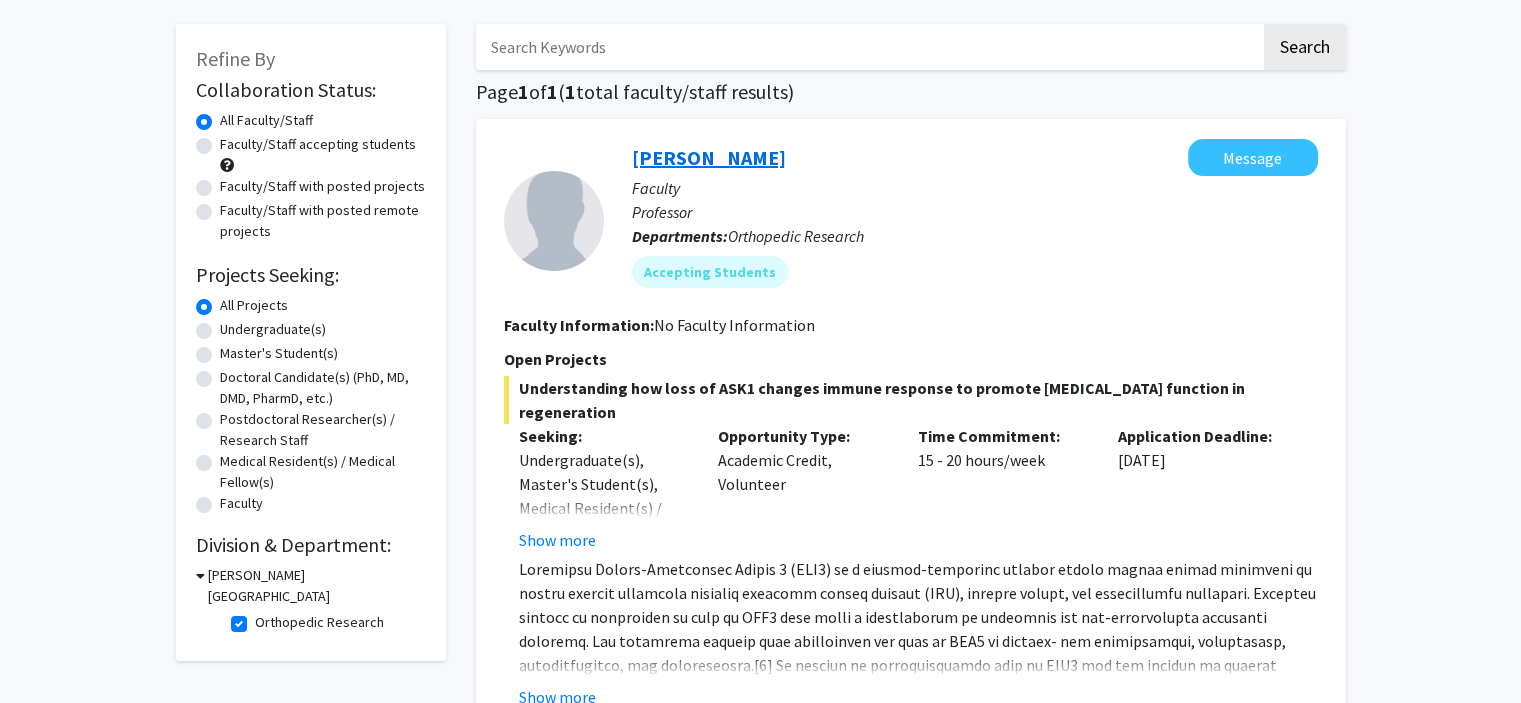 click on "[PERSON_NAME]" 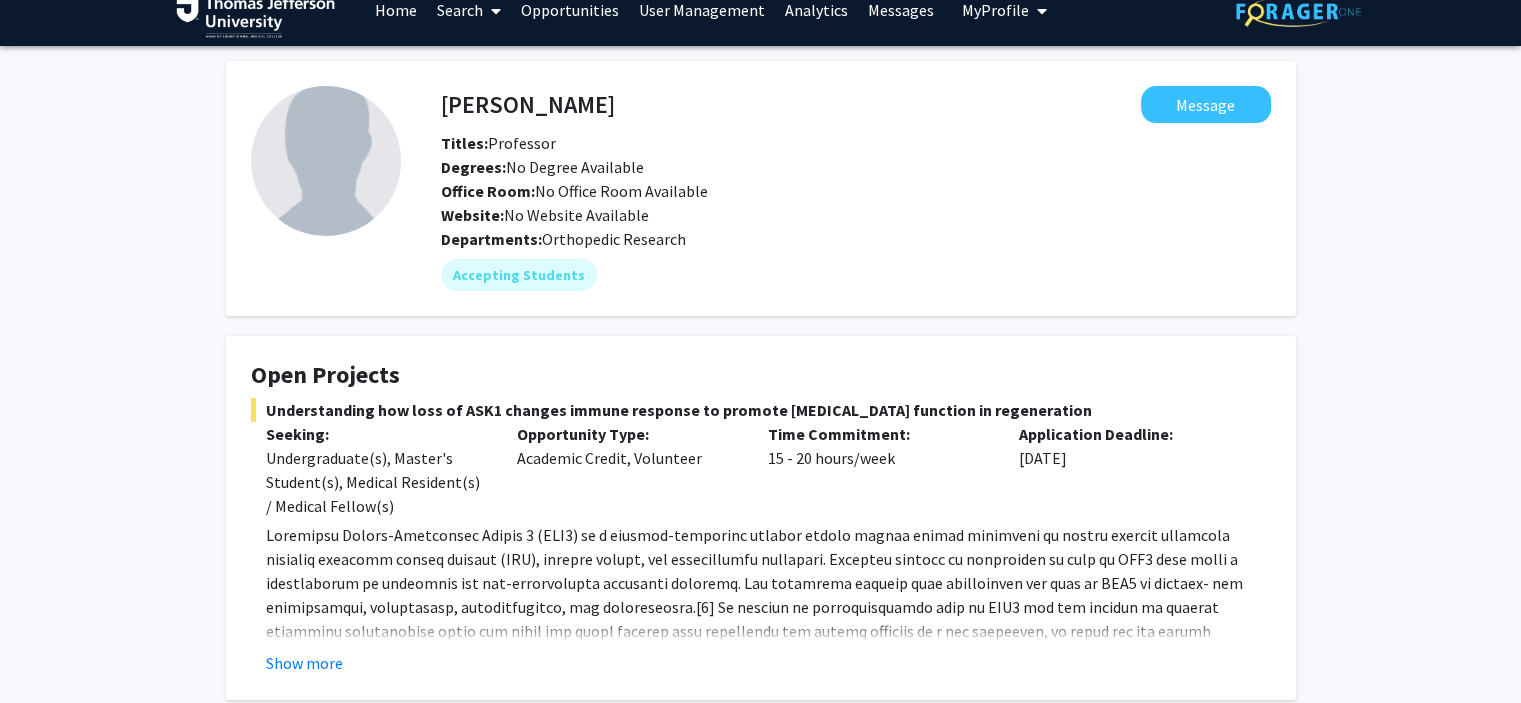 scroll, scrollTop: 0, scrollLeft: 0, axis: both 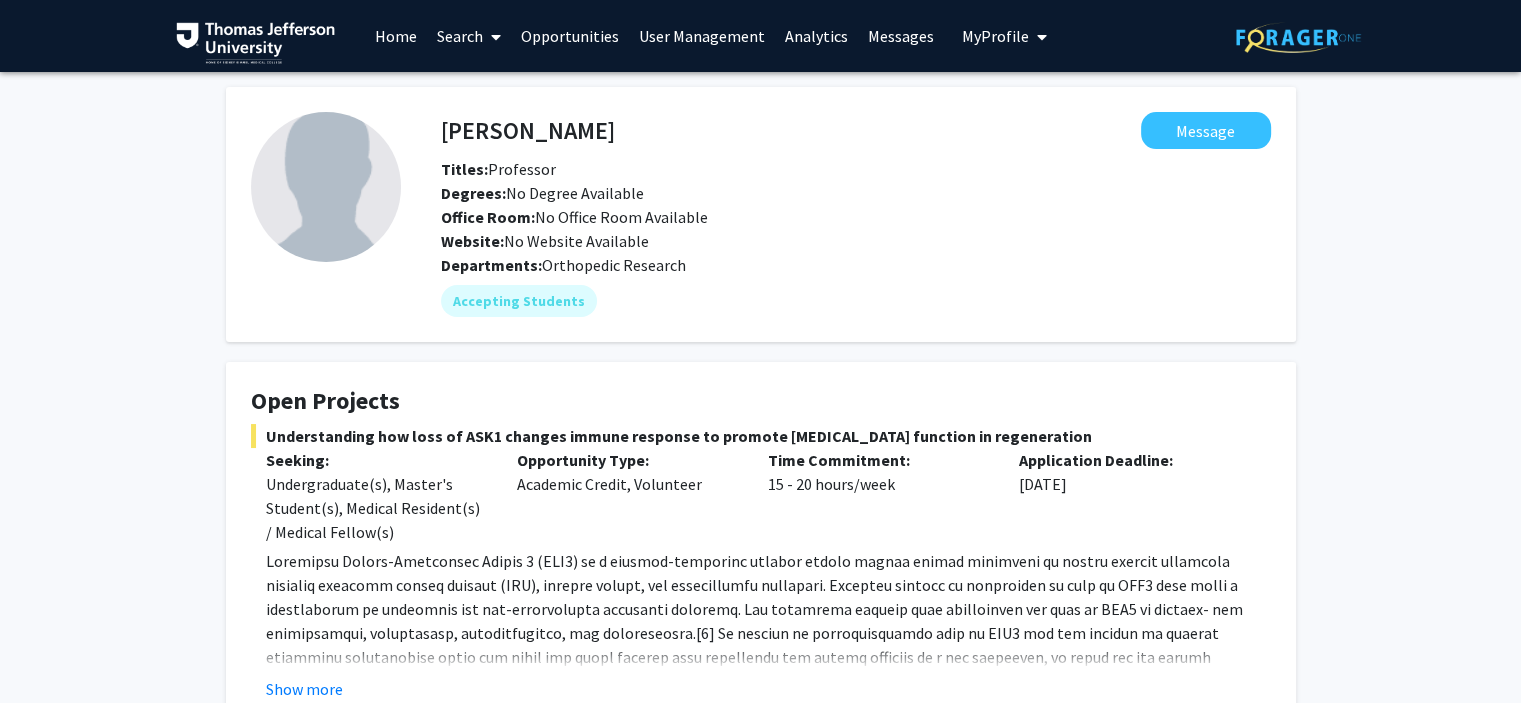 click on "My   Profile" at bounding box center (995, 36) 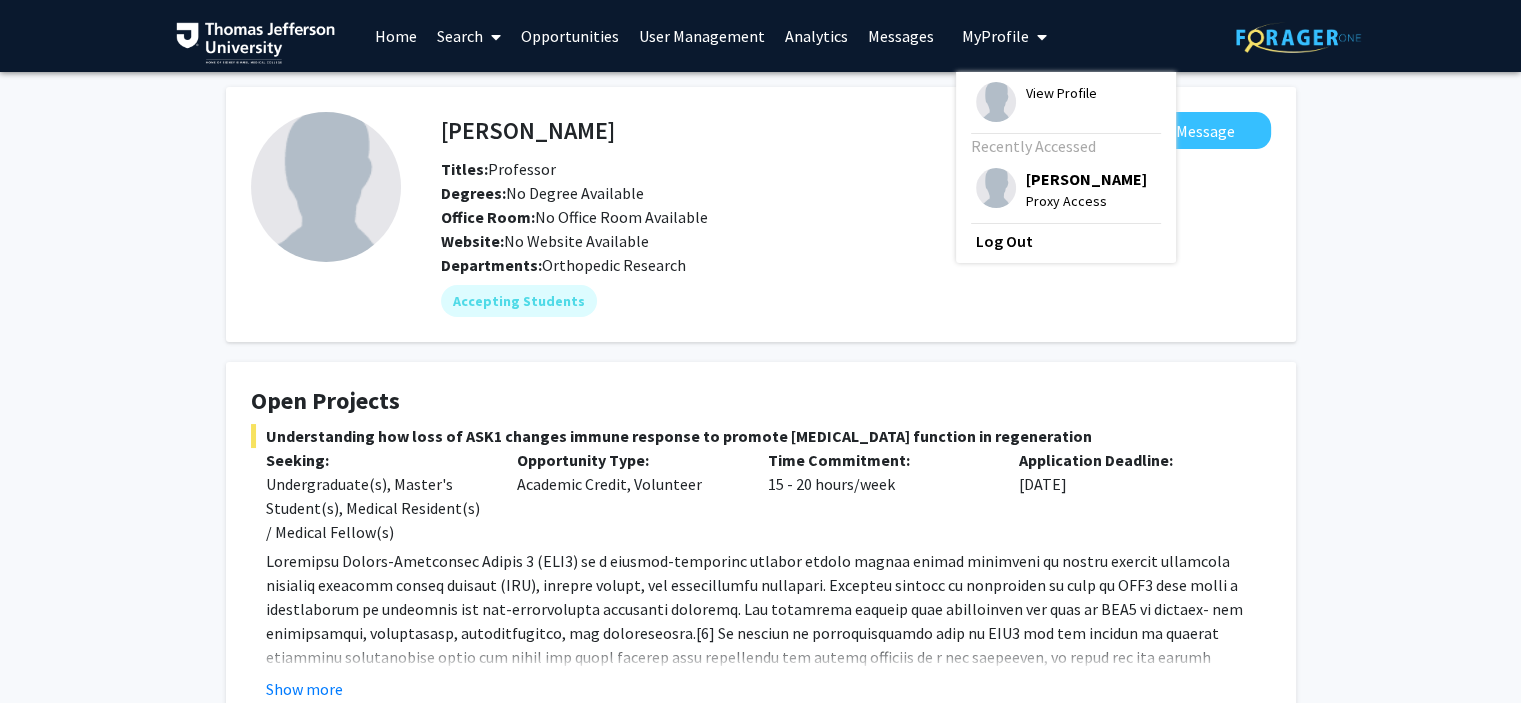 click on "[PERSON_NAME]" at bounding box center [1086, 179] 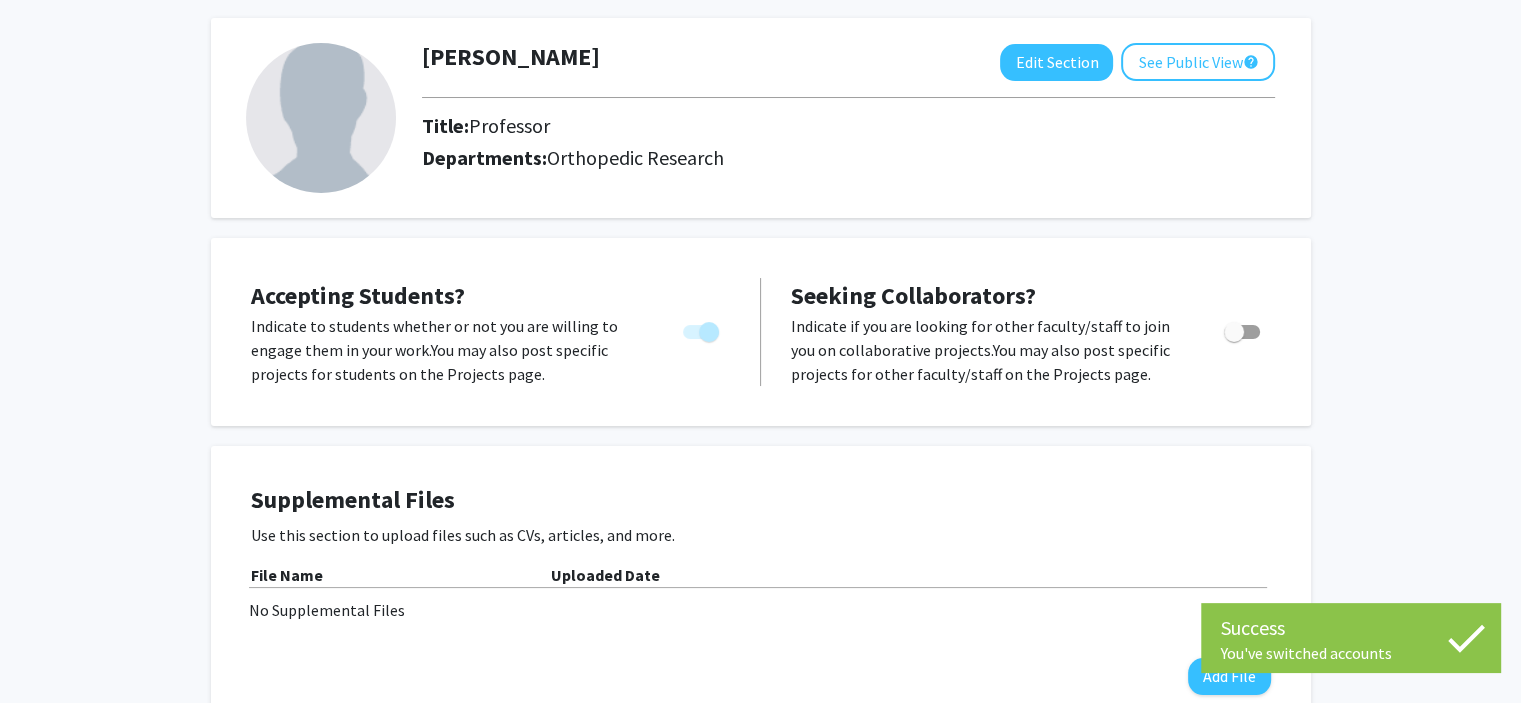scroll, scrollTop: 85, scrollLeft: 0, axis: vertical 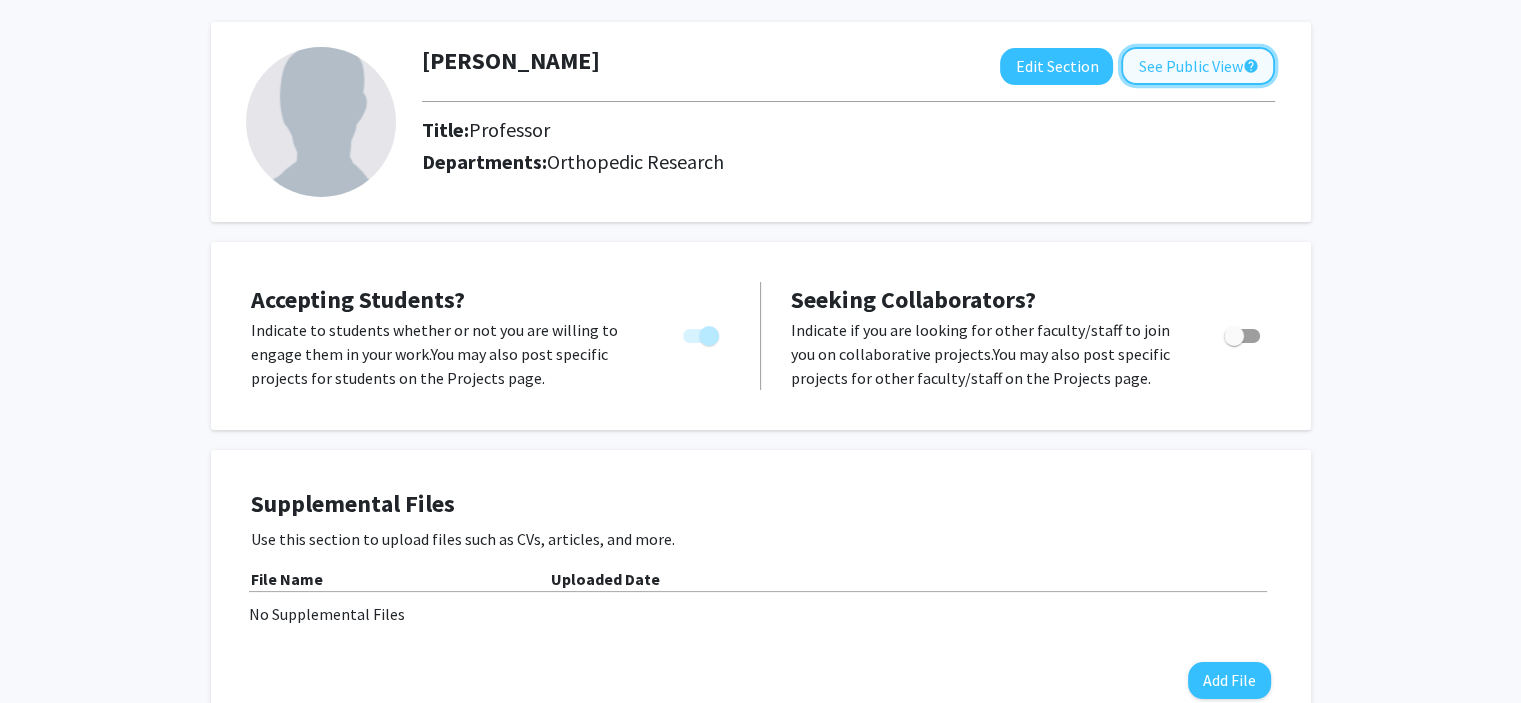 click on "See Public View  help" 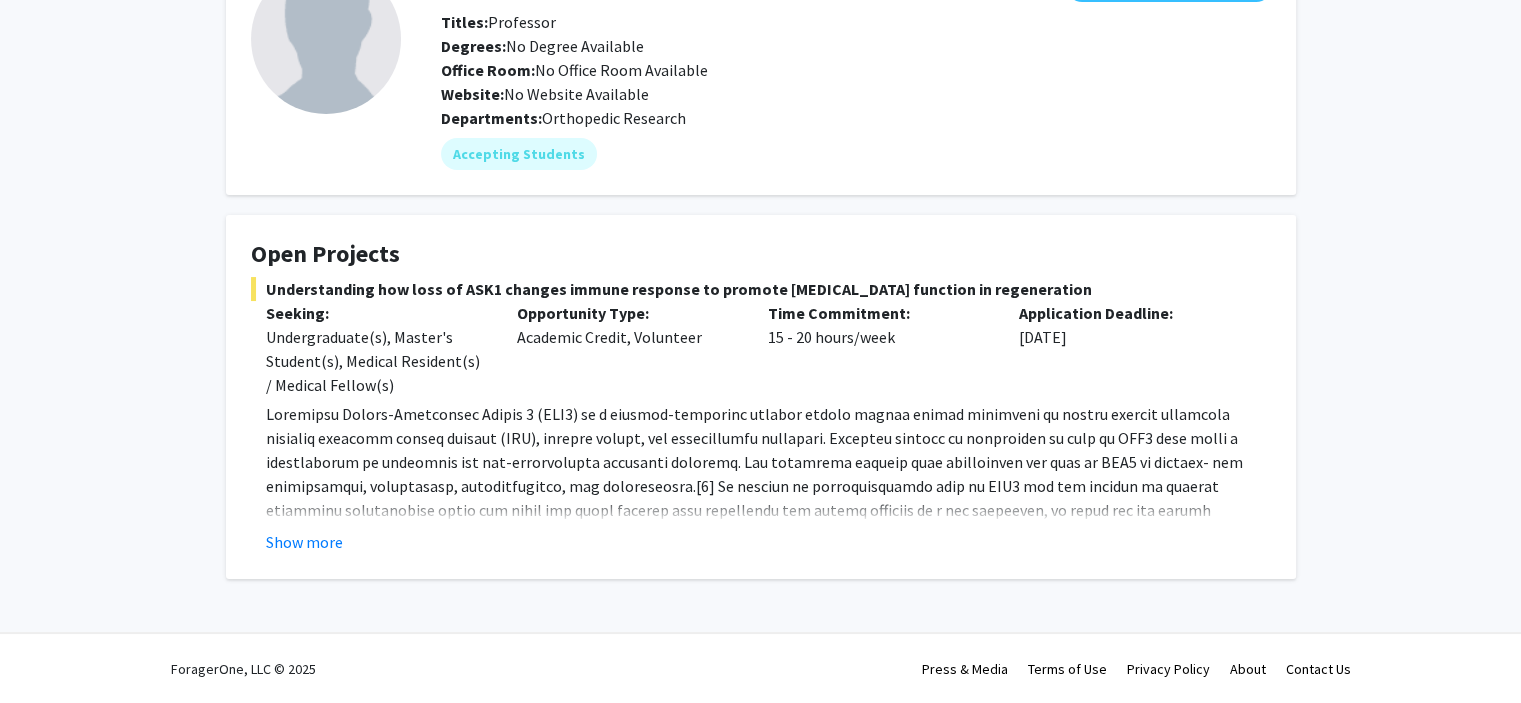 scroll, scrollTop: 0, scrollLeft: 0, axis: both 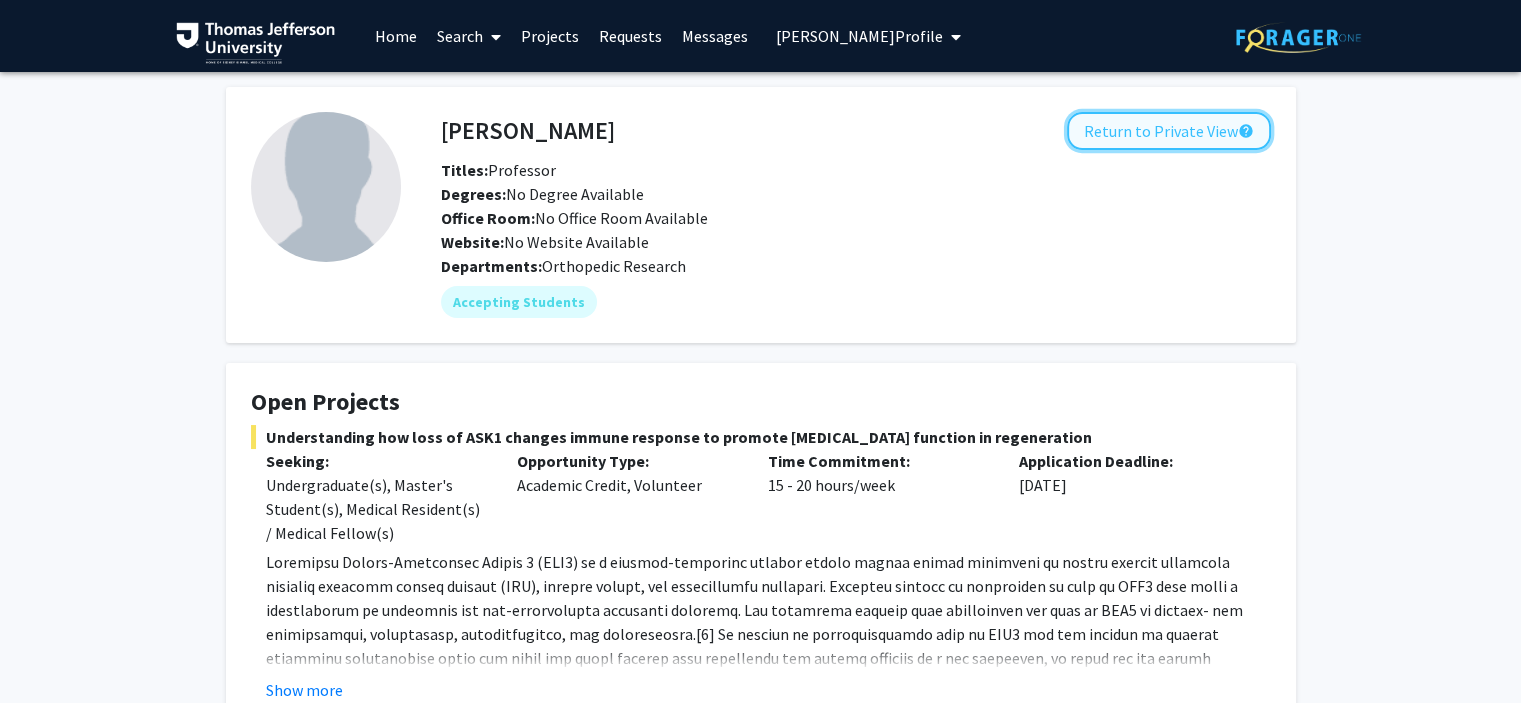 click on "Return to Private View  help" 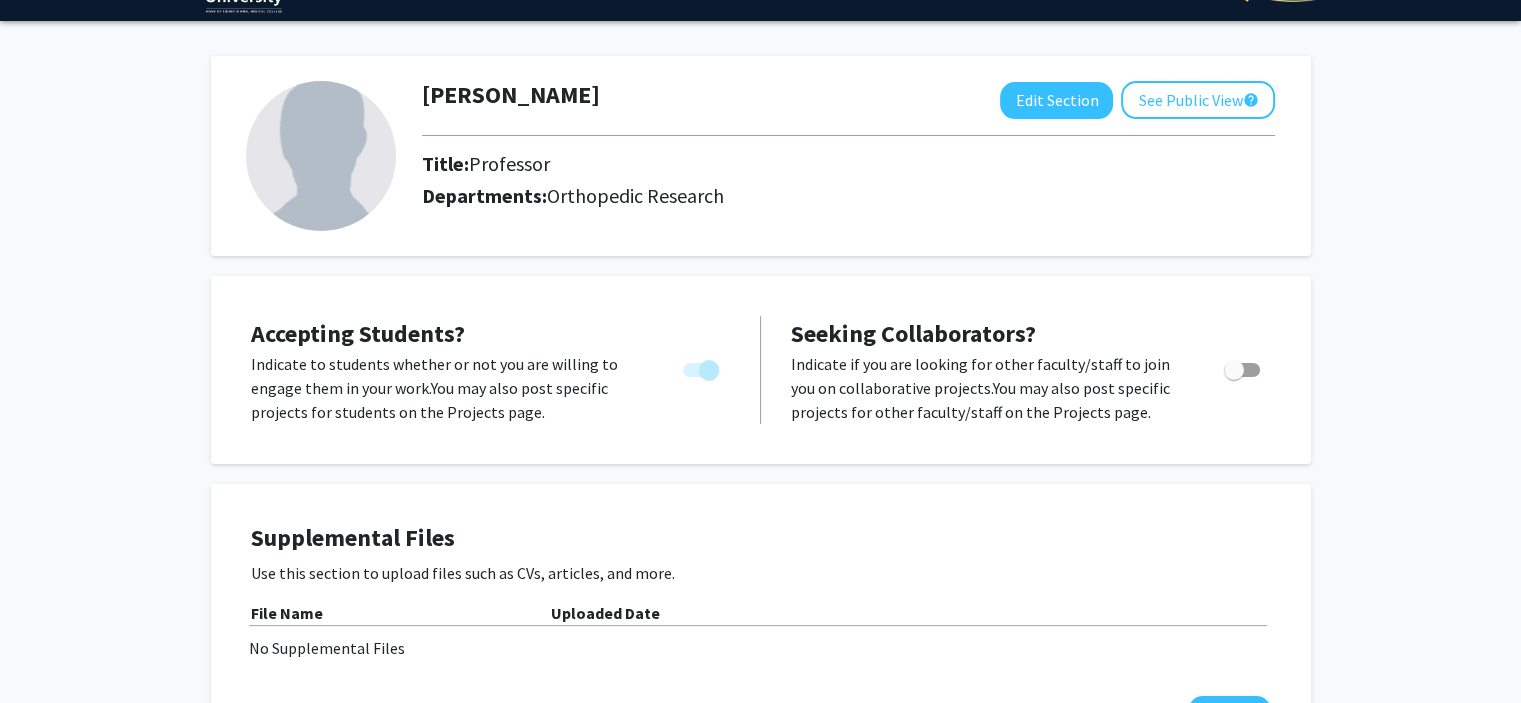 scroll, scrollTop: 52, scrollLeft: 0, axis: vertical 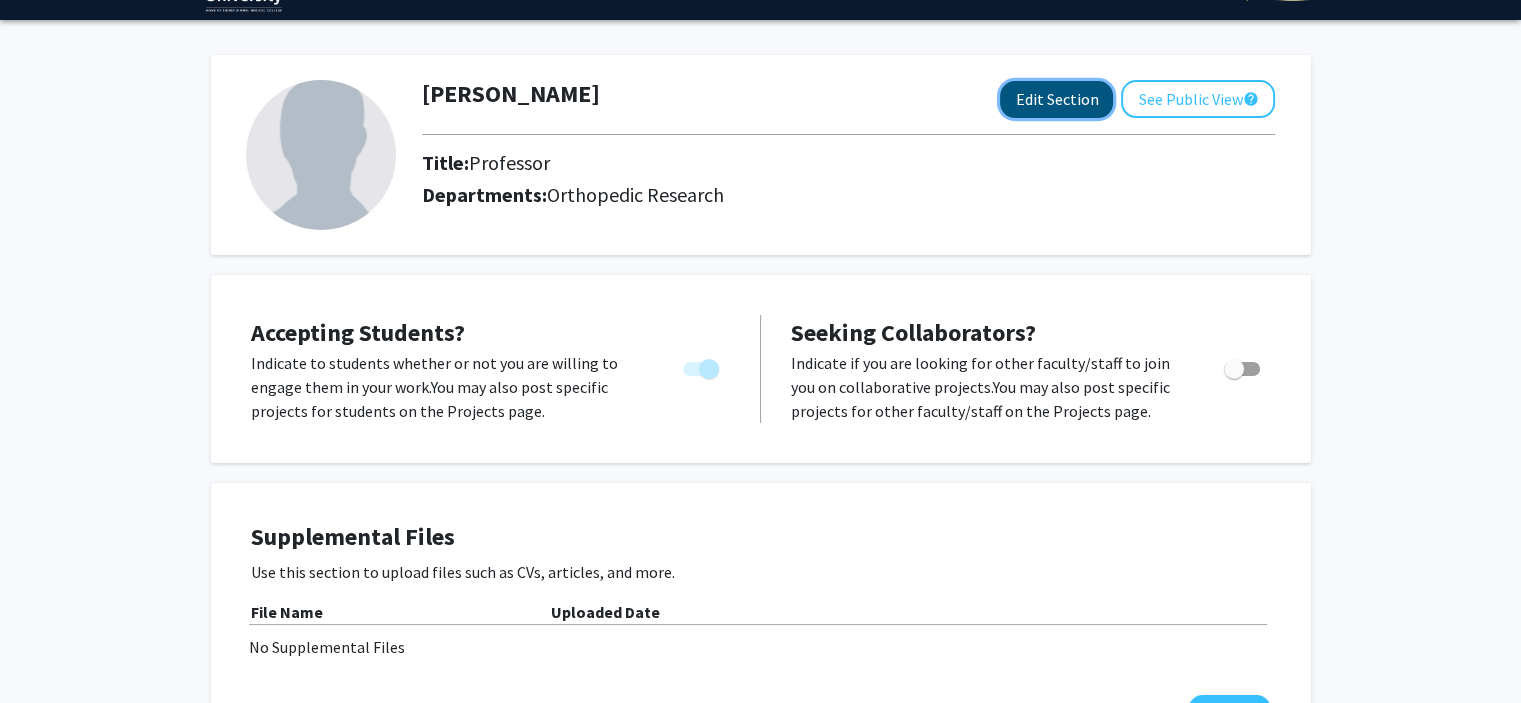 click on "Edit Section" 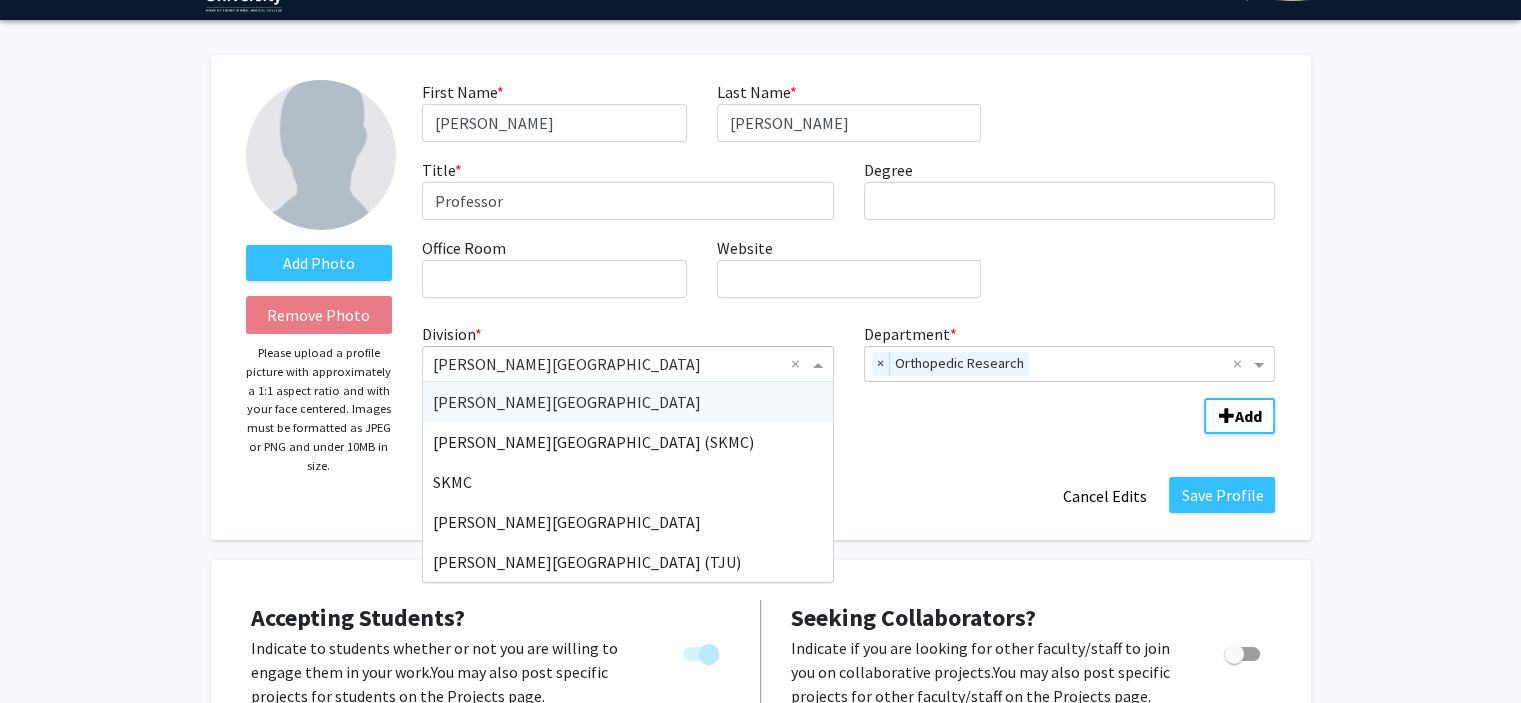 click 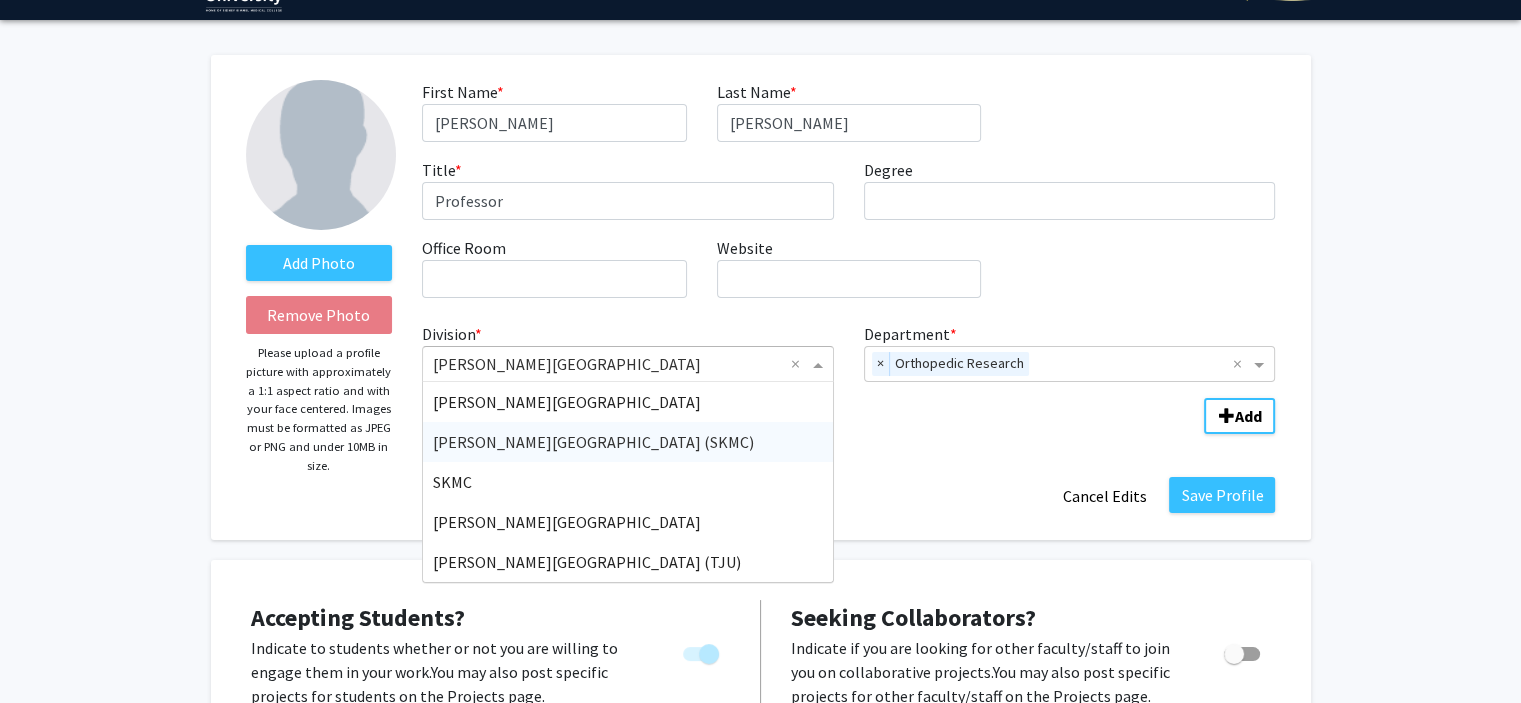 click on "[PERSON_NAME][GEOGRAPHIC_DATA] (SKMC)" at bounding box center [628, 442] 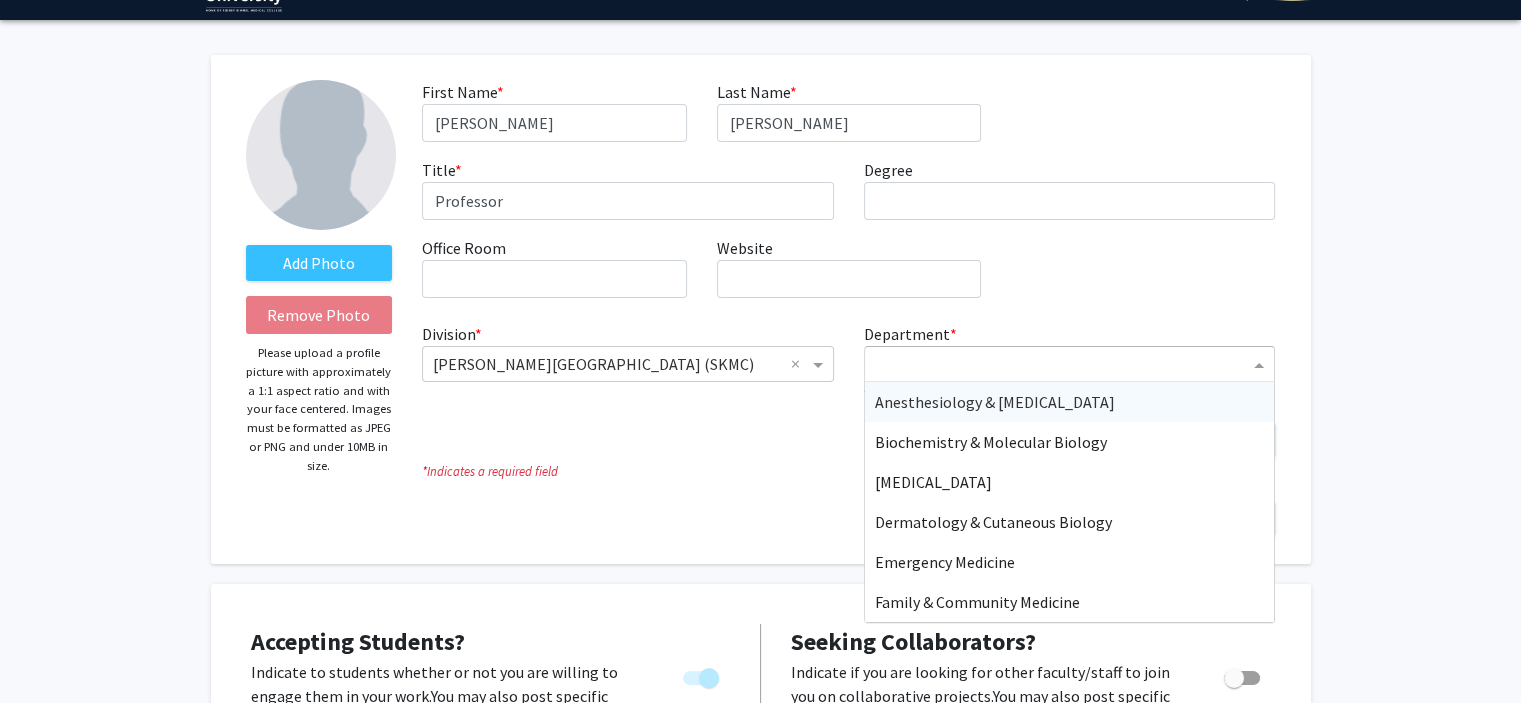 click 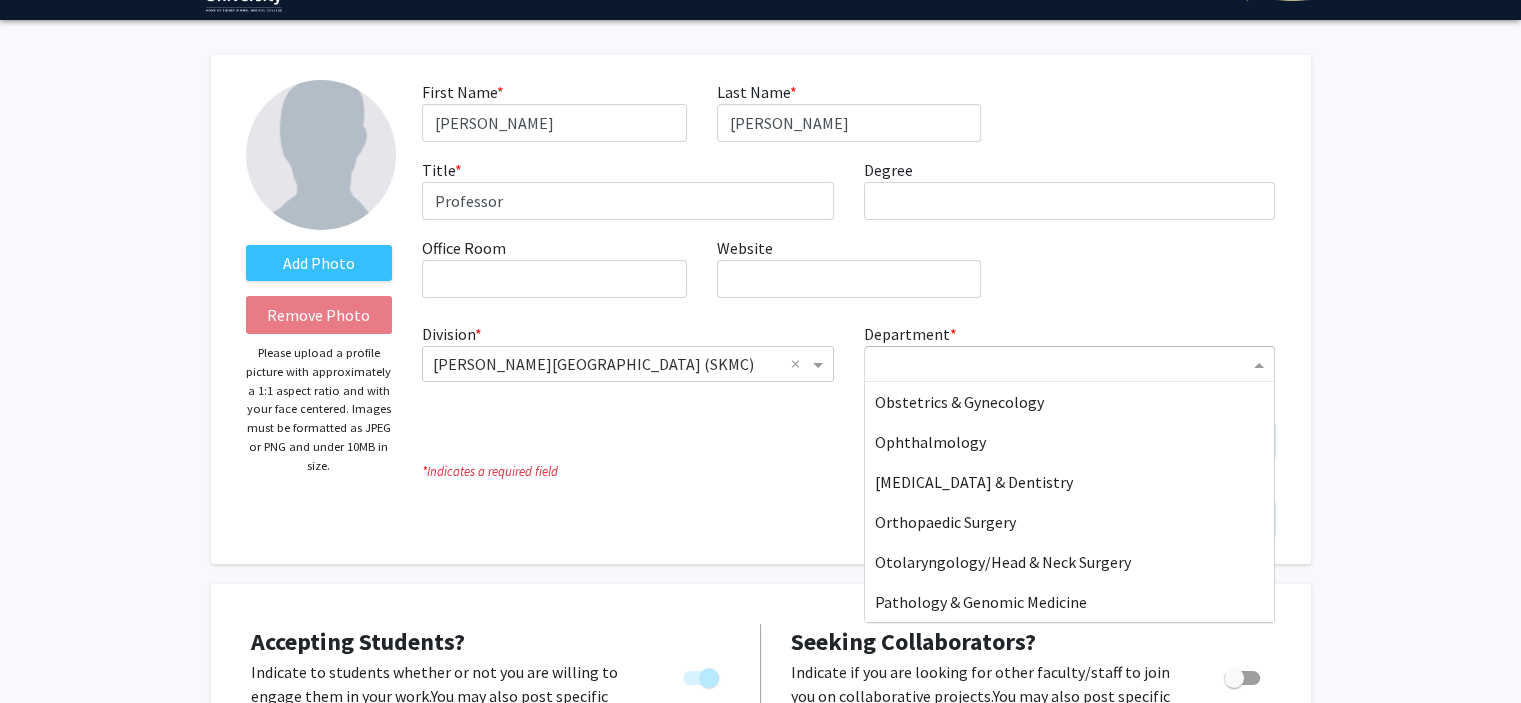 scroll, scrollTop: 604, scrollLeft: 0, axis: vertical 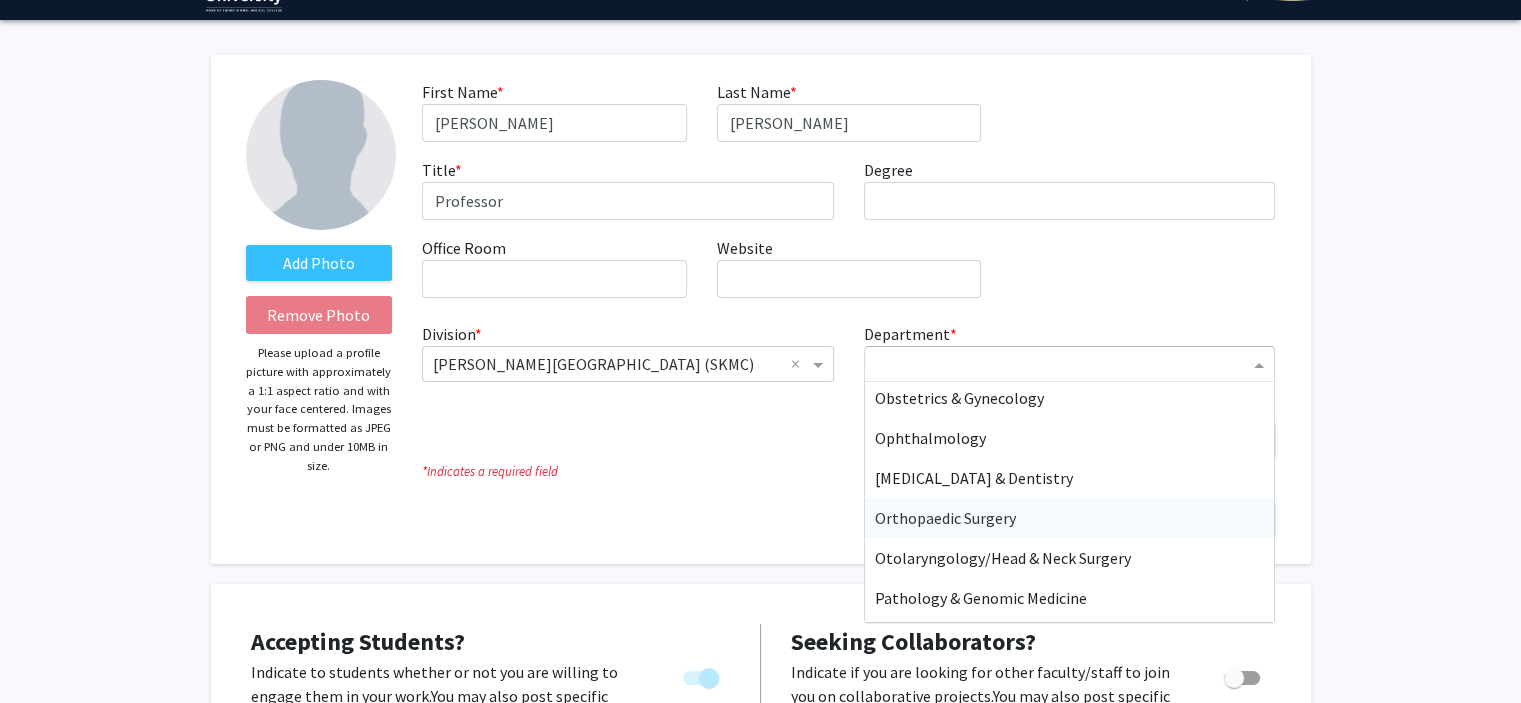 click on "Orthopaedic Surgery" at bounding box center [1070, 518] 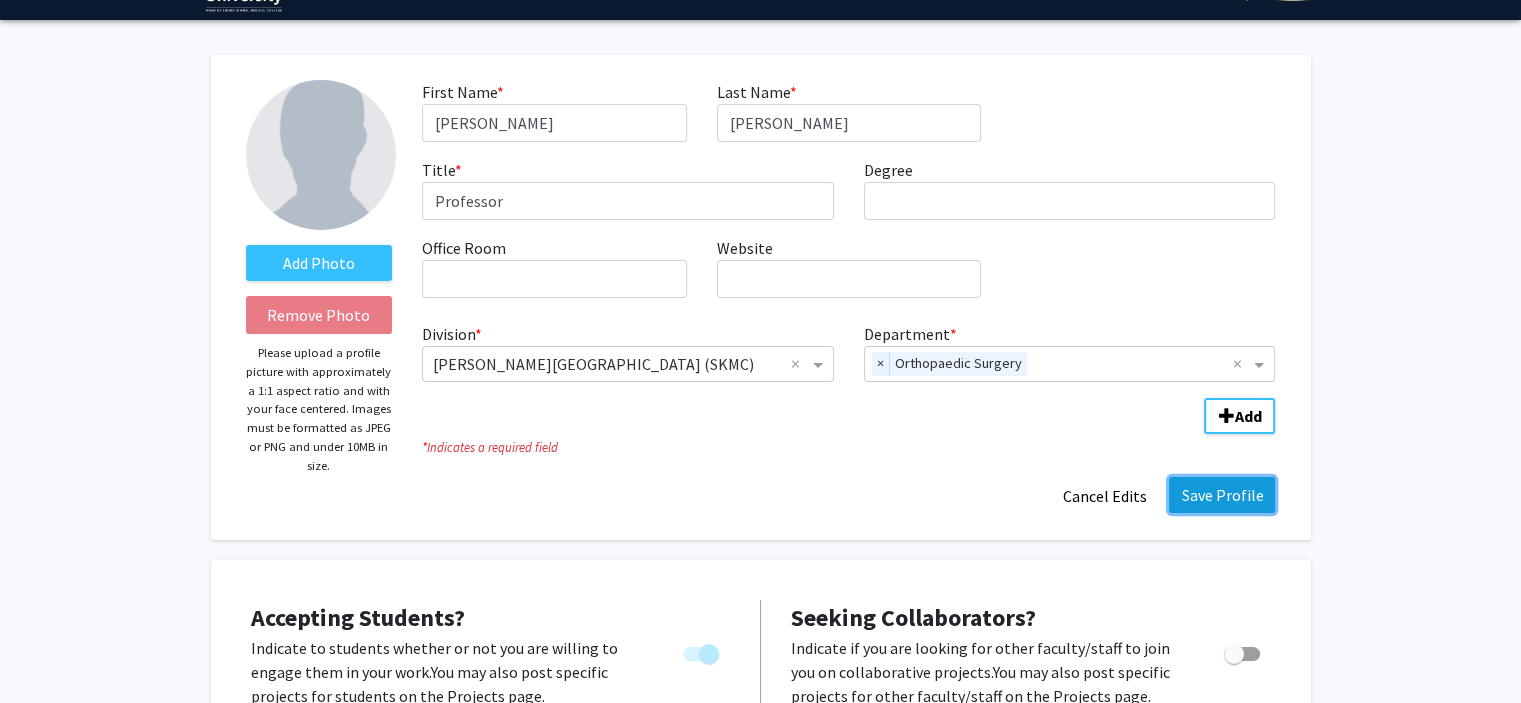 click on "Save Profile" 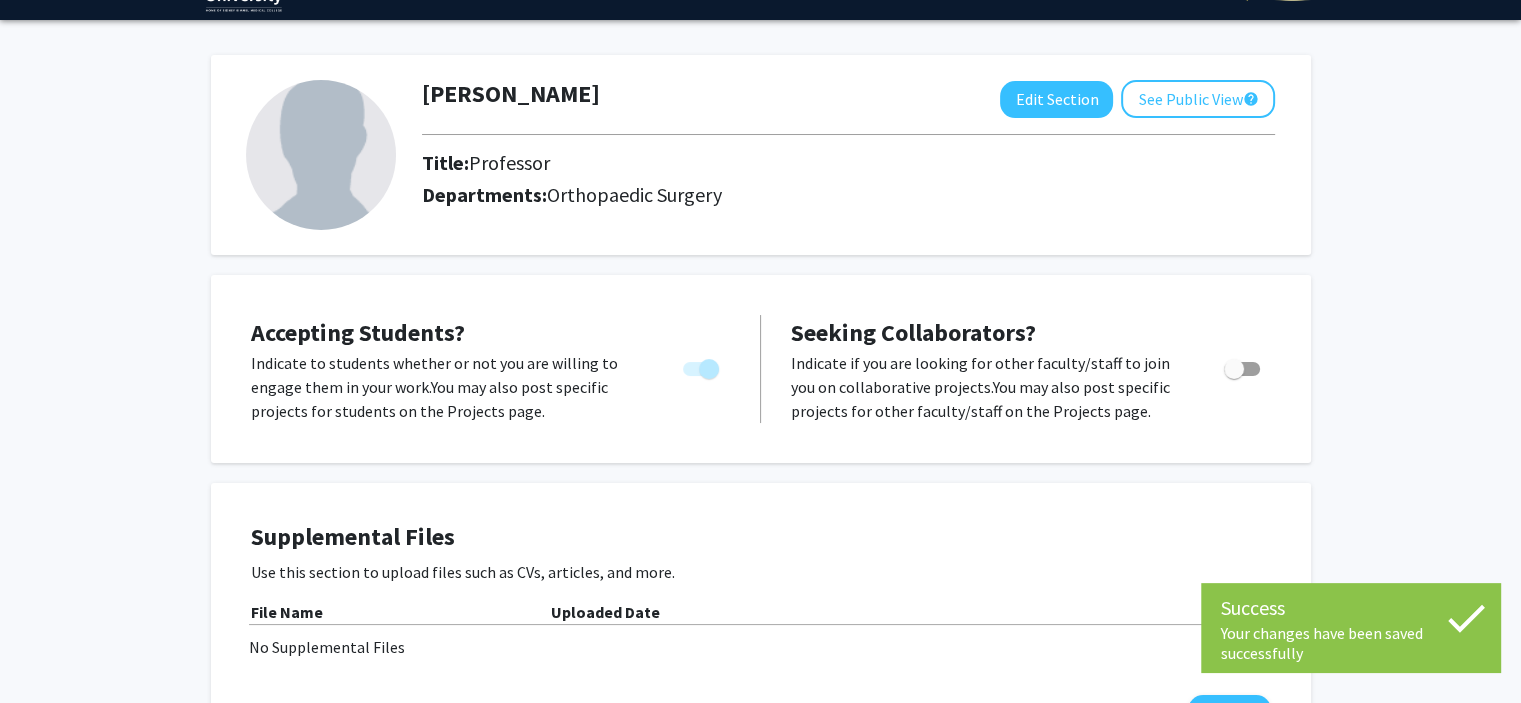 scroll, scrollTop: 0, scrollLeft: 0, axis: both 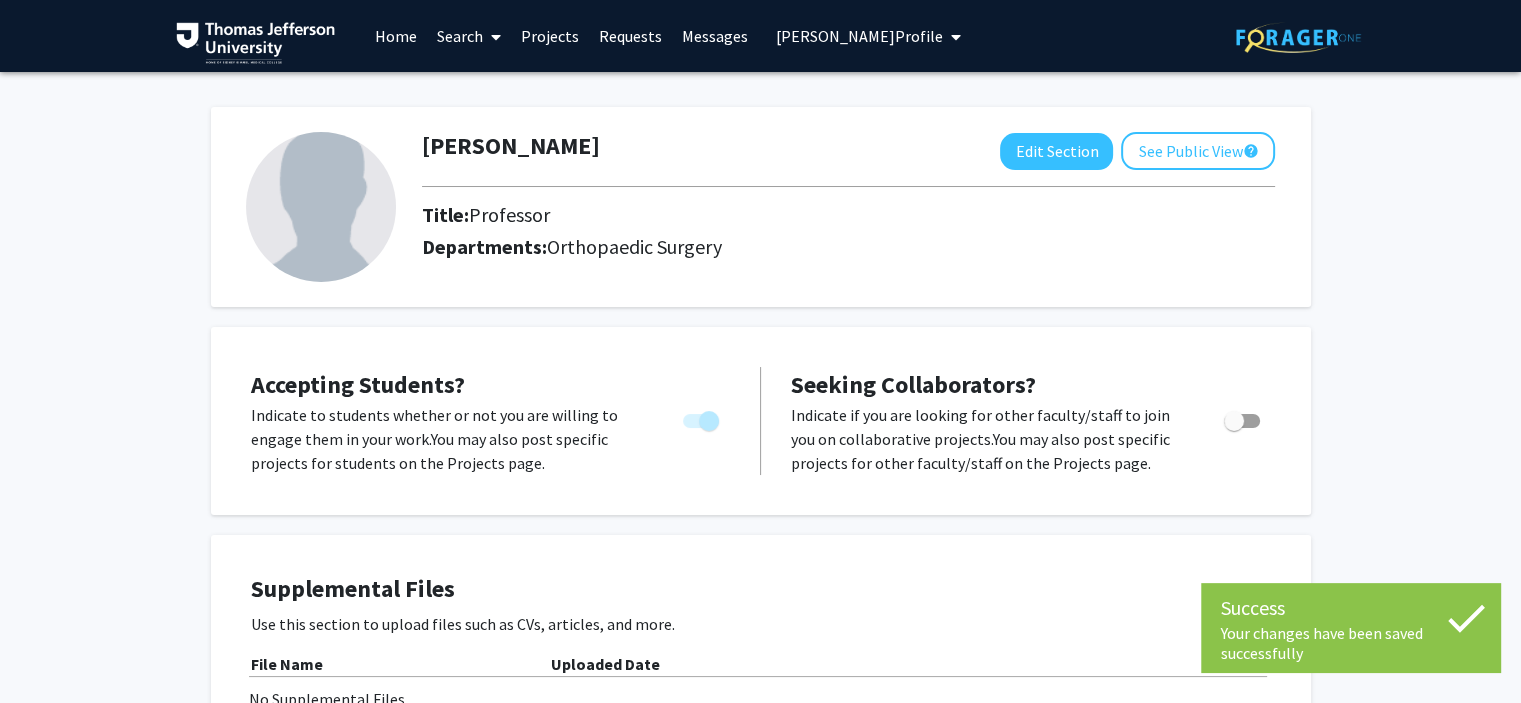 click on "[PERSON_NAME]   Profile" at bounding box center (868, 36) 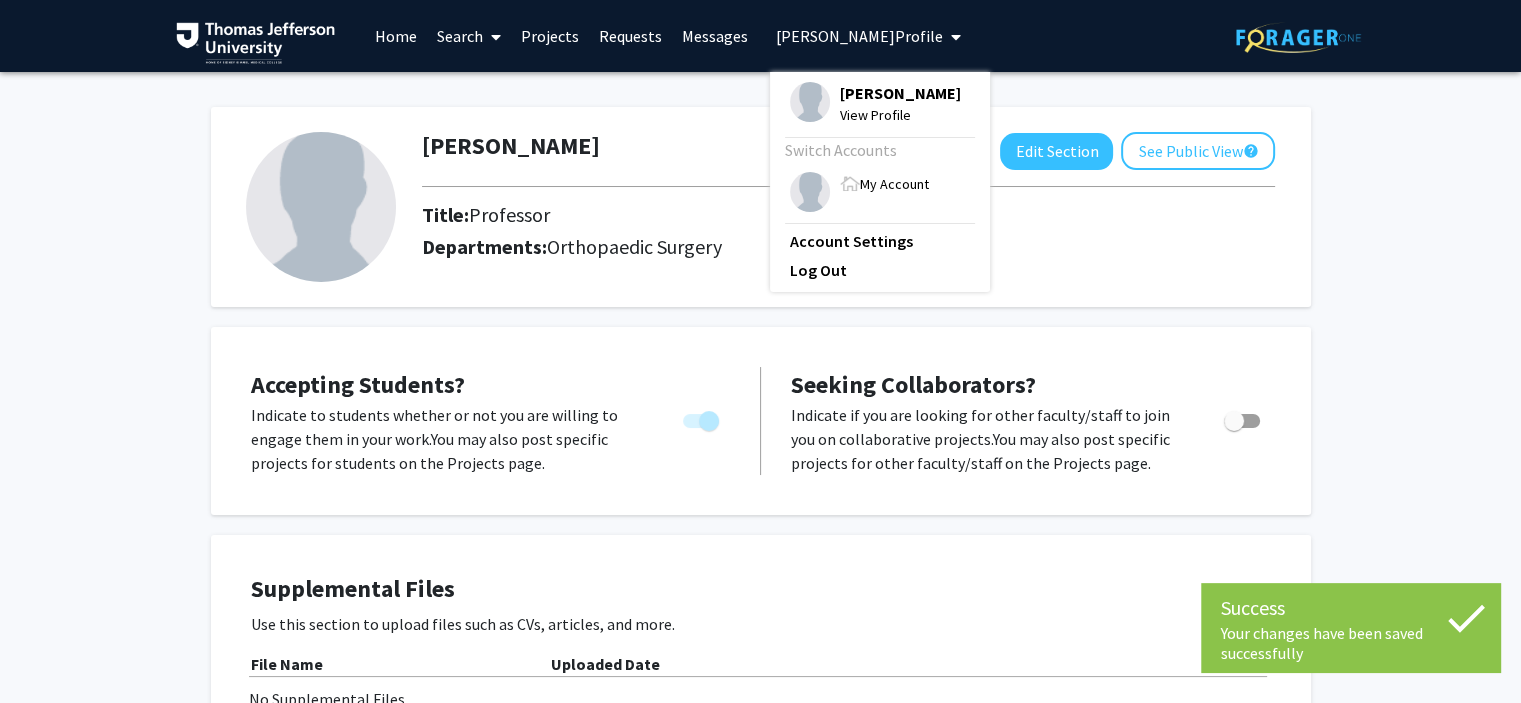 click on "My Account" at bounding box center (884, 183) 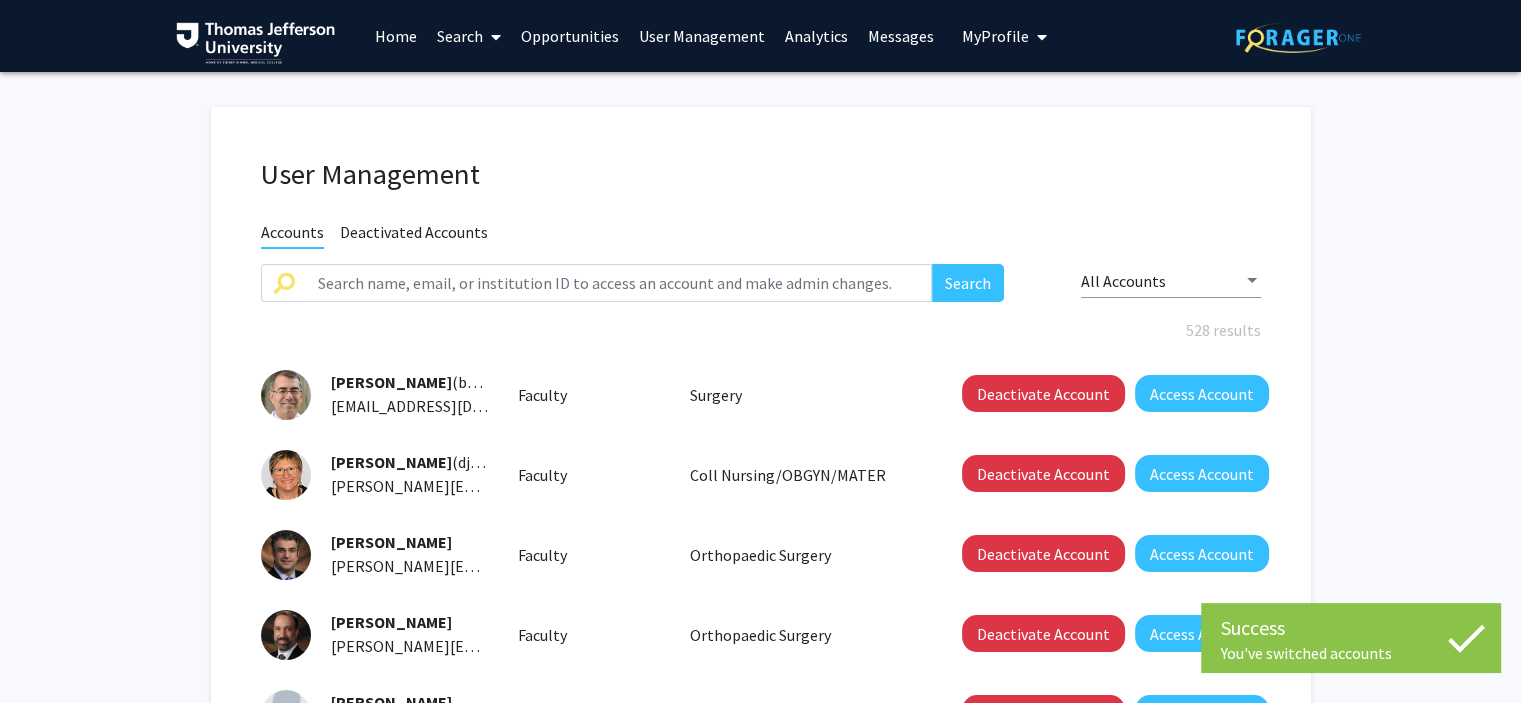 click on "Search" at bounding box center [469, 36] 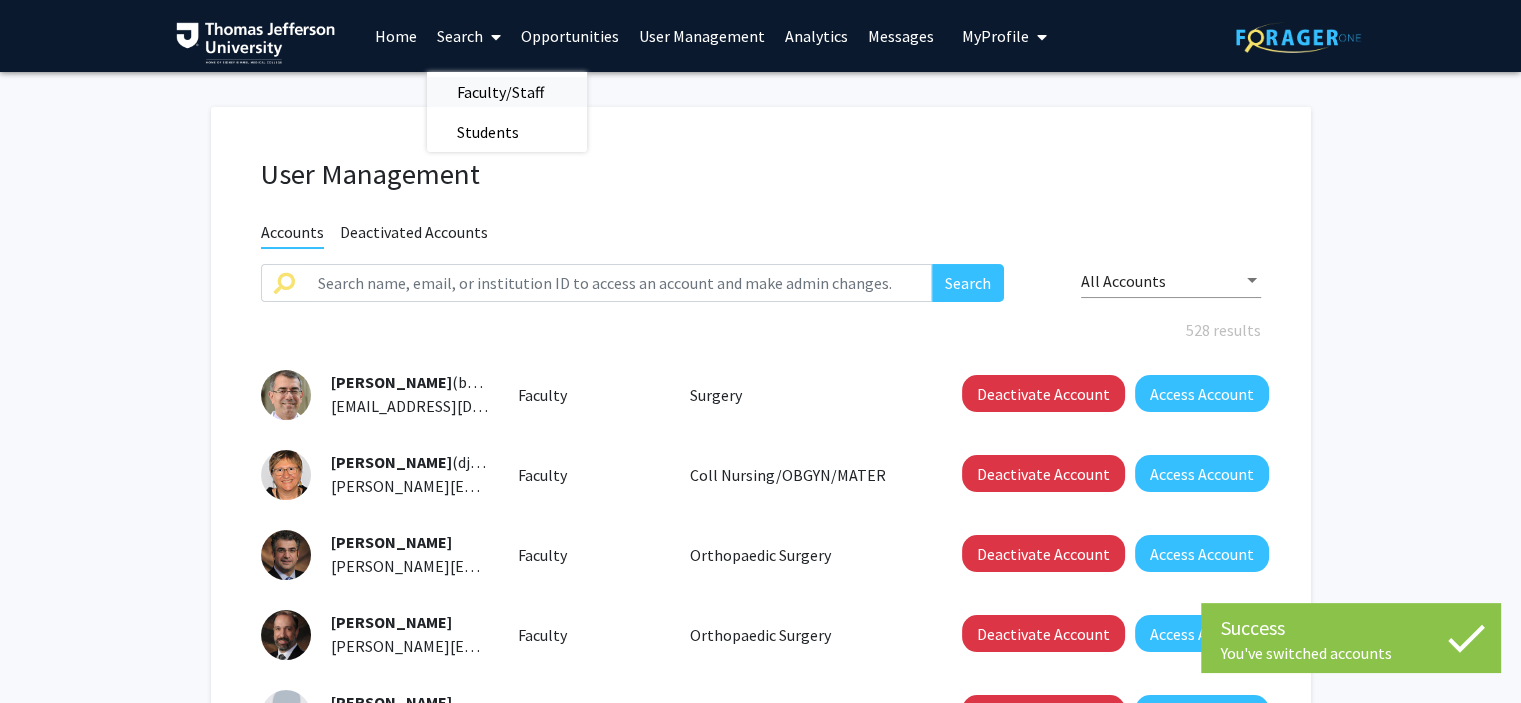 click on "Faculty/Staff" at bounding box center [500, 92] 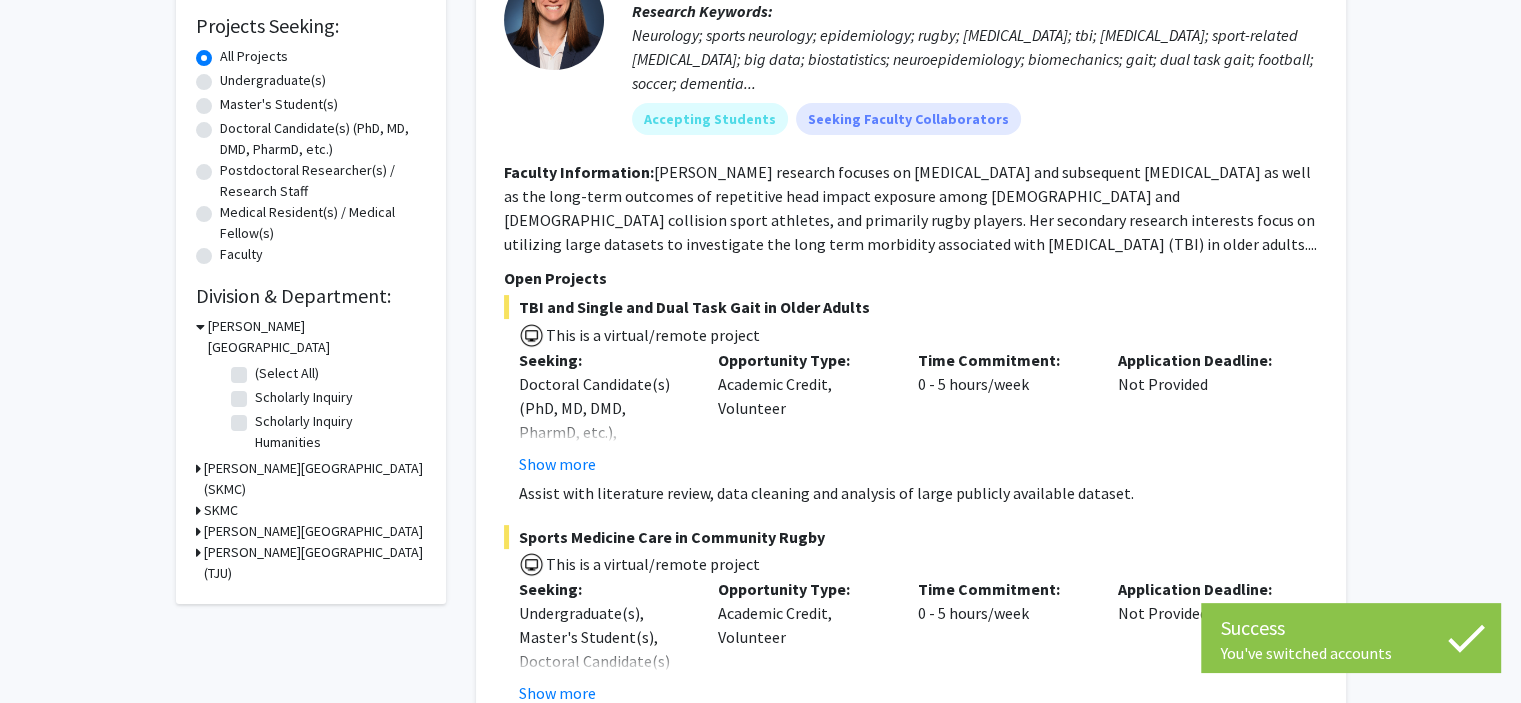 scroll, scrollTop: 334, scrollLeft: 0, axis: vertical 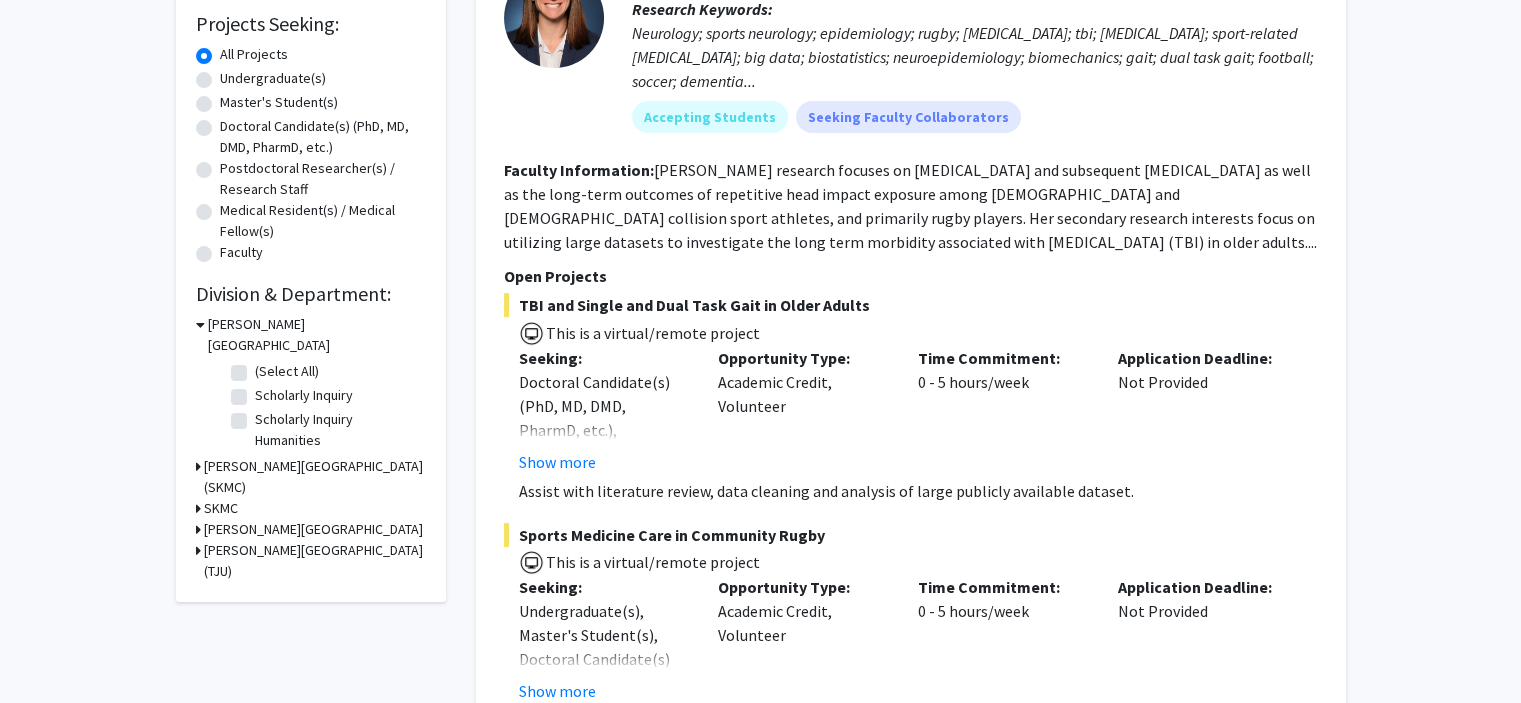 click on "Scholarly Inquiry" 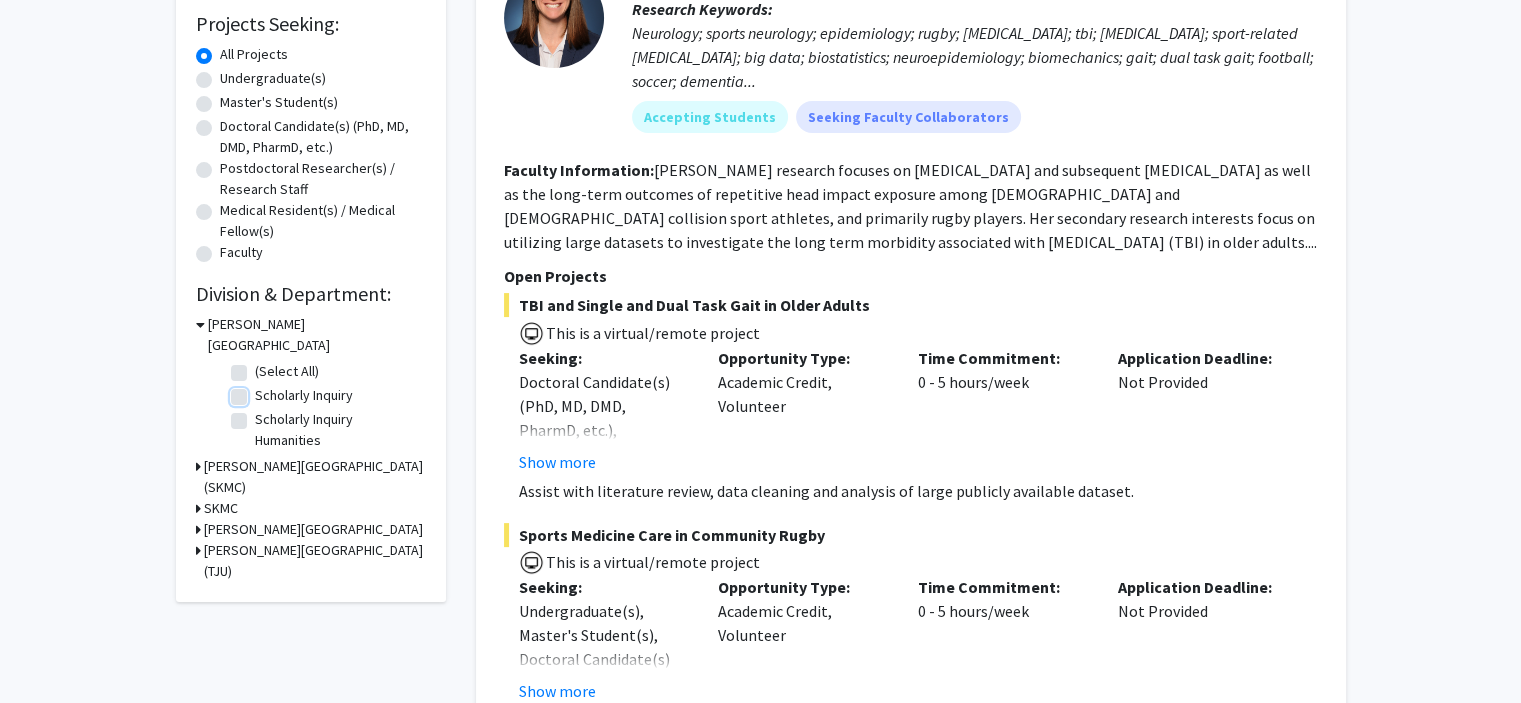 click on "Scholarly Inquiry" at bounding box center [261, 391] 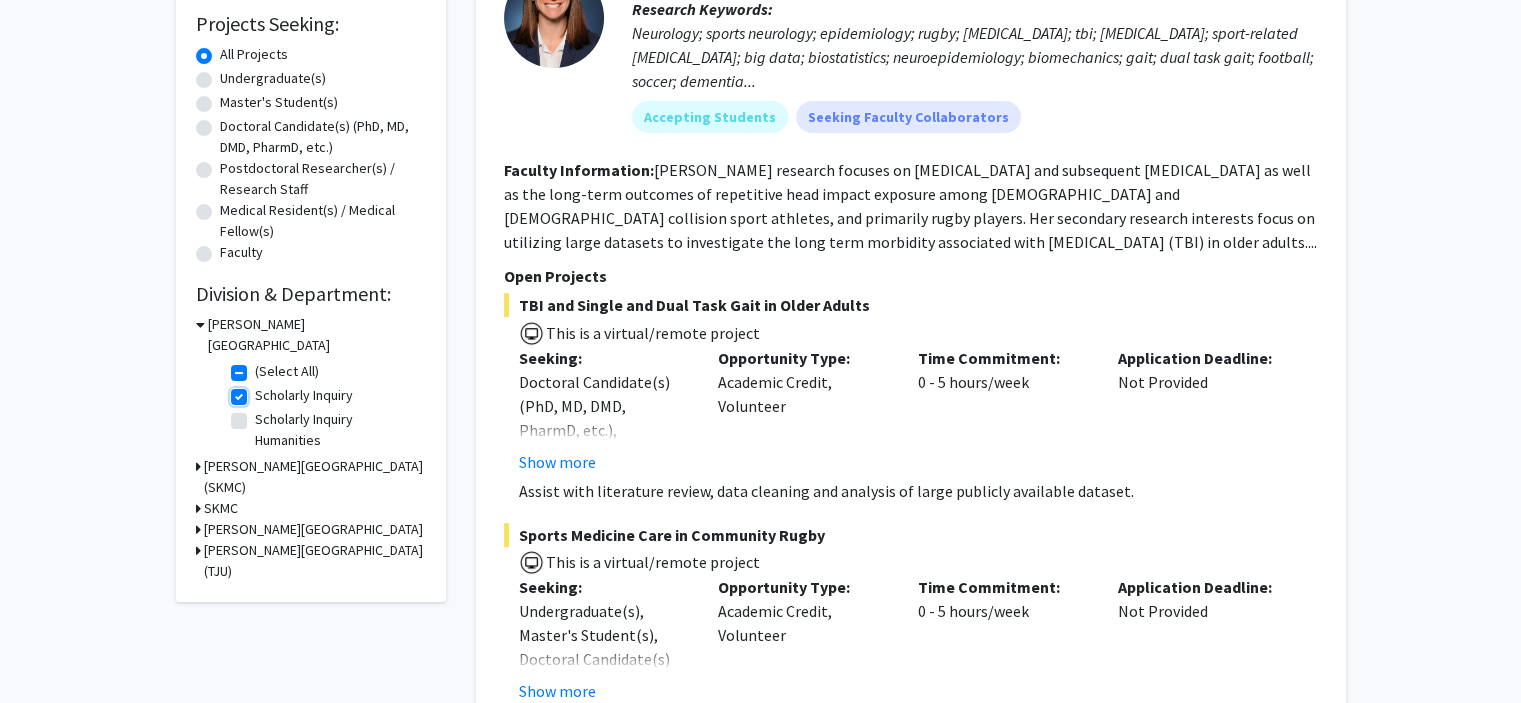 checkbox on "true" 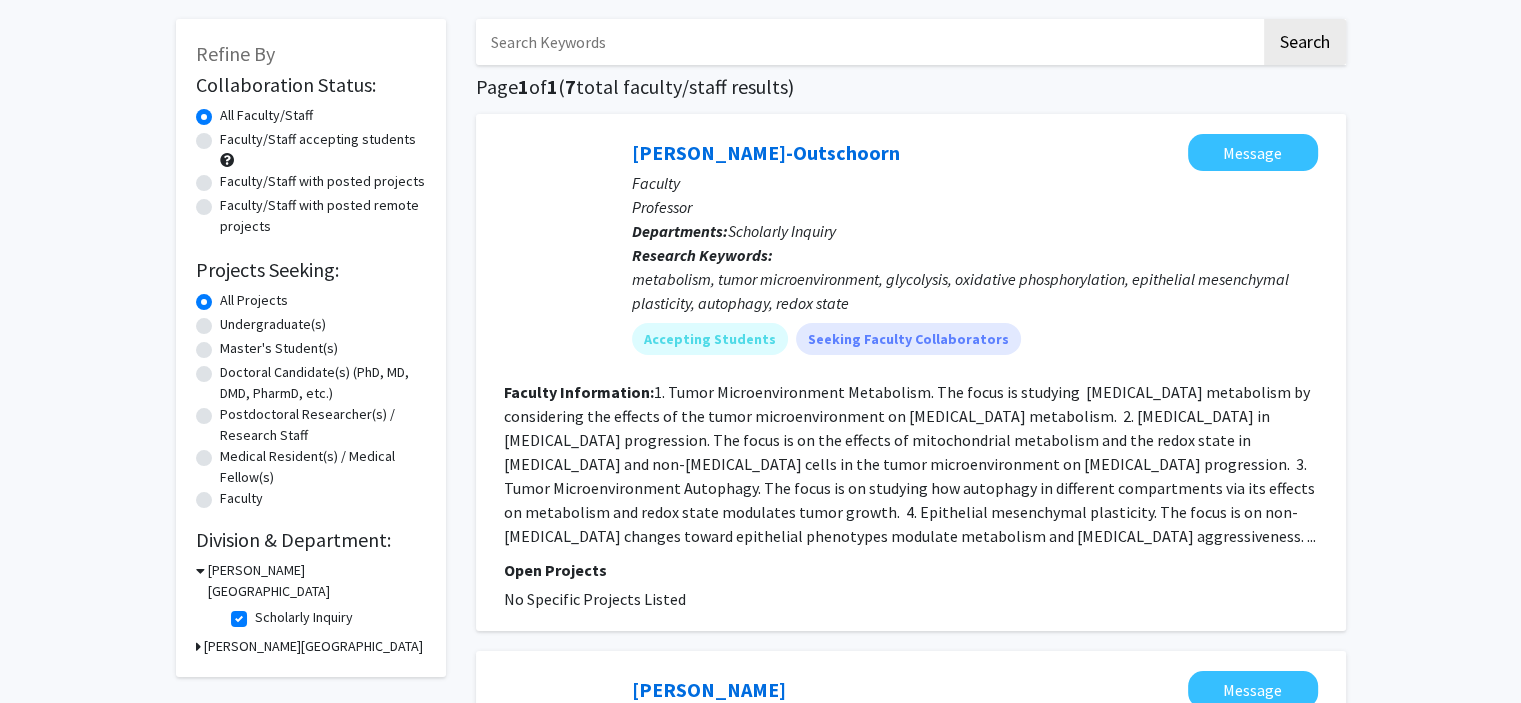 scroll, scrollTop: 88, scrollLeft: 0, axis: vertical 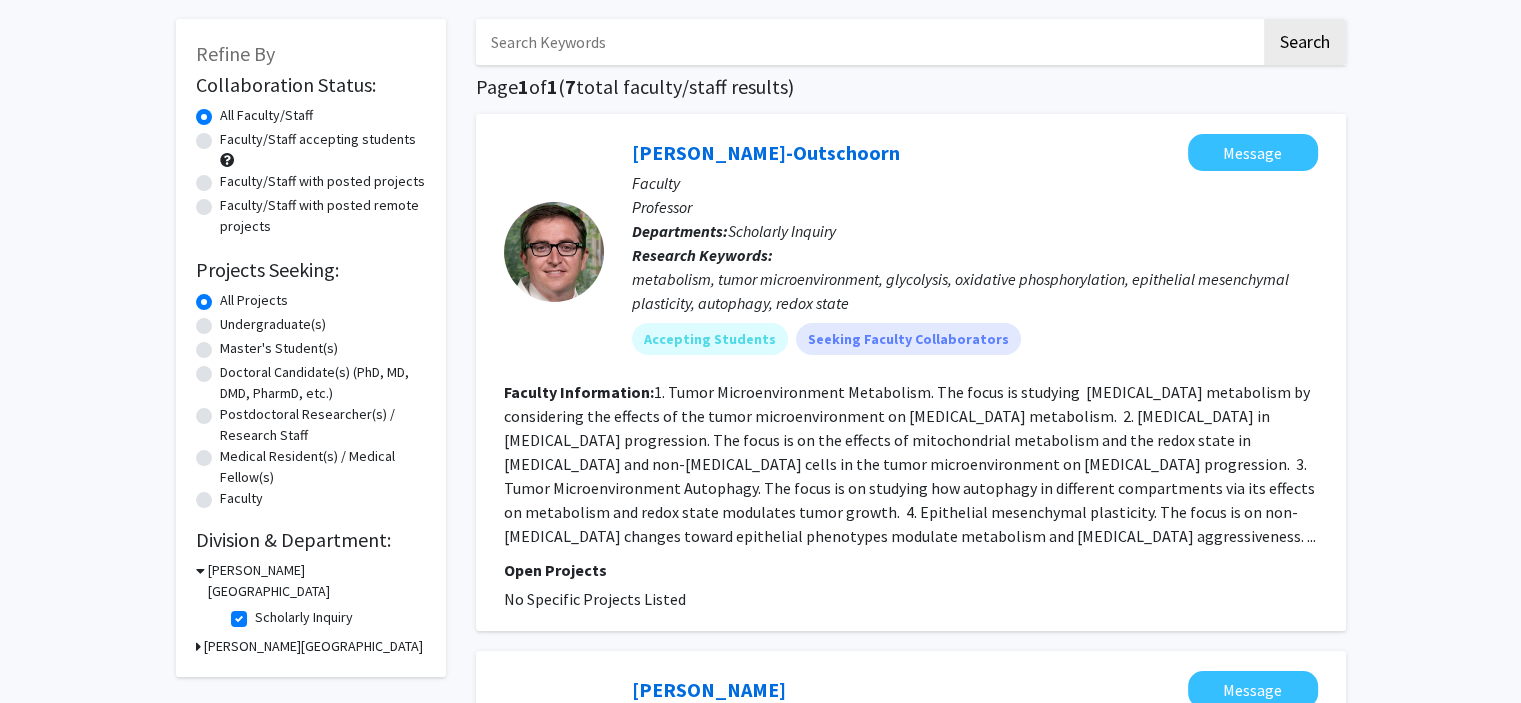 click on "Scholarly Inquiry  Scholarly Inquiry" 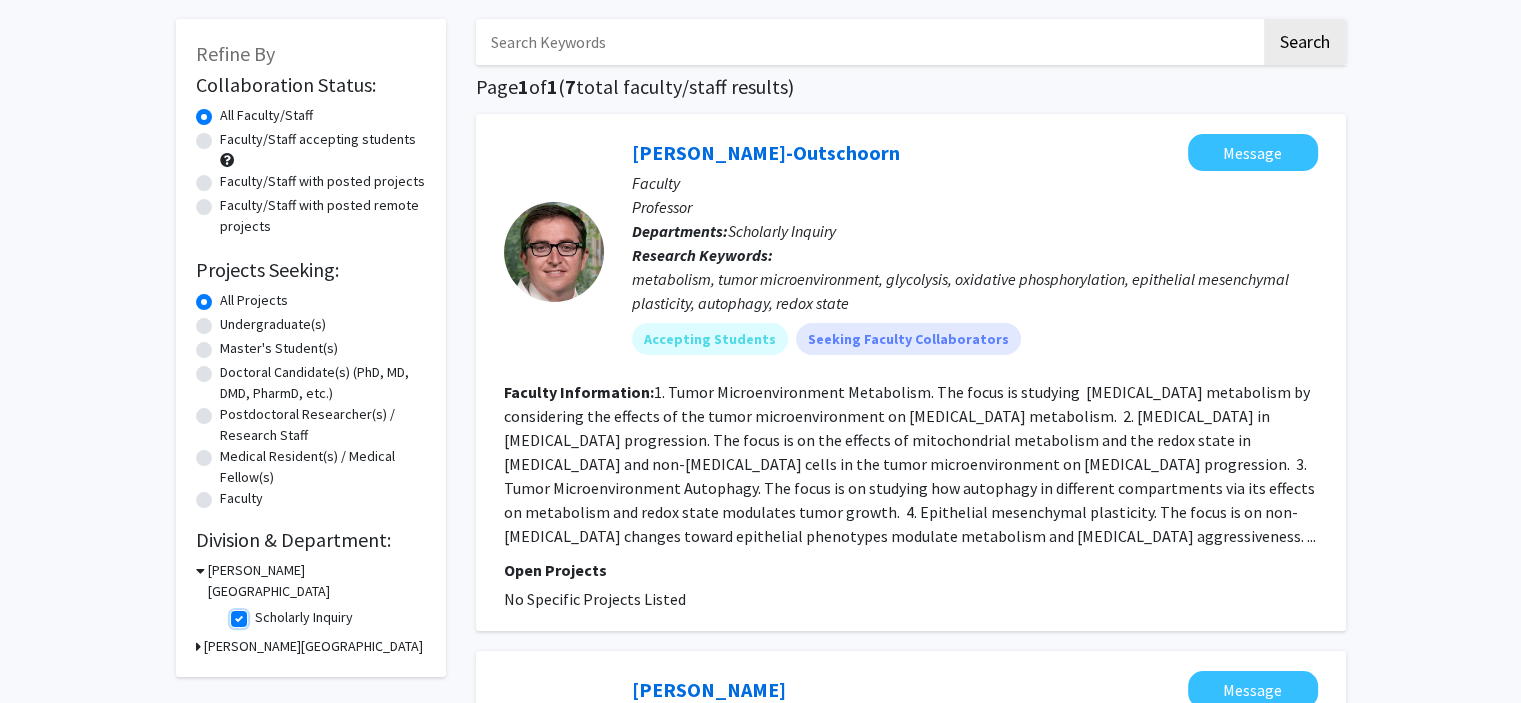 click on "Scholarly Inquiry" at bounding box center [261, 613] 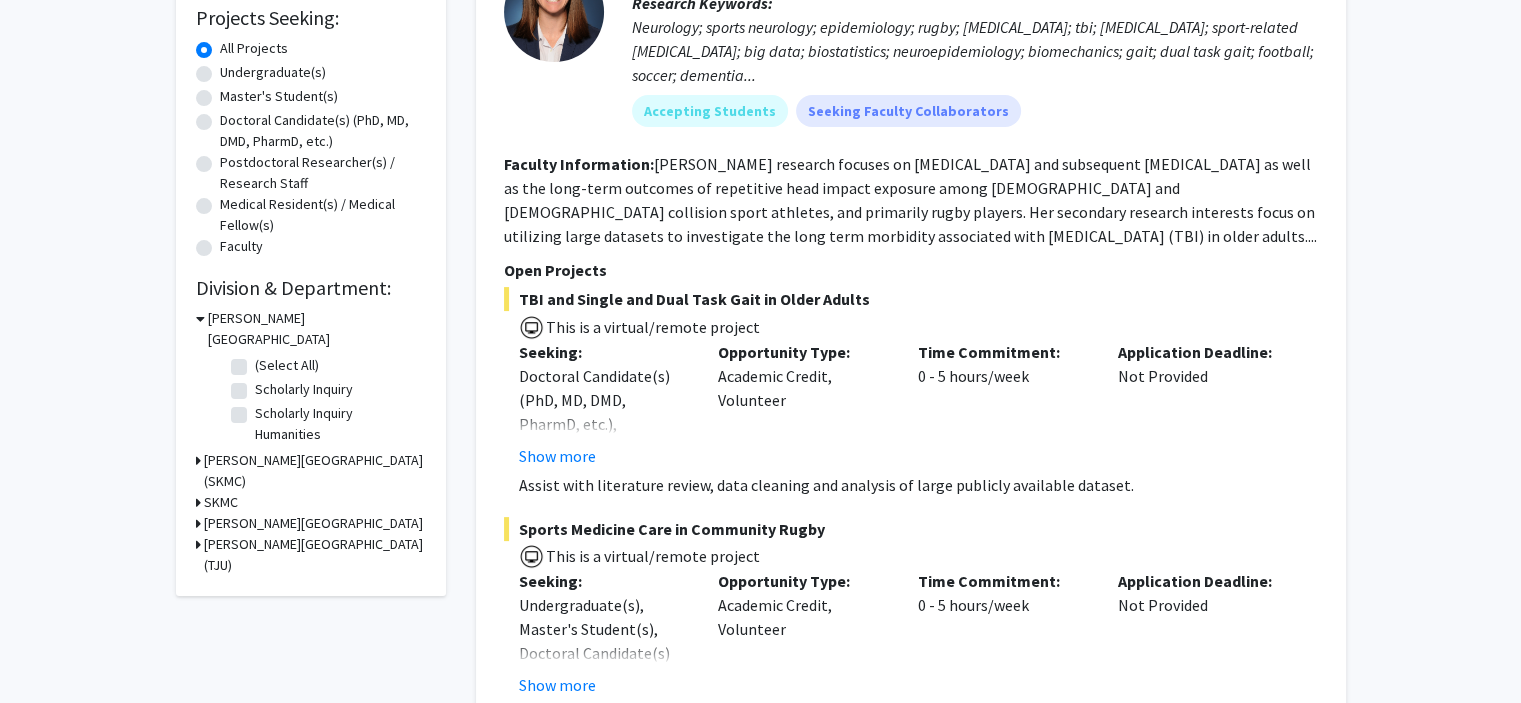 scroll, scrollTop: 340, scrollLeft: 0, axis: vertical 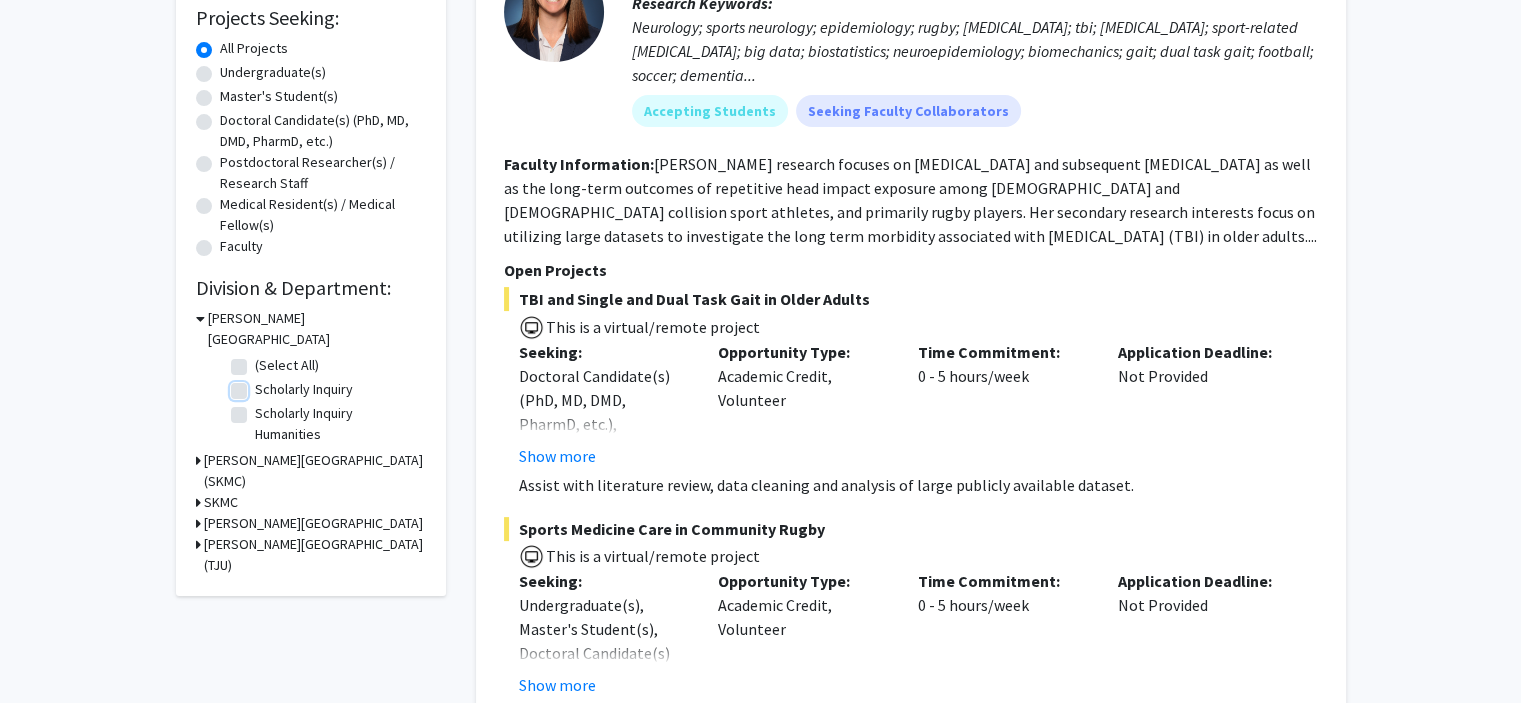 click on "Scholarly Inquiry" at bounding box center (261, 385) 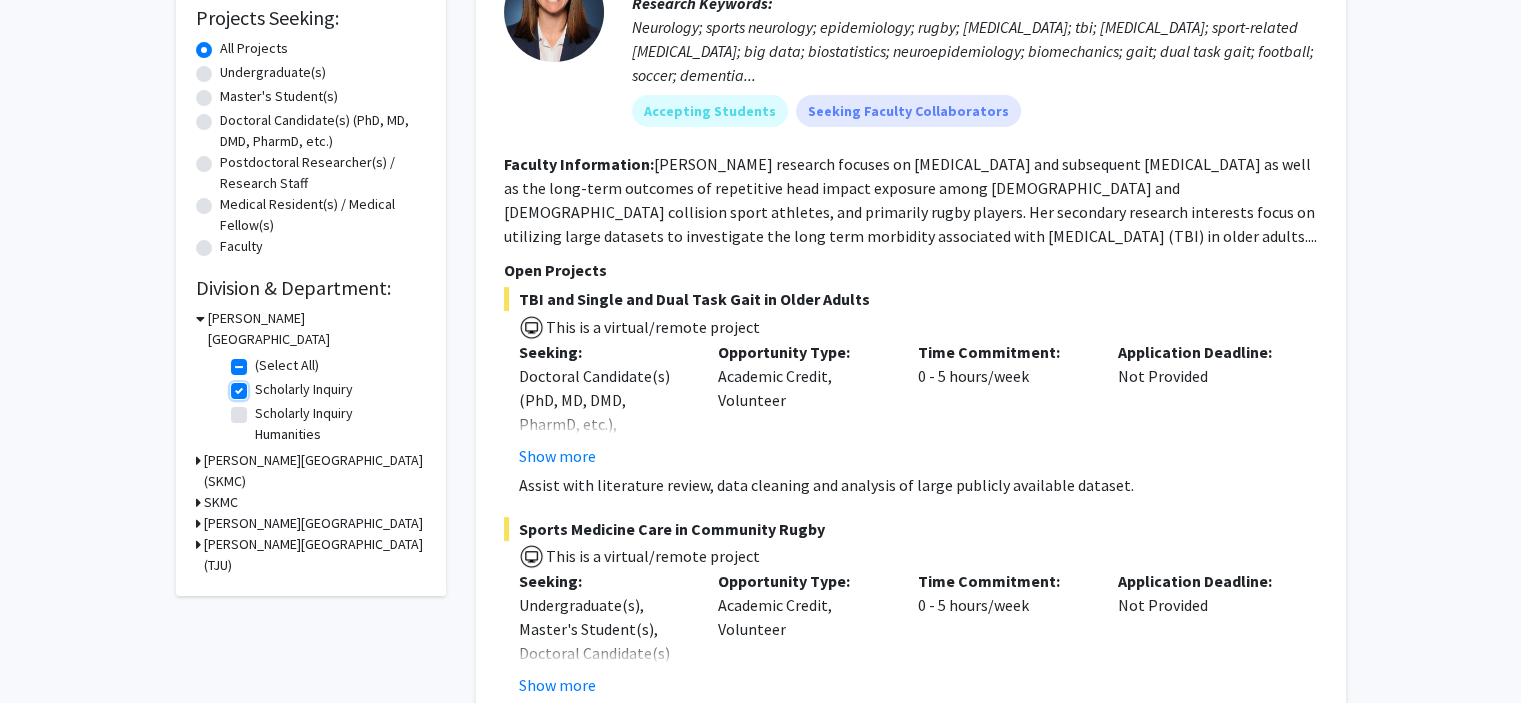 checkbox on "true" 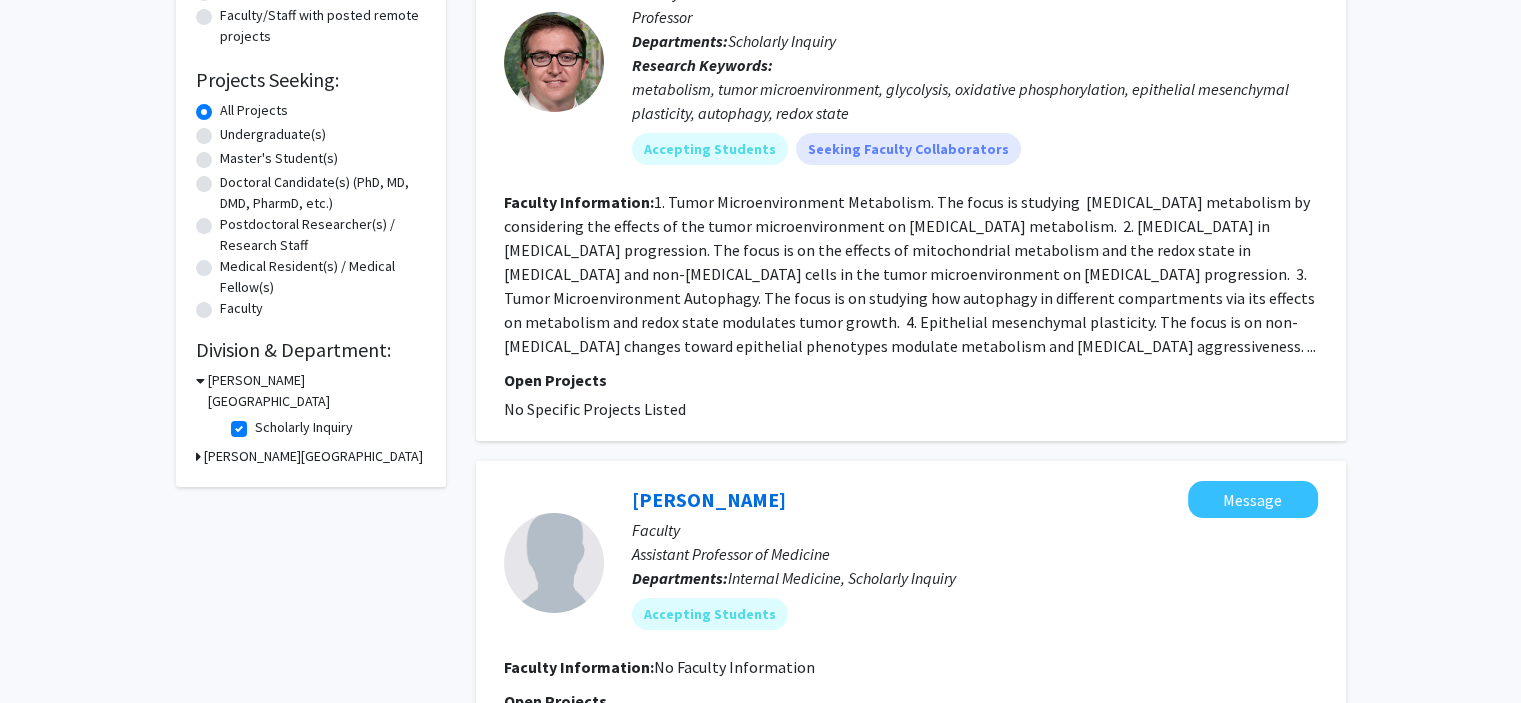scroll, scrollTop: 286, scrollLeft: 0, axis: vertical 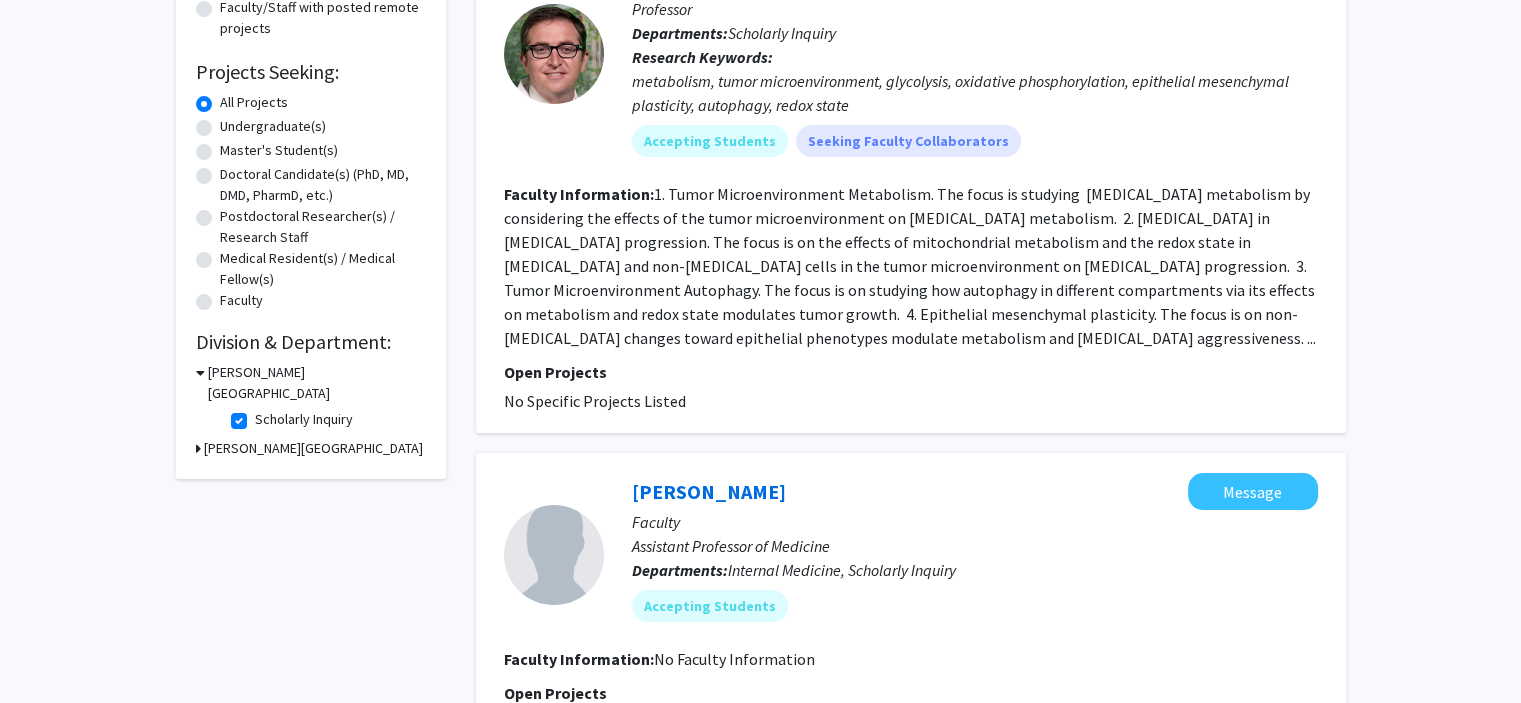 click on "Scholarly Inquiry" 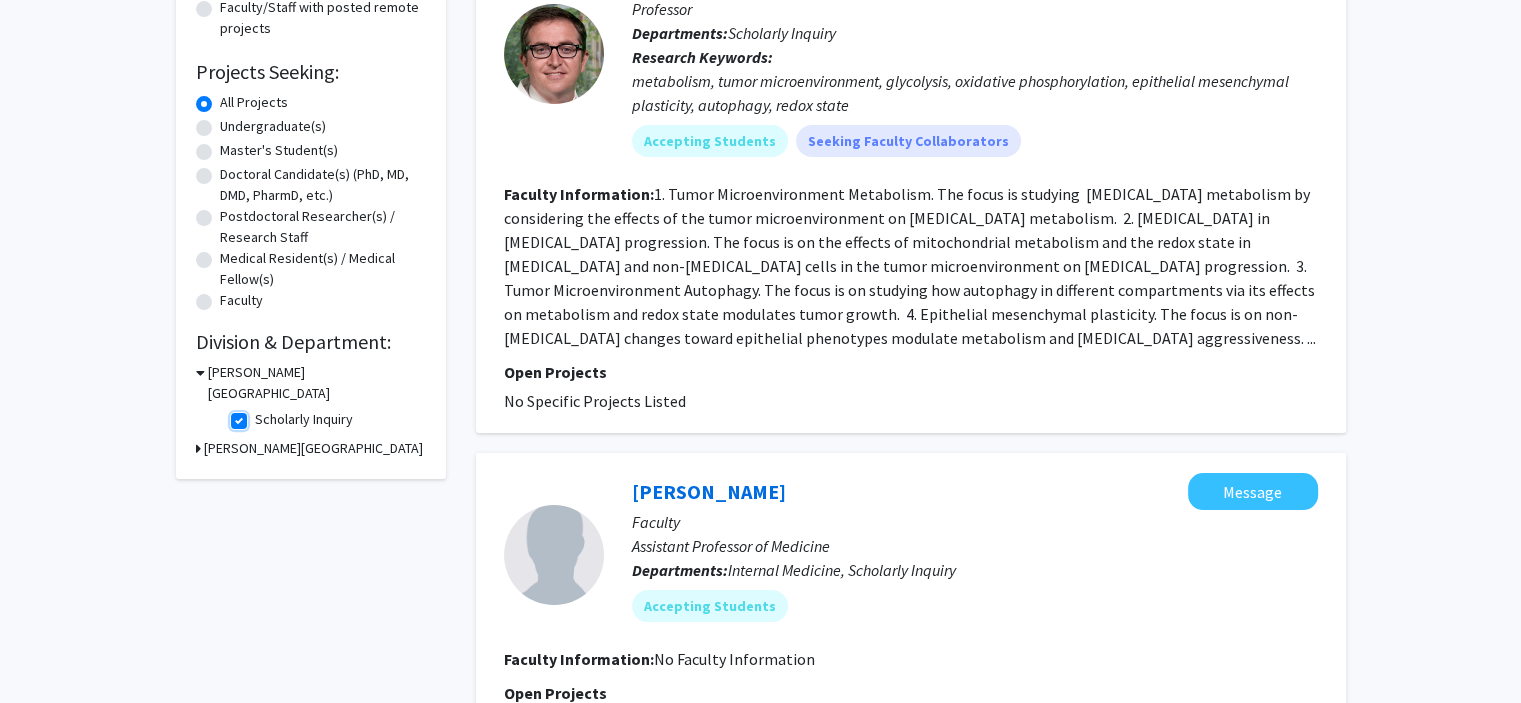 click on "Scholarly Inquiry" at bounding box center (261, 415) 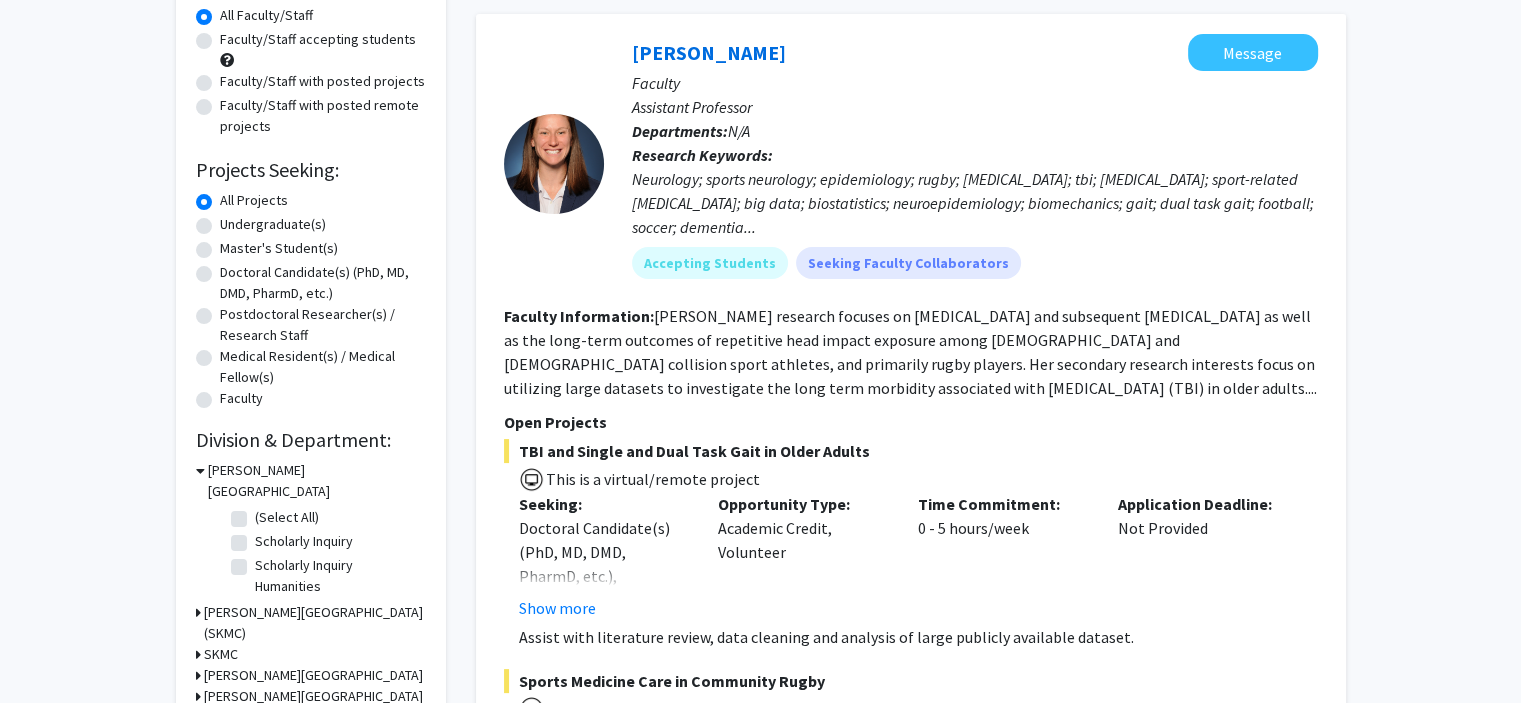 scroll, scrollTop: 196, scrollLeft: 0, axis: vertical 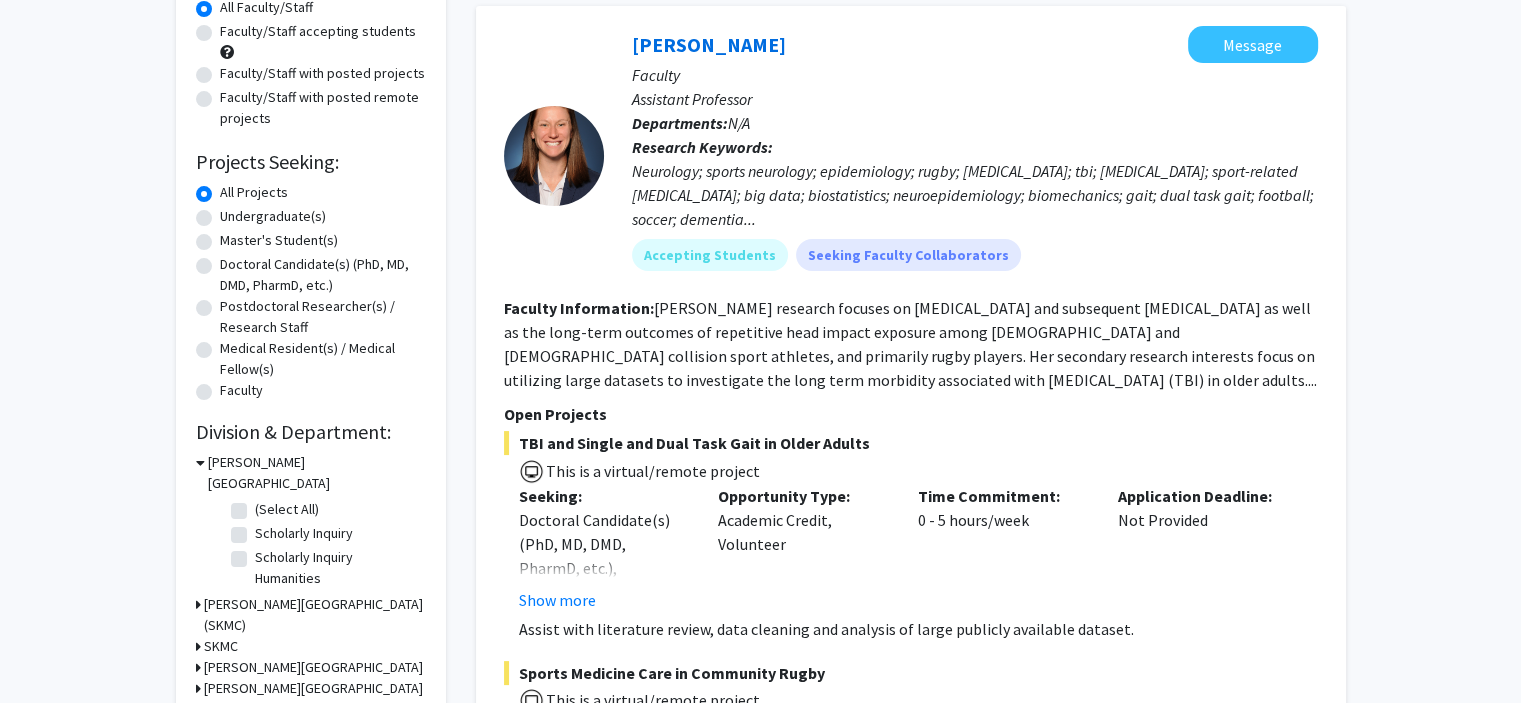 click on "Scholarly Inquiry Humanities" 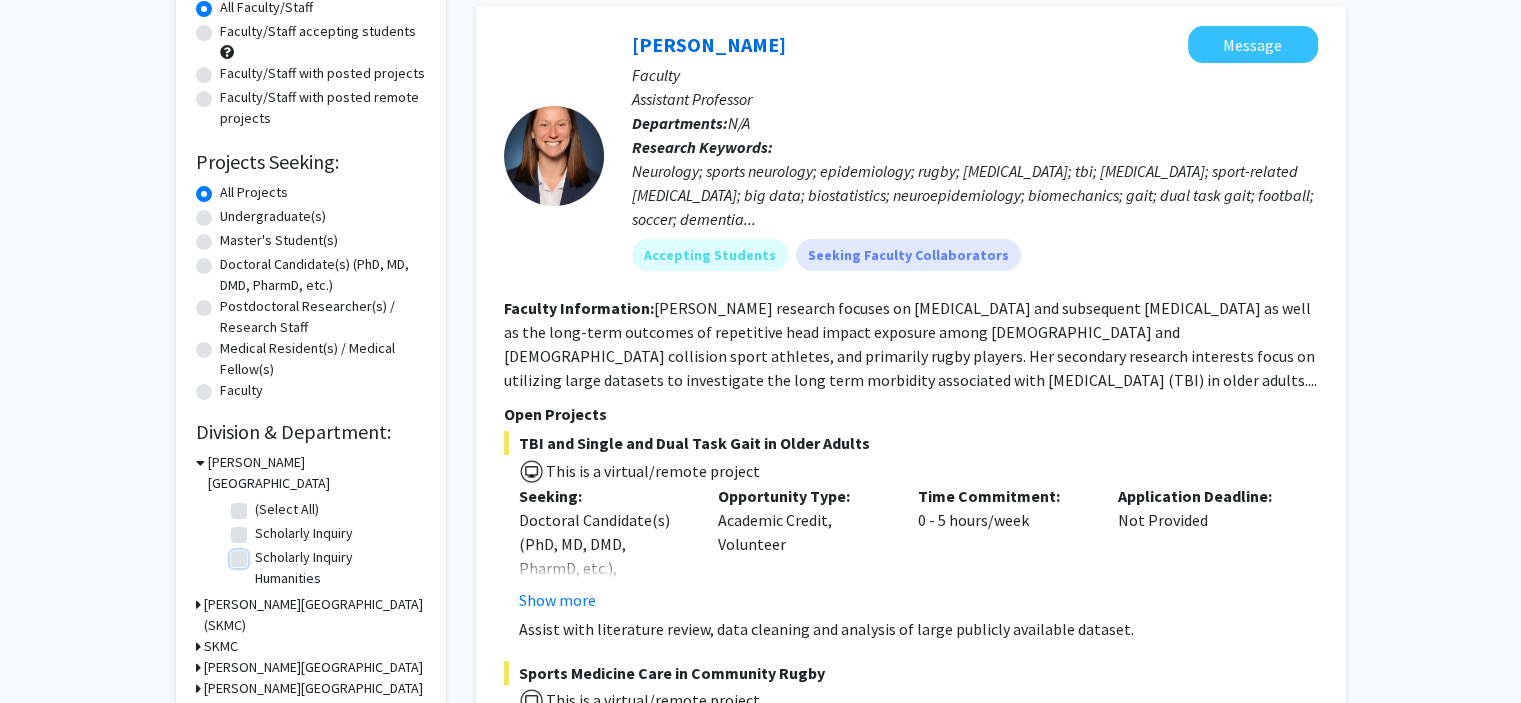 click on "Scholarly Inquiry Humanities" at bounding box center (261, 553) 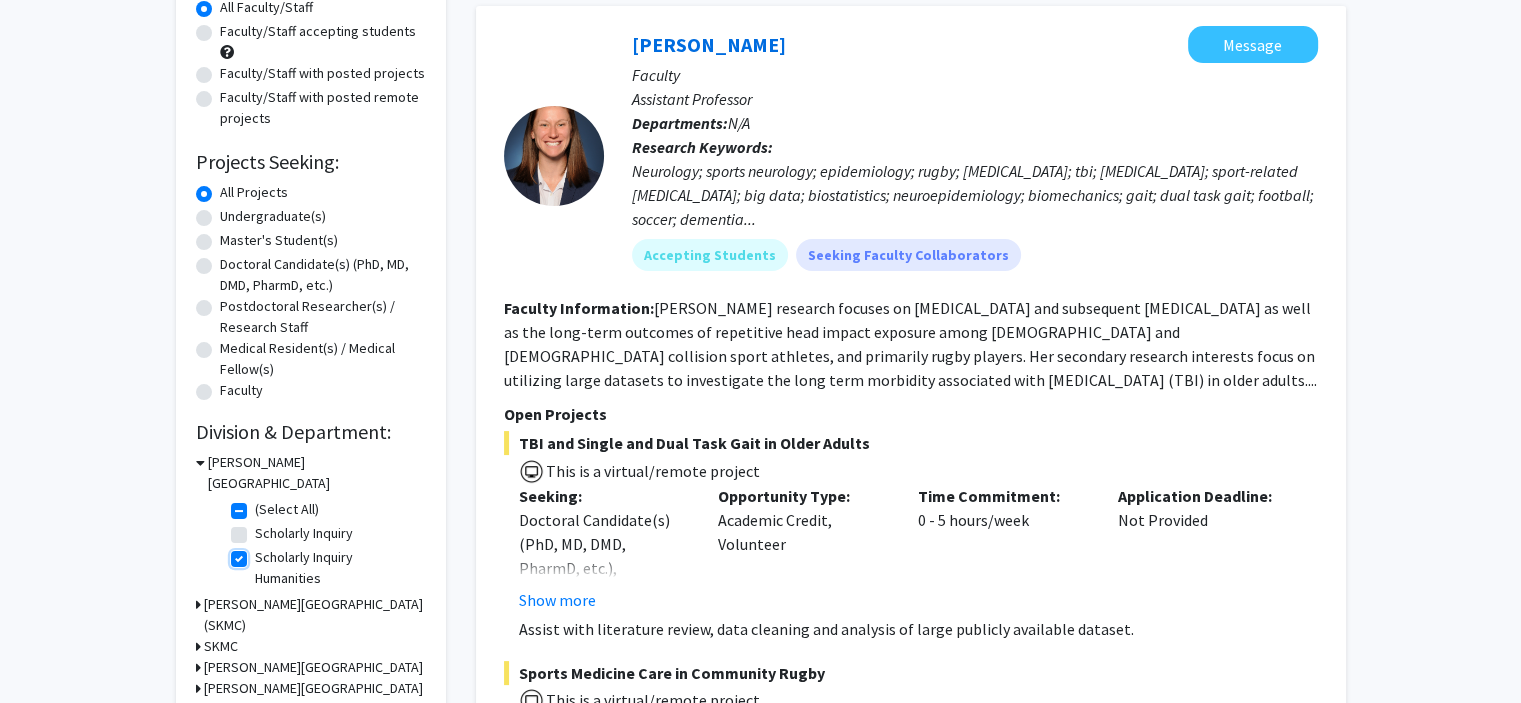 checkbox on "true" 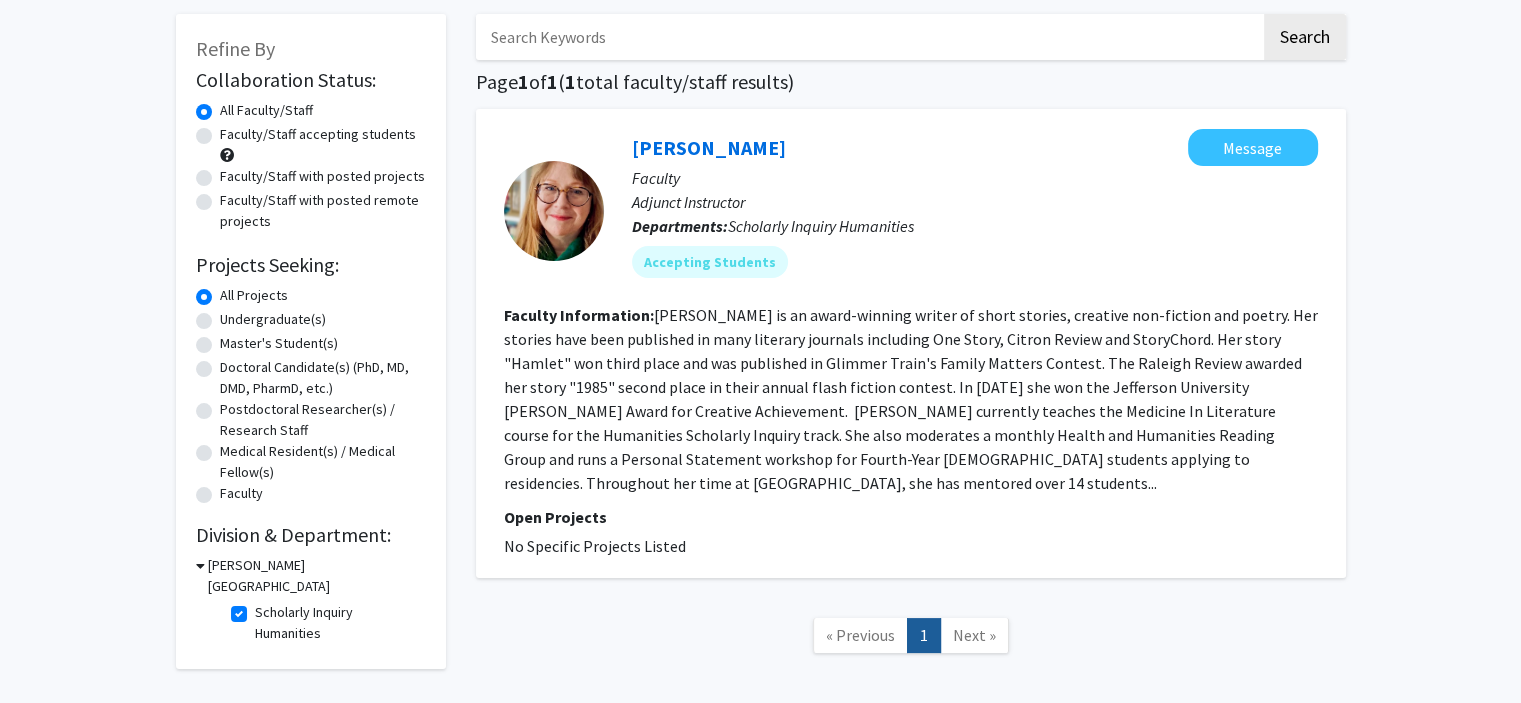 scroll, scrollTop: 92, scrollLeft: 0, axis: vertical 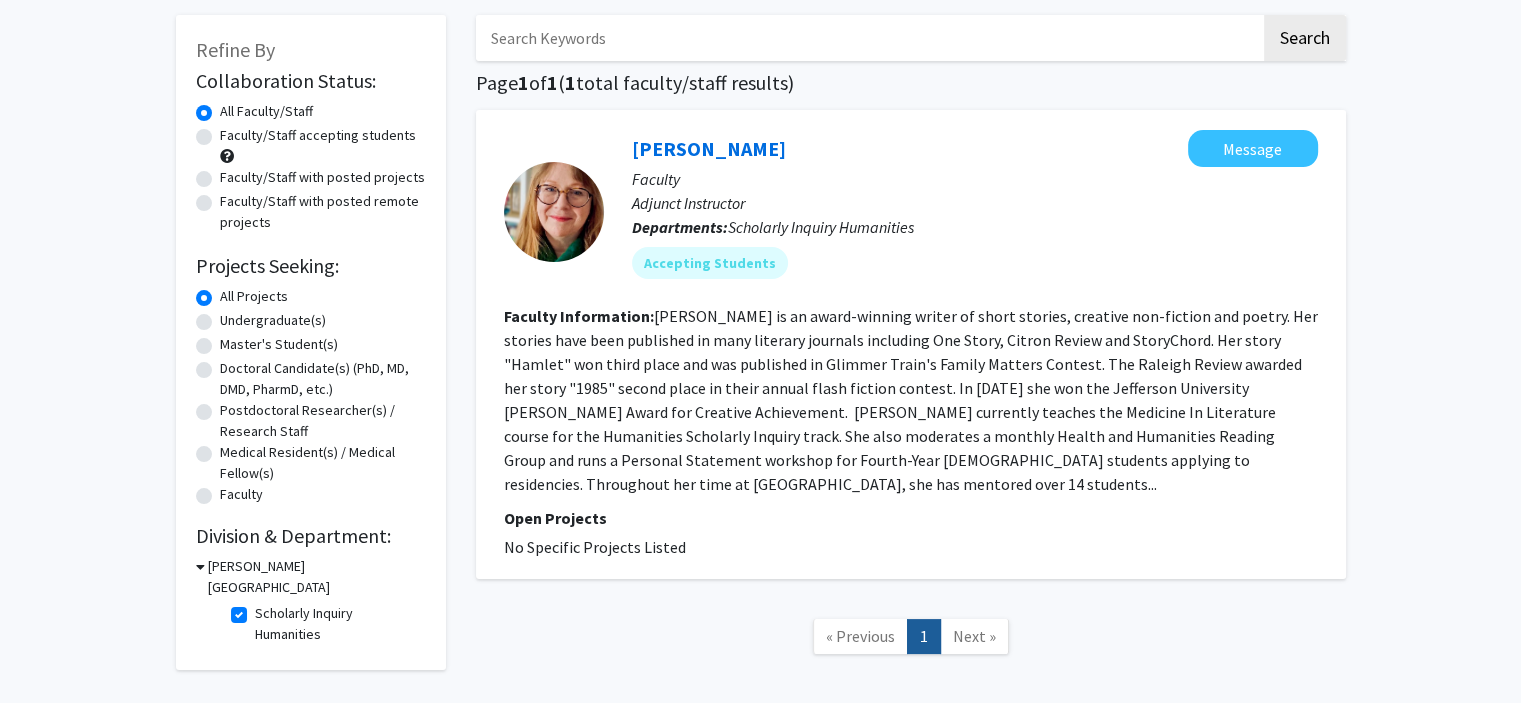 click on "Scholarly Inquiry Humanities" 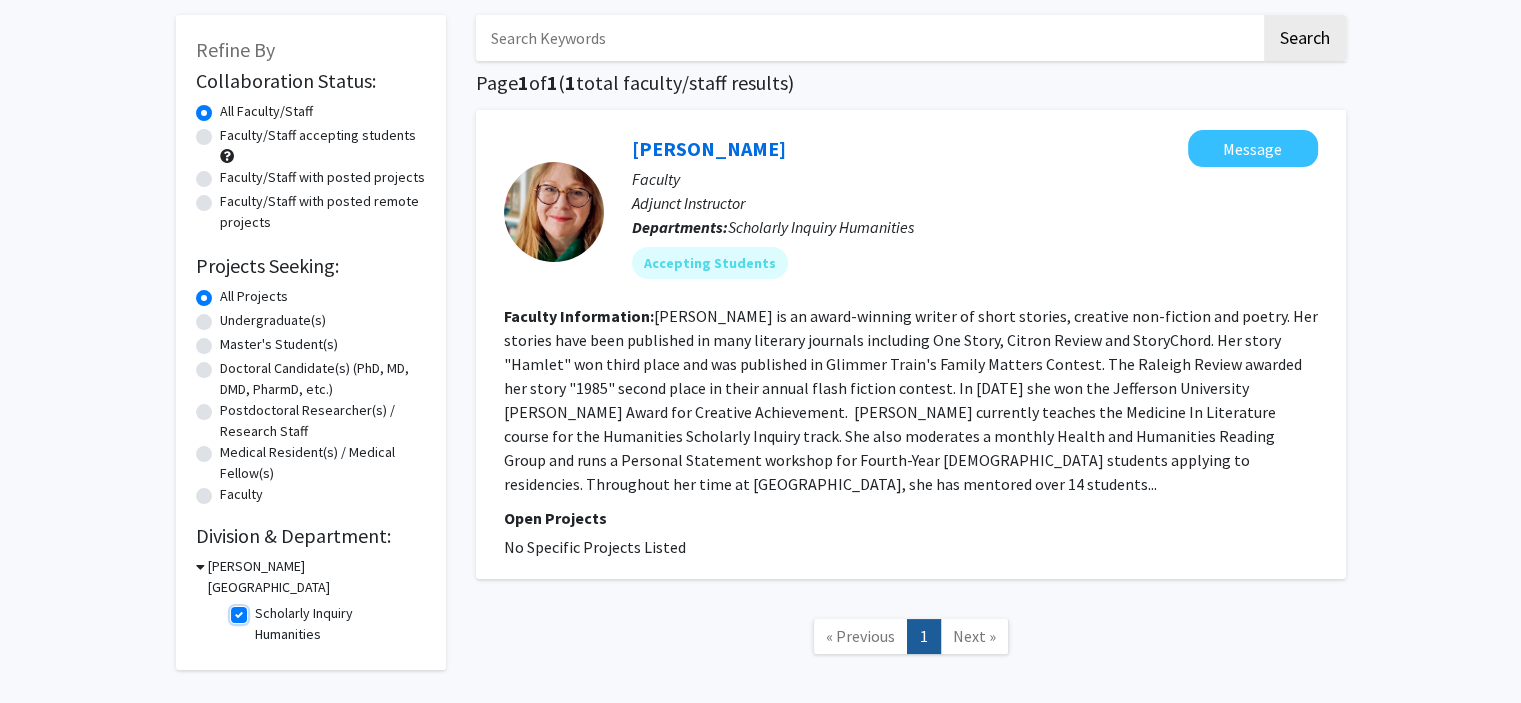 click on "Scholarly Inquiry Humanities" at bounding box center [261, 609] 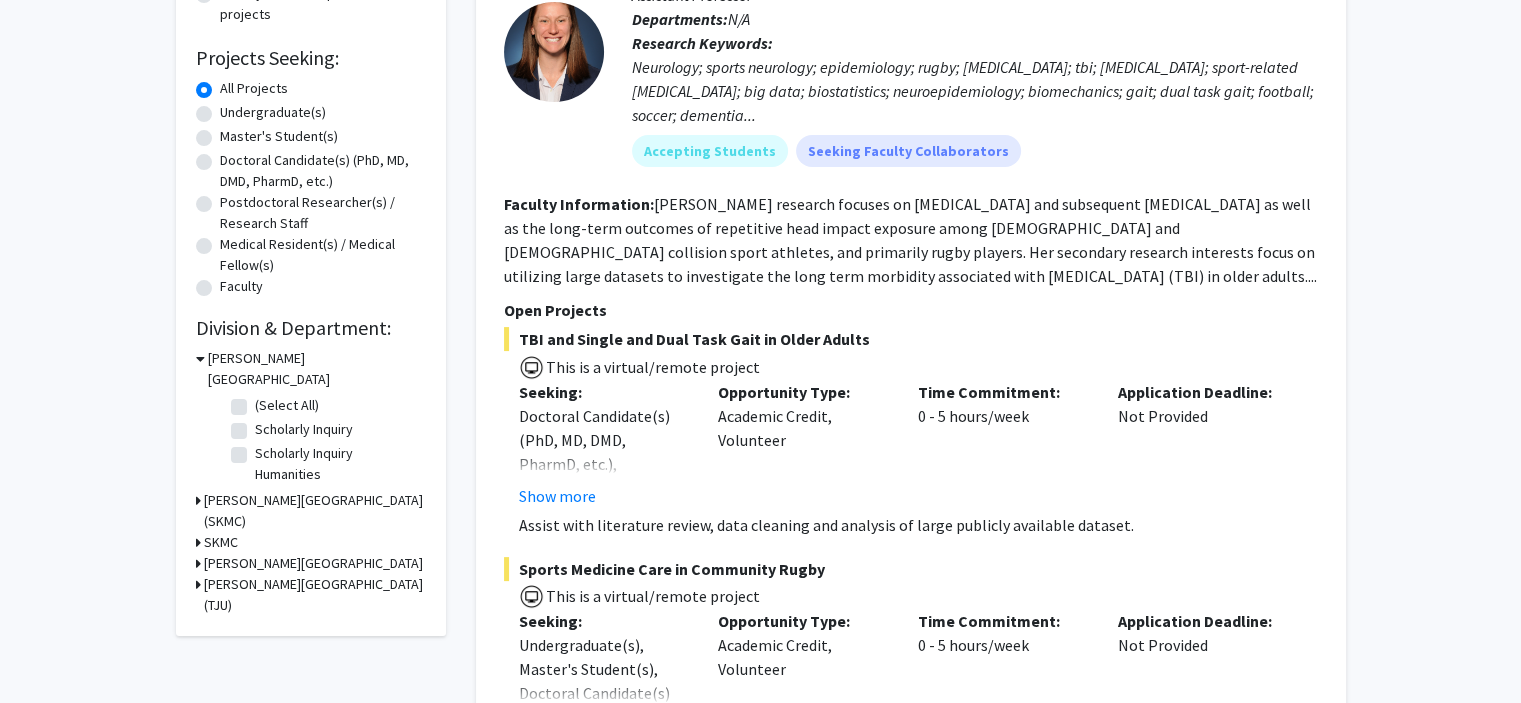 scroll, scrollTop: 307, scrollLeft: 0, axis: vertical 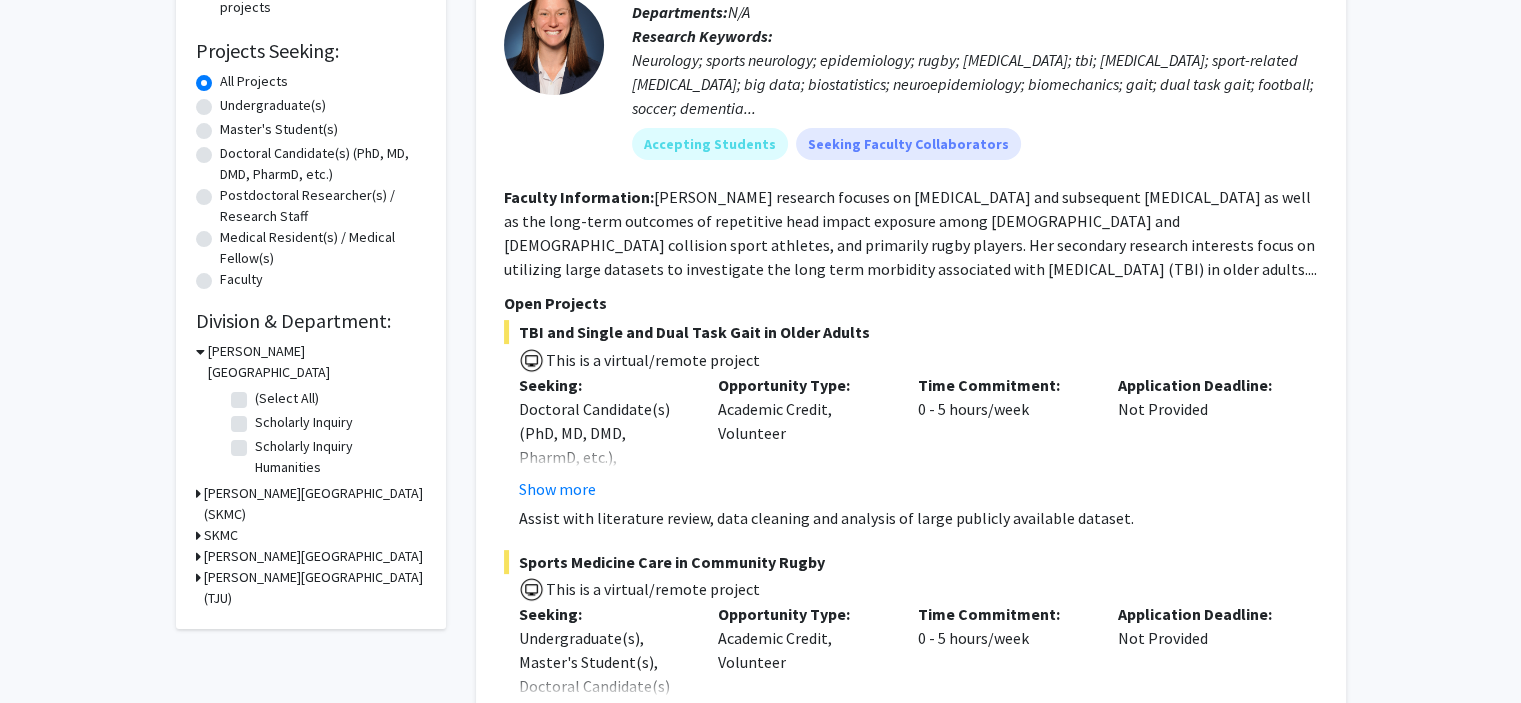 click on "Refine By Collaboration Status: Collaboration Status  All Faculty/Staff    Collaboration Status  Faculty/Staff accepting students    Collaboration Status  Faculty/Staff with posted projects    Collaboration Status  Faculty/Staff with posted remote projects    Projects Seeking: Projects Seeking Level  All Projects    Projects Seeking Level  Undergraduate(s)    Projects Seeking Level  Master's Student(s)    Projects Seeking Level  Doctoral Candidate(s) (PhD, MD, DMD, PharmD, etc.)    Projects Seeking Level  Postdoctoral Researcher(s) / Research Staff    Projects Seeking Level  Medical Resident(s) / Medical Fellow(s)    Projects Seeking Level  Faculty    Division & Department:      [PERSON_NAME][GEOGRAPHIC_DATA]  (Select All)  (Select All)  Scholarly Inquiry  Scholarly Inquiry  Scholarly Inquiry Humanities  Scholarly Inquiry Humanities       [PERSON_NAME][GEOGRAPHIC_DATA] (SKMC)       SKMC       [PERSON_NAME][GEOGRAPHIC_DATA]       [PERSON_NAME][GEOGRAPHIC_DATA] (TJU)" 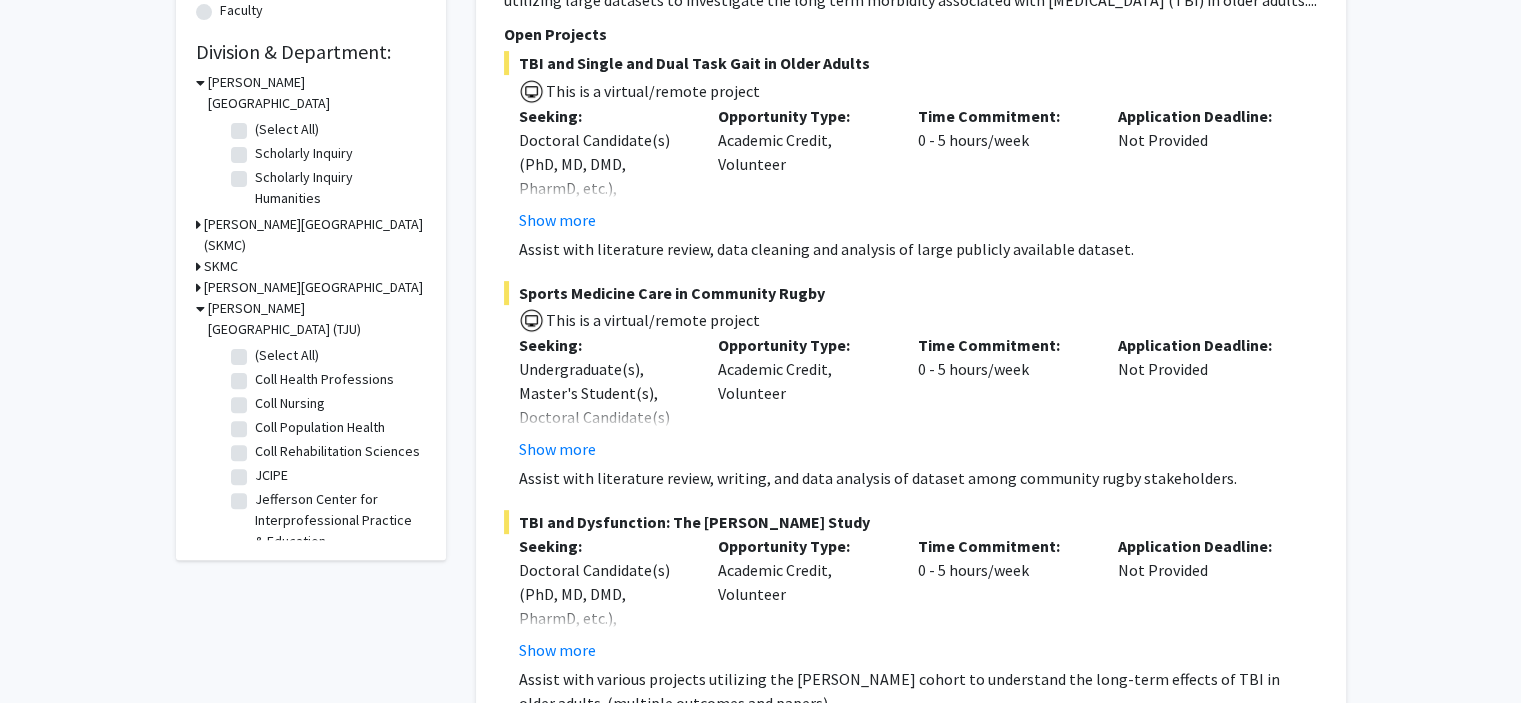 scroll, scrollTop: 732, scrollLeft: 0, axis: vertical 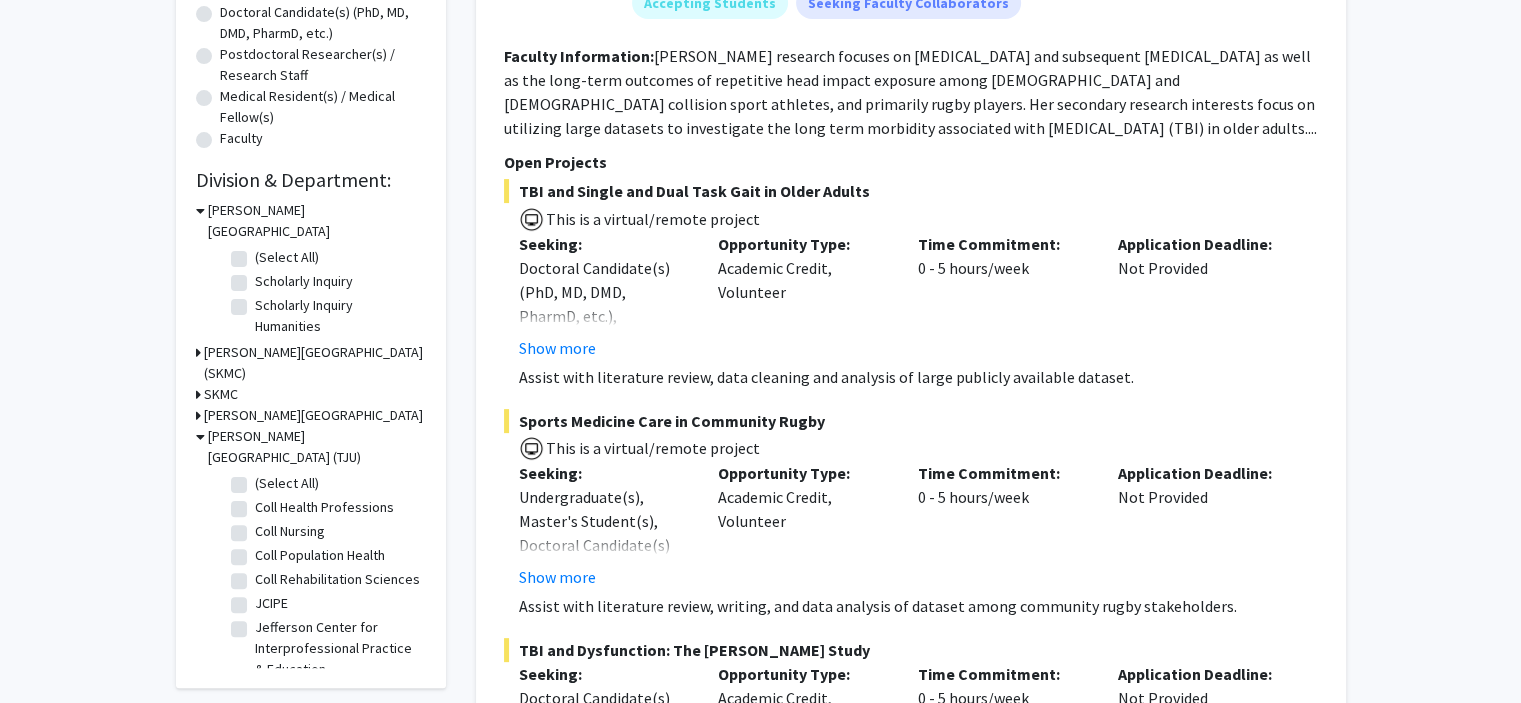 click on "Scholarly Inquiry Humanities" 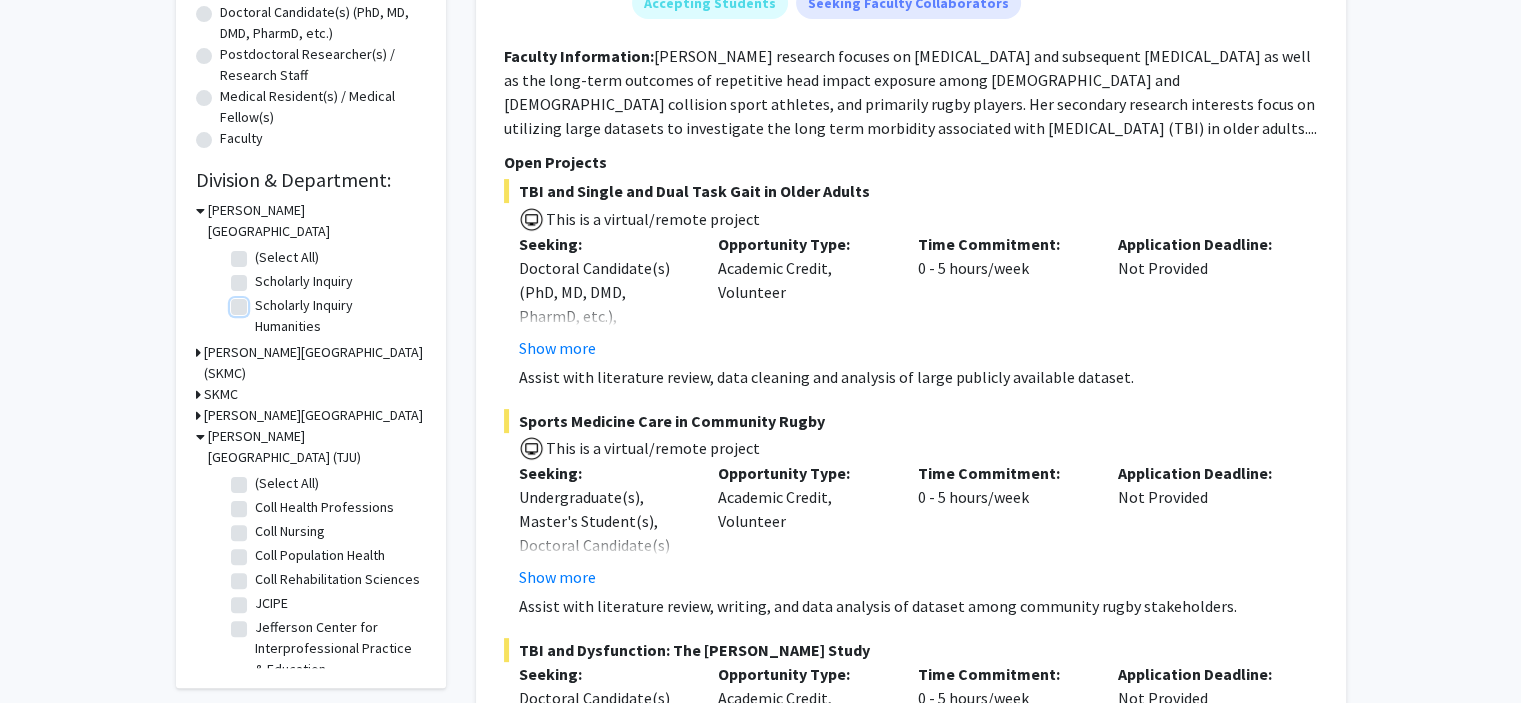 click on "Scholarly Inquiry Humanities" at bounding box center [261, 301] 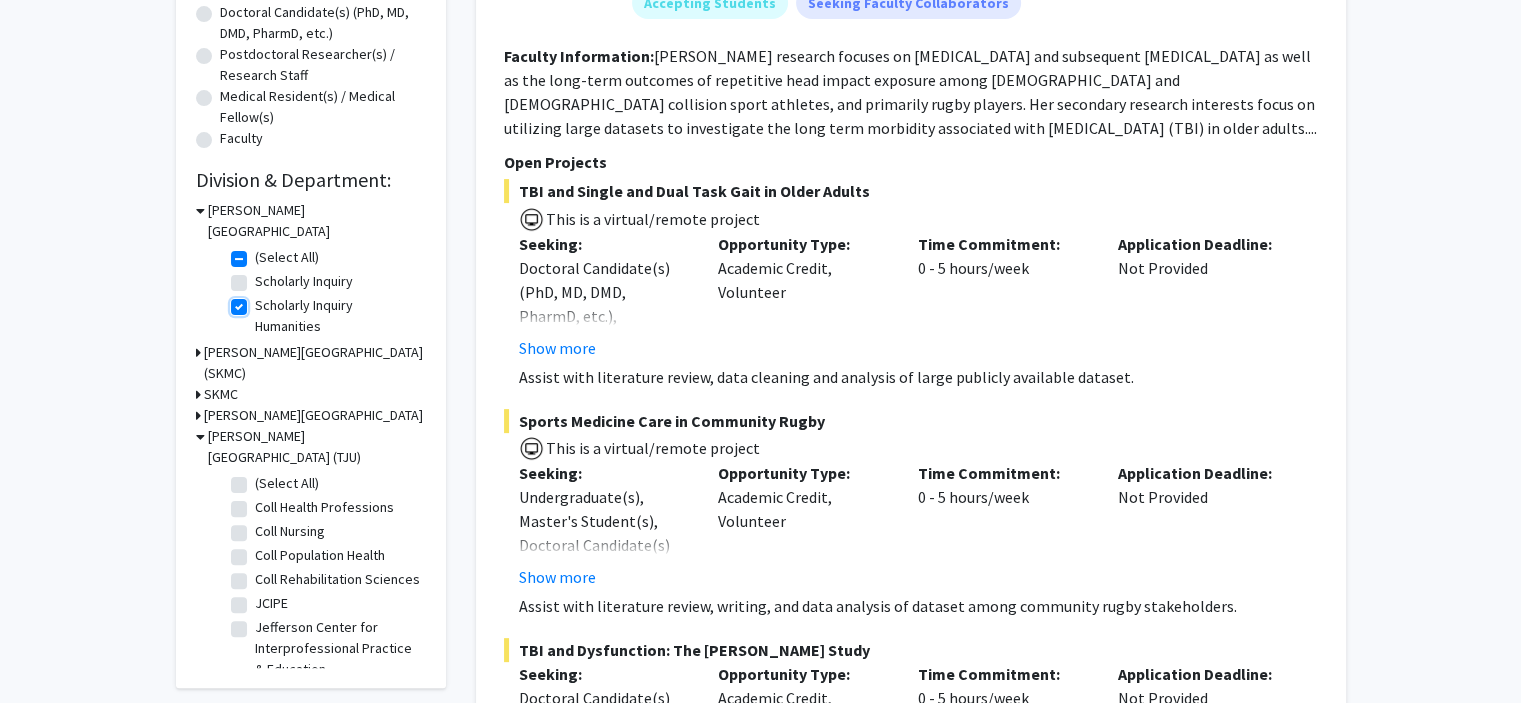 checkbox on "true" 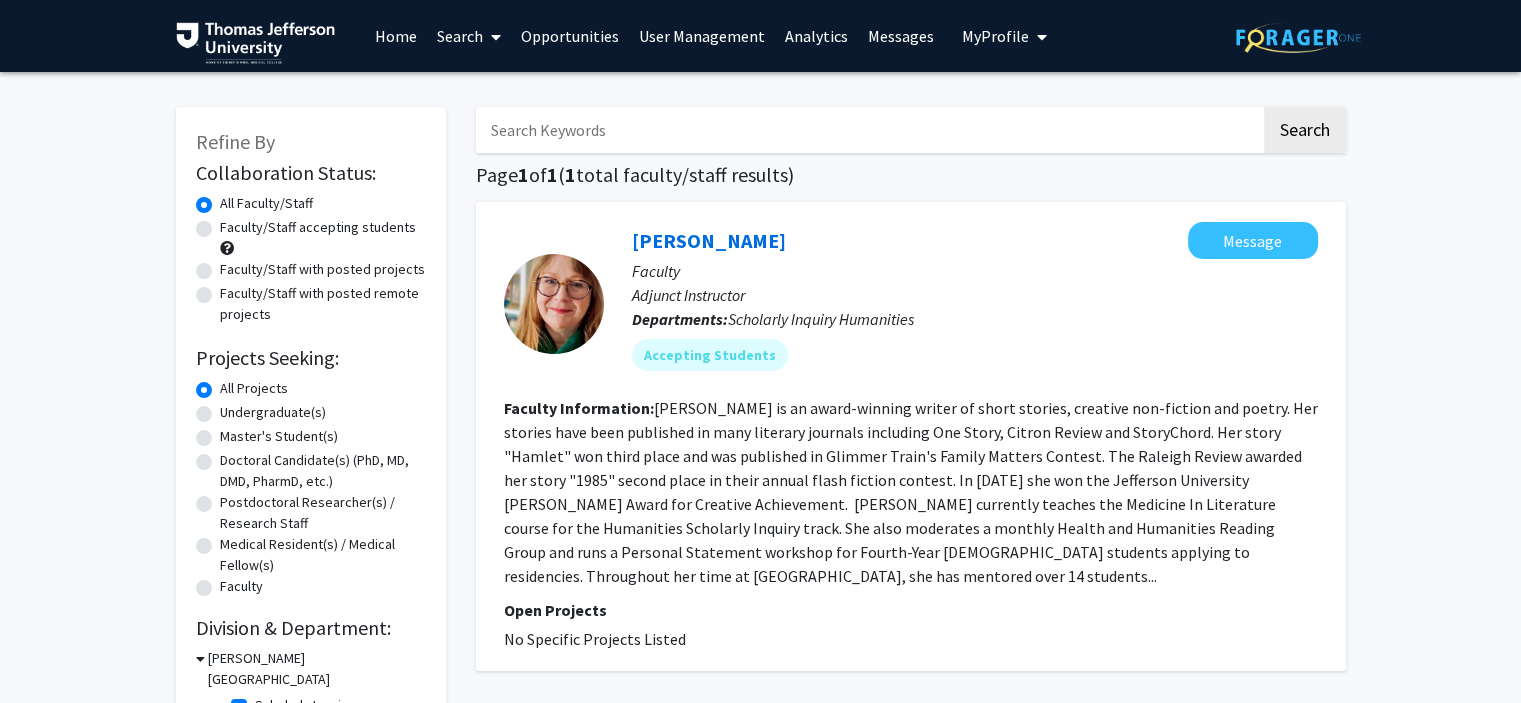 scroll, scrollTop: 164, scrollLeft: 0, axis: vertical 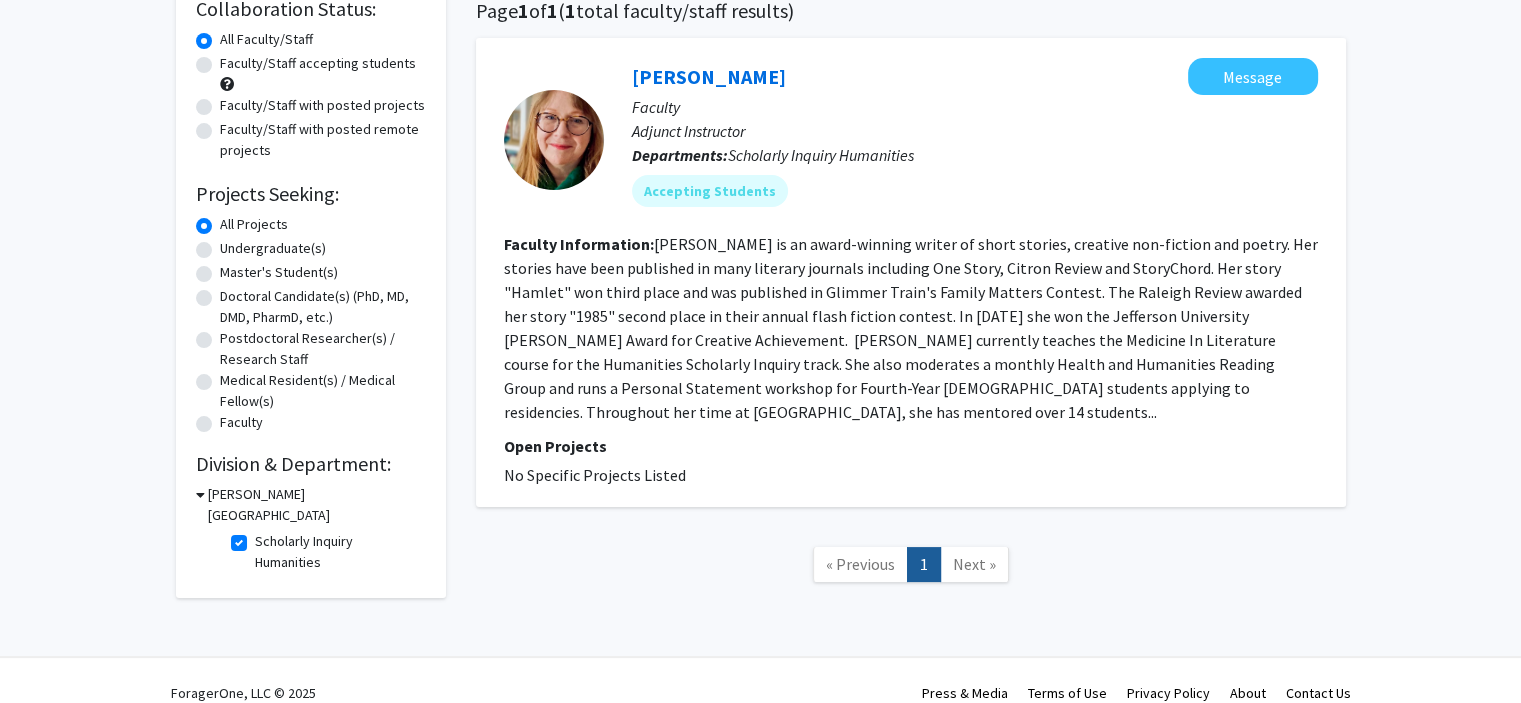 click on "Scholarly Inquiry Humanities" 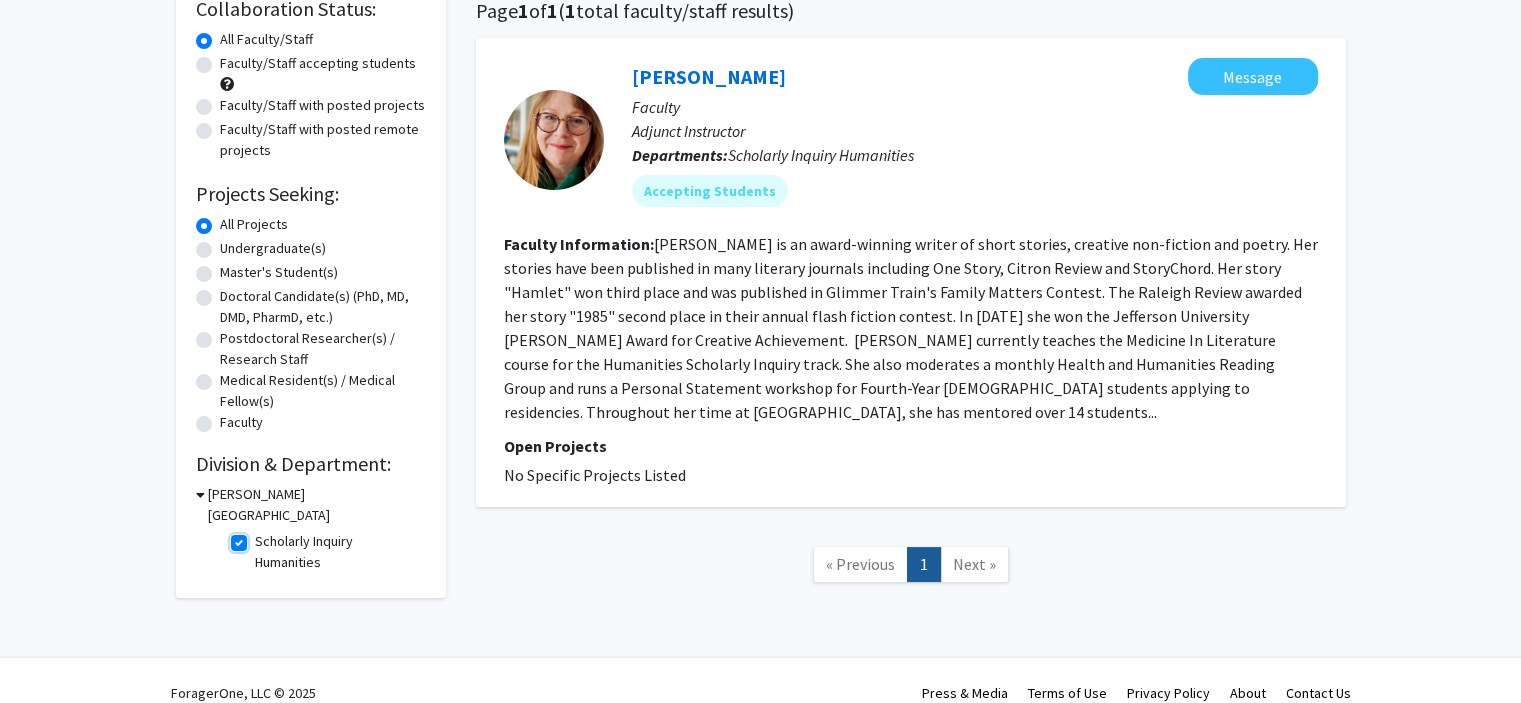 click on "Scholarly Inquiry Humanities" at bounding box center [261, 537] 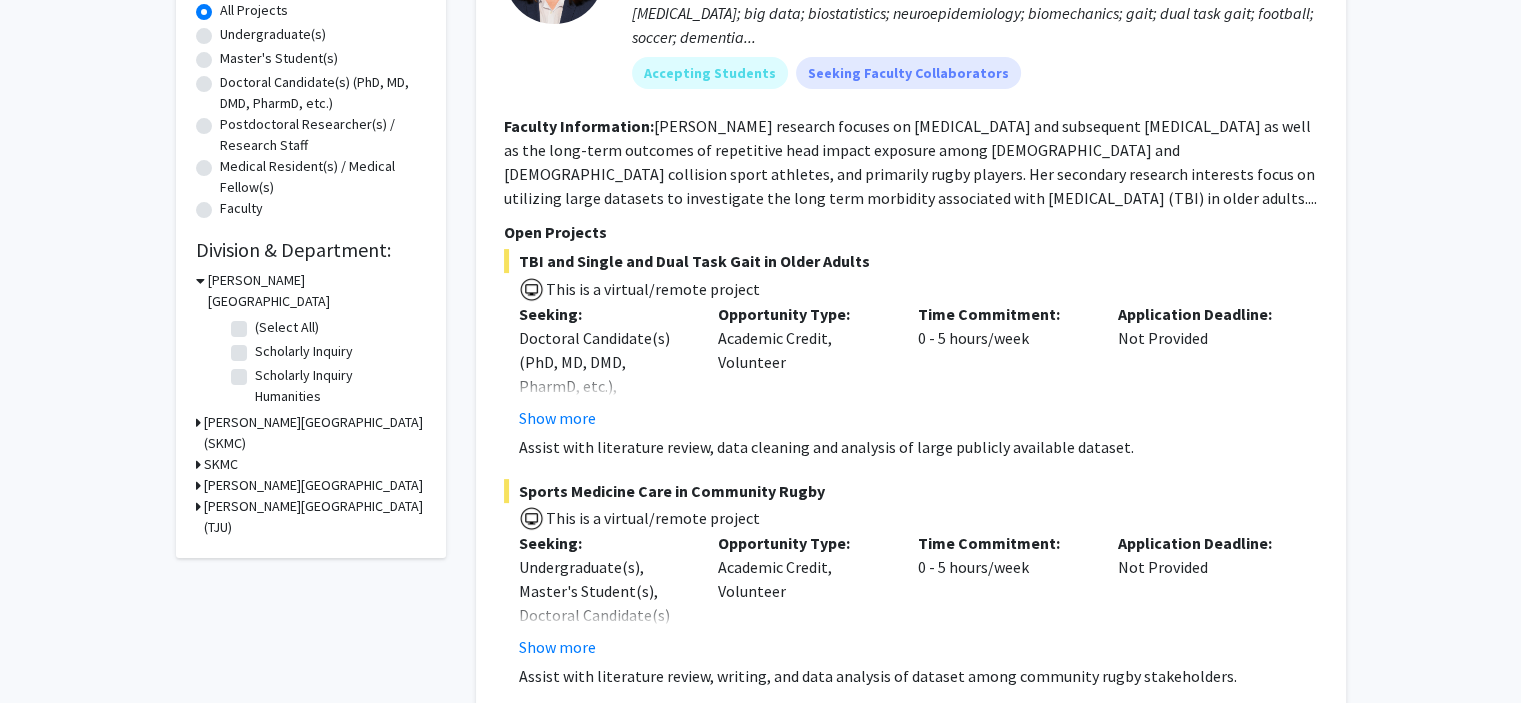 scroll, scrollTop: 379, scrollLeft: 0, axis: vertical 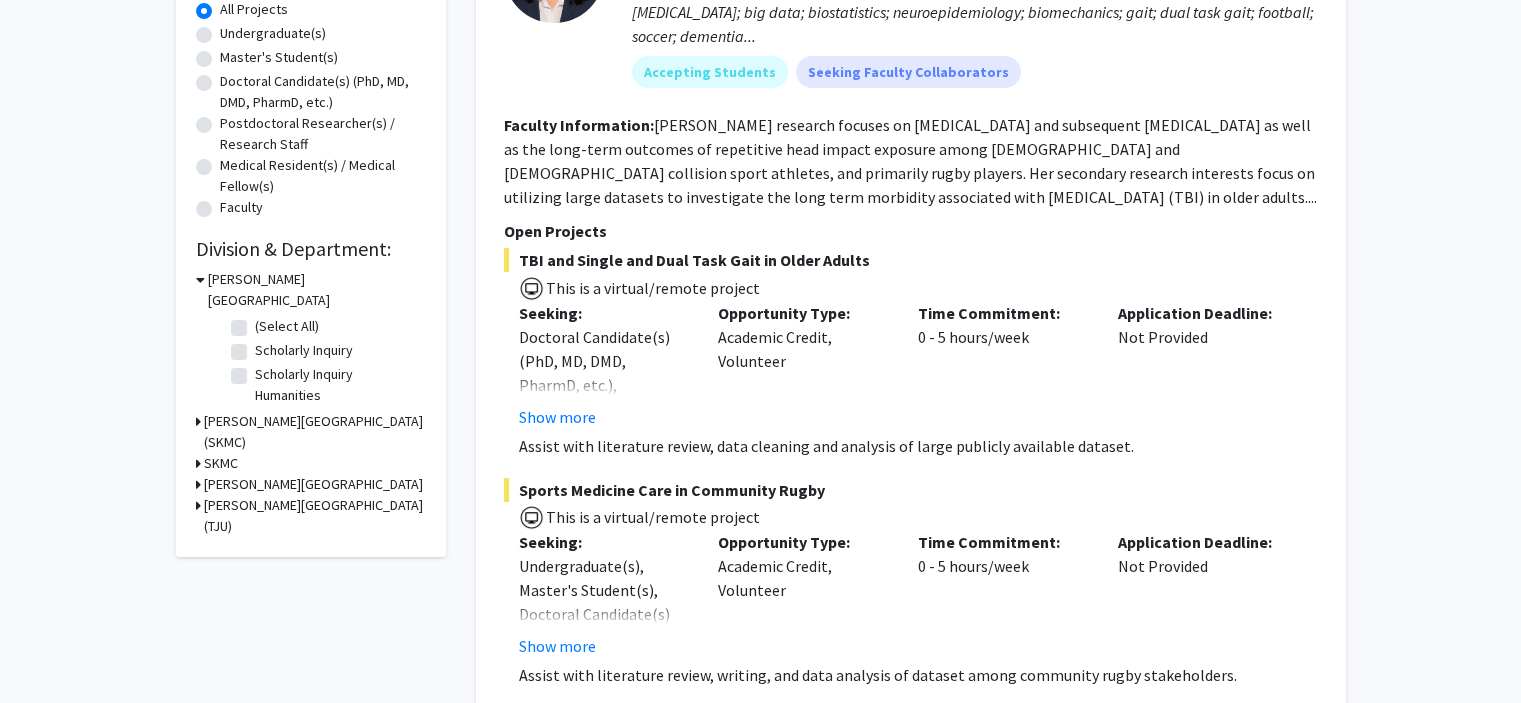 click 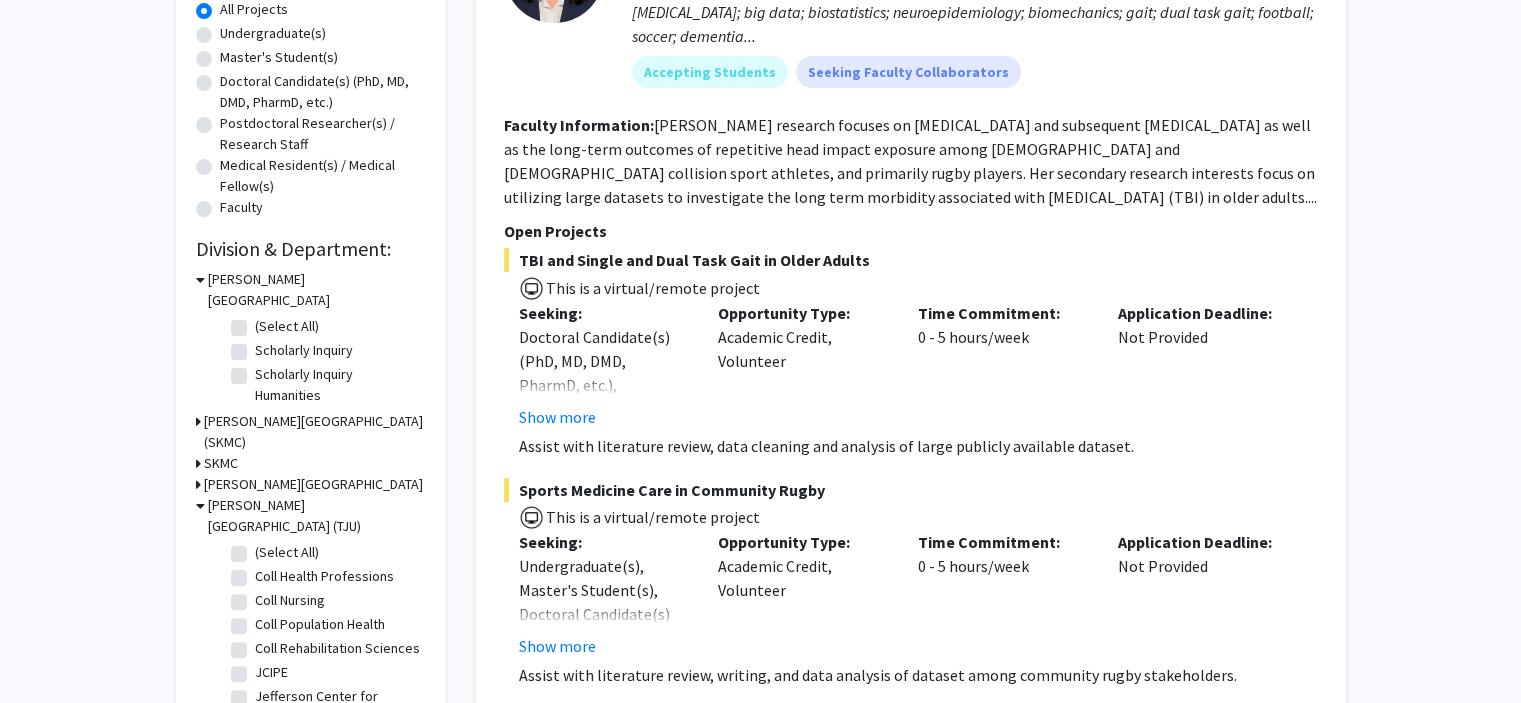 scroll, scrollTop: 58, scrollLeft: 0, axis: vertical 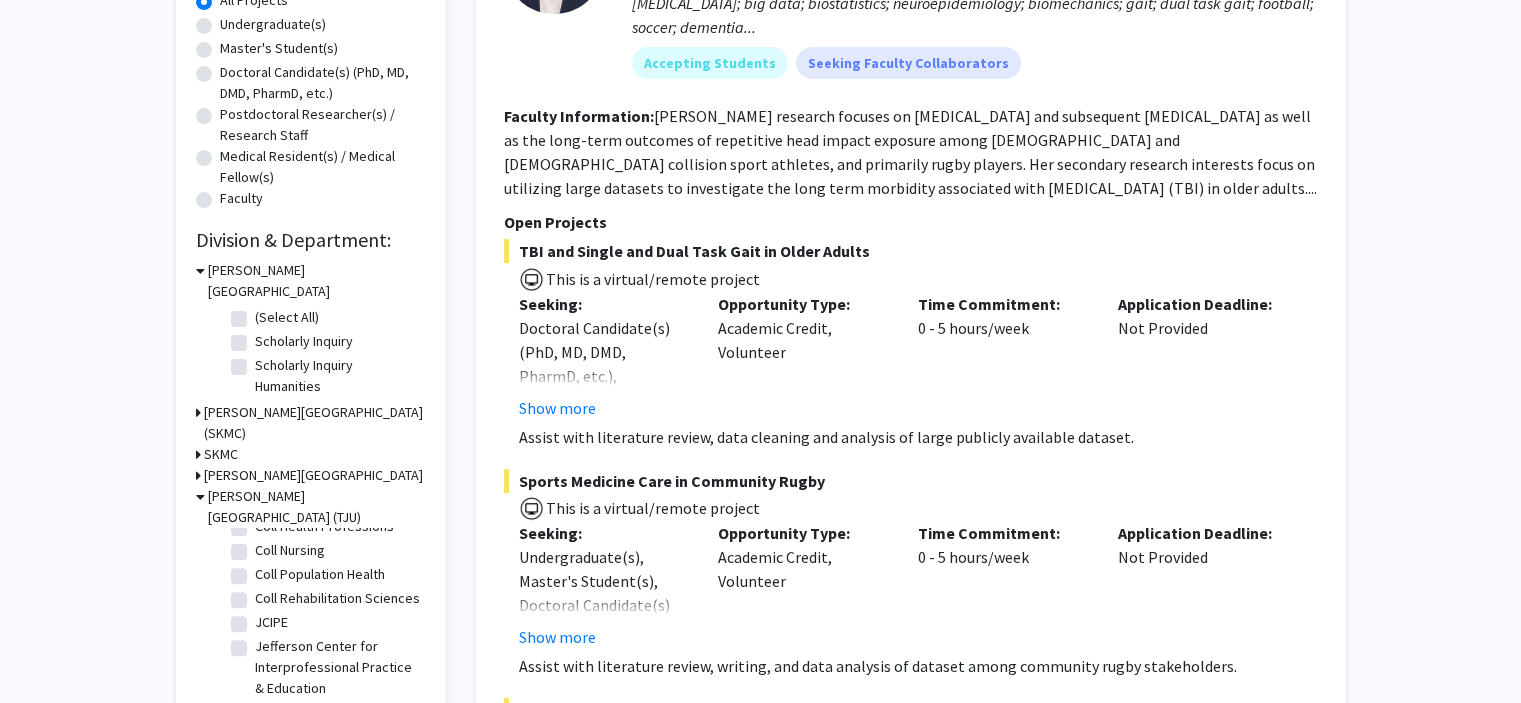 click on "Scholarly Inquiry Humanities" 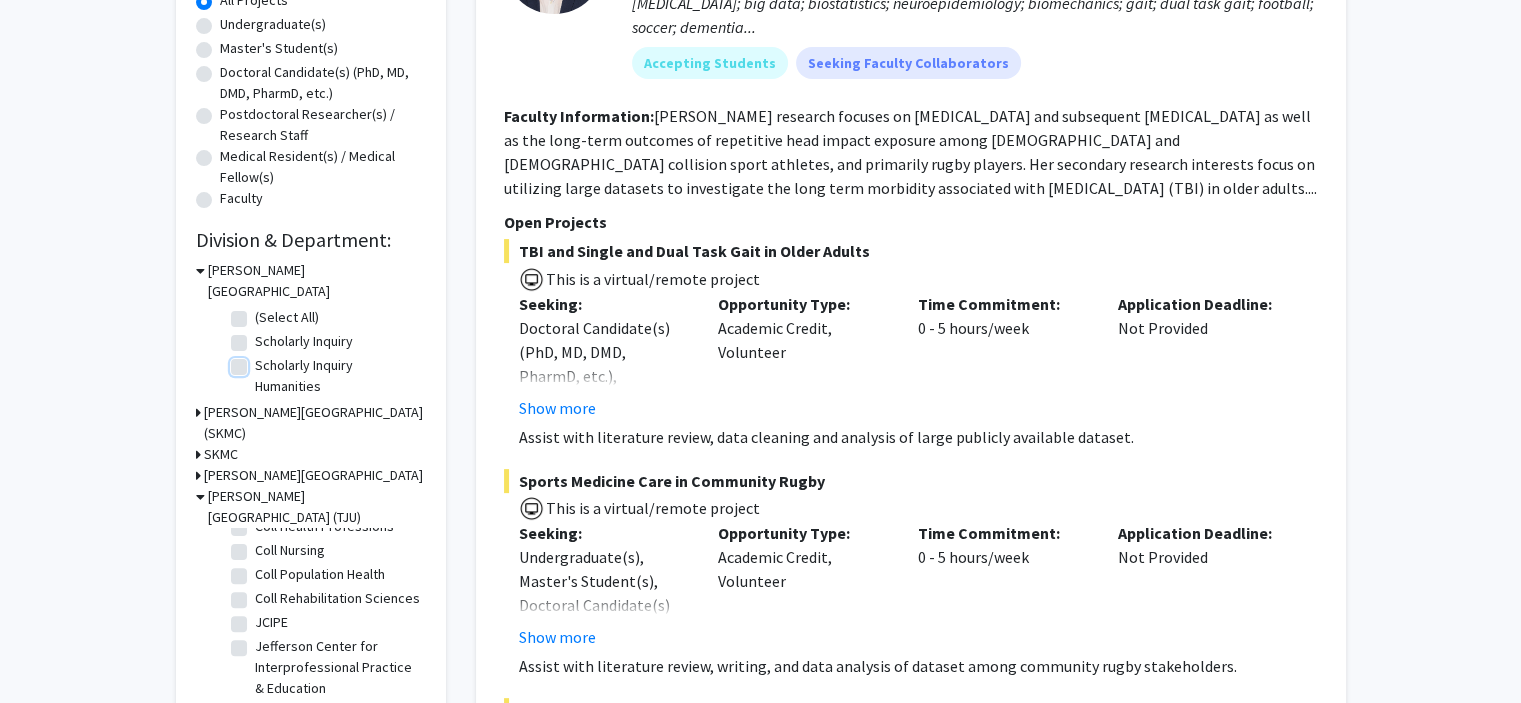 click on "Scholarly Inquiry Humanities" at bounding box center [261, 361] 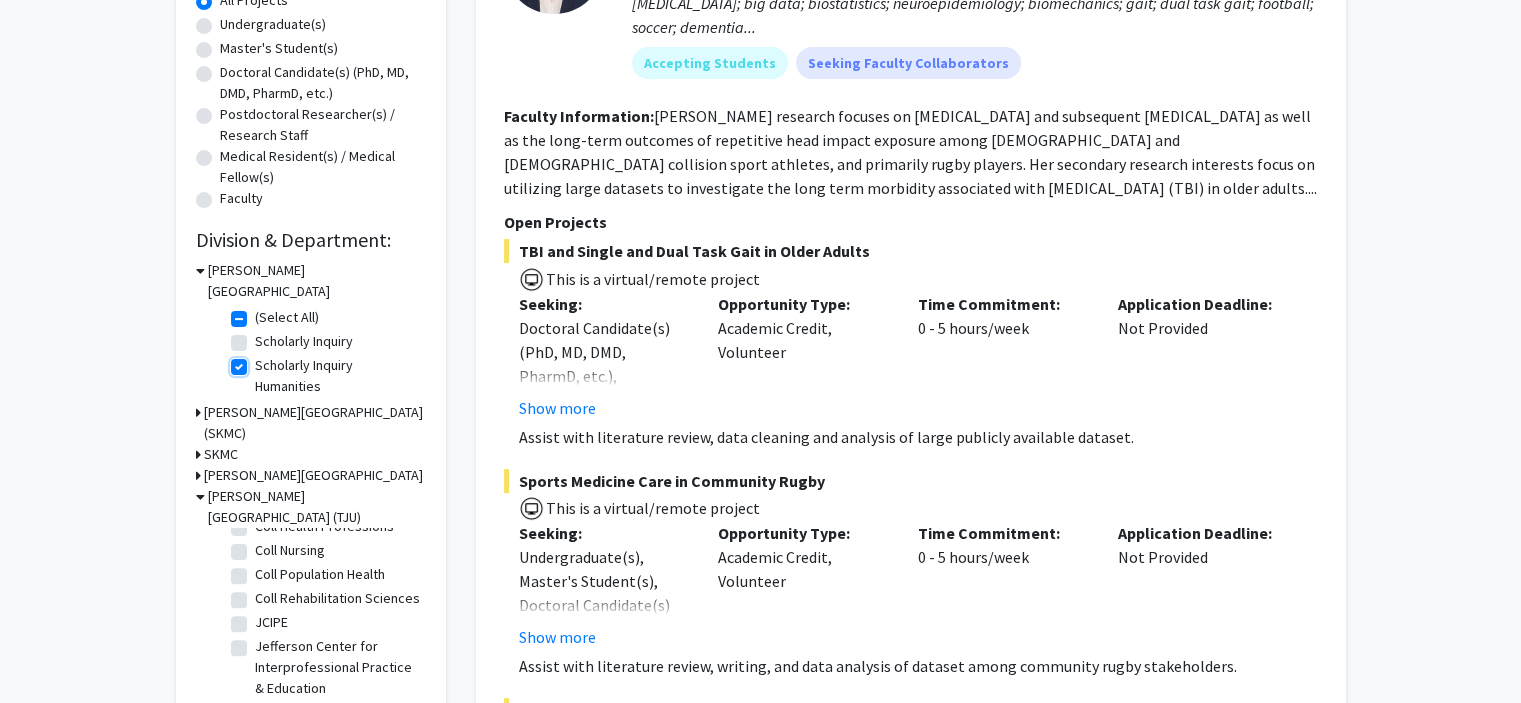 checkbox on "true" 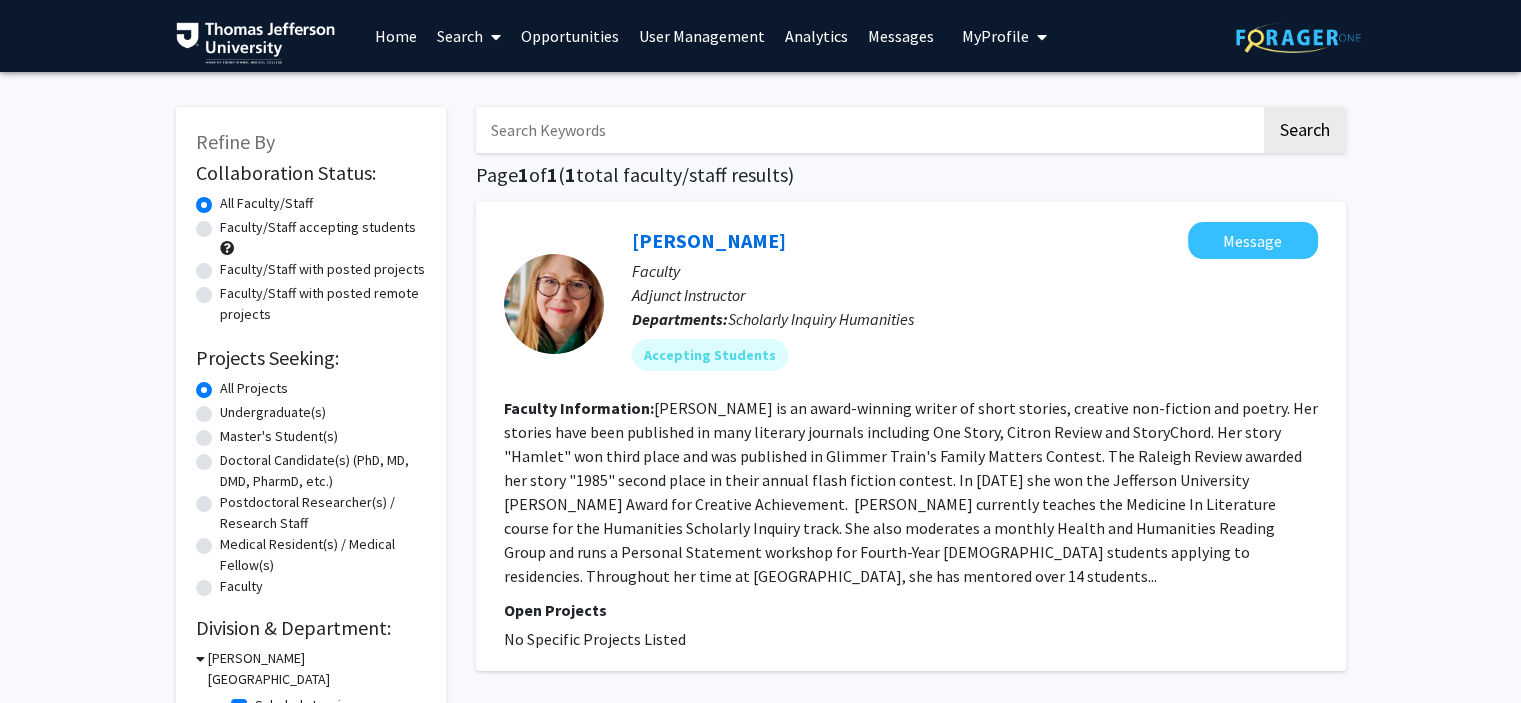 scroll, scrollTop: 164, scrollLeft: 0, axis: vertical 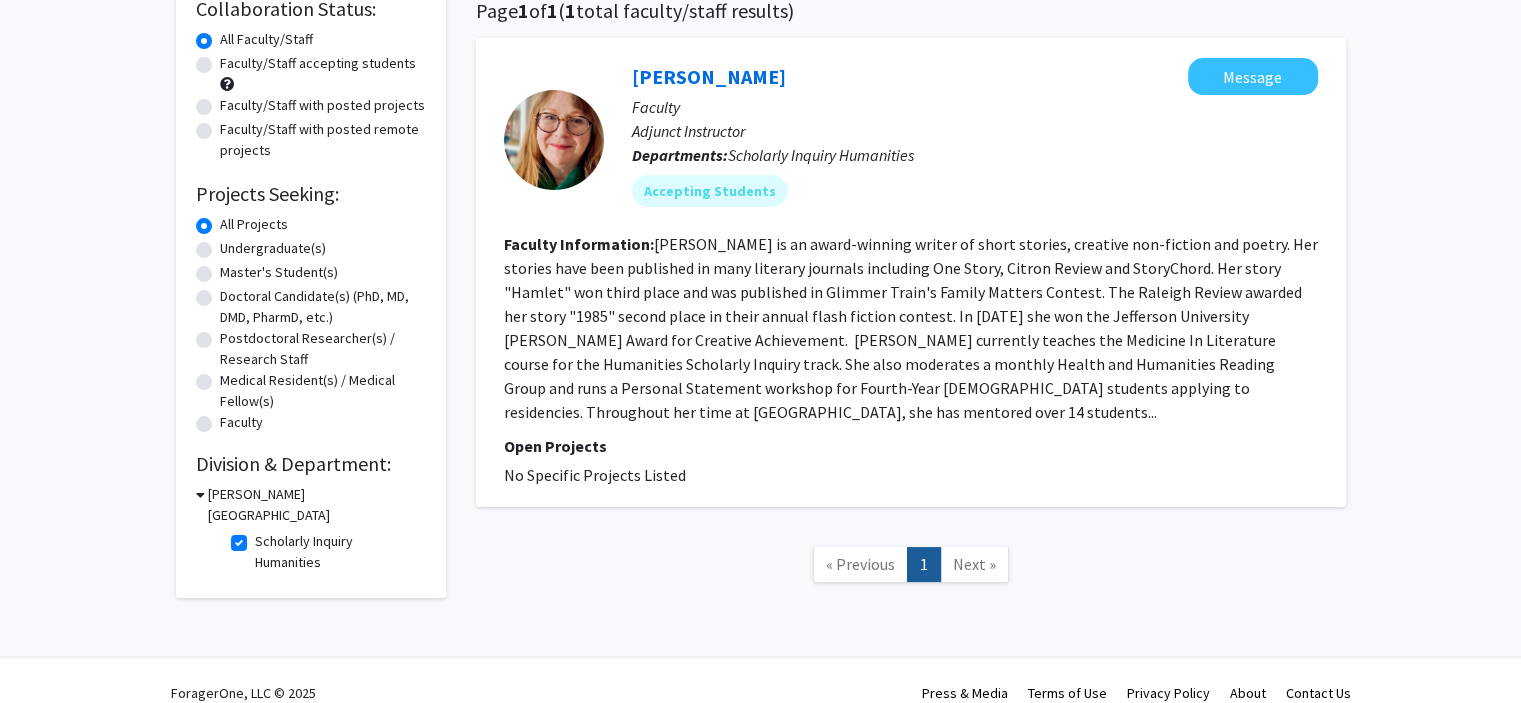 click on "Scholarly Inquiry Humanities" 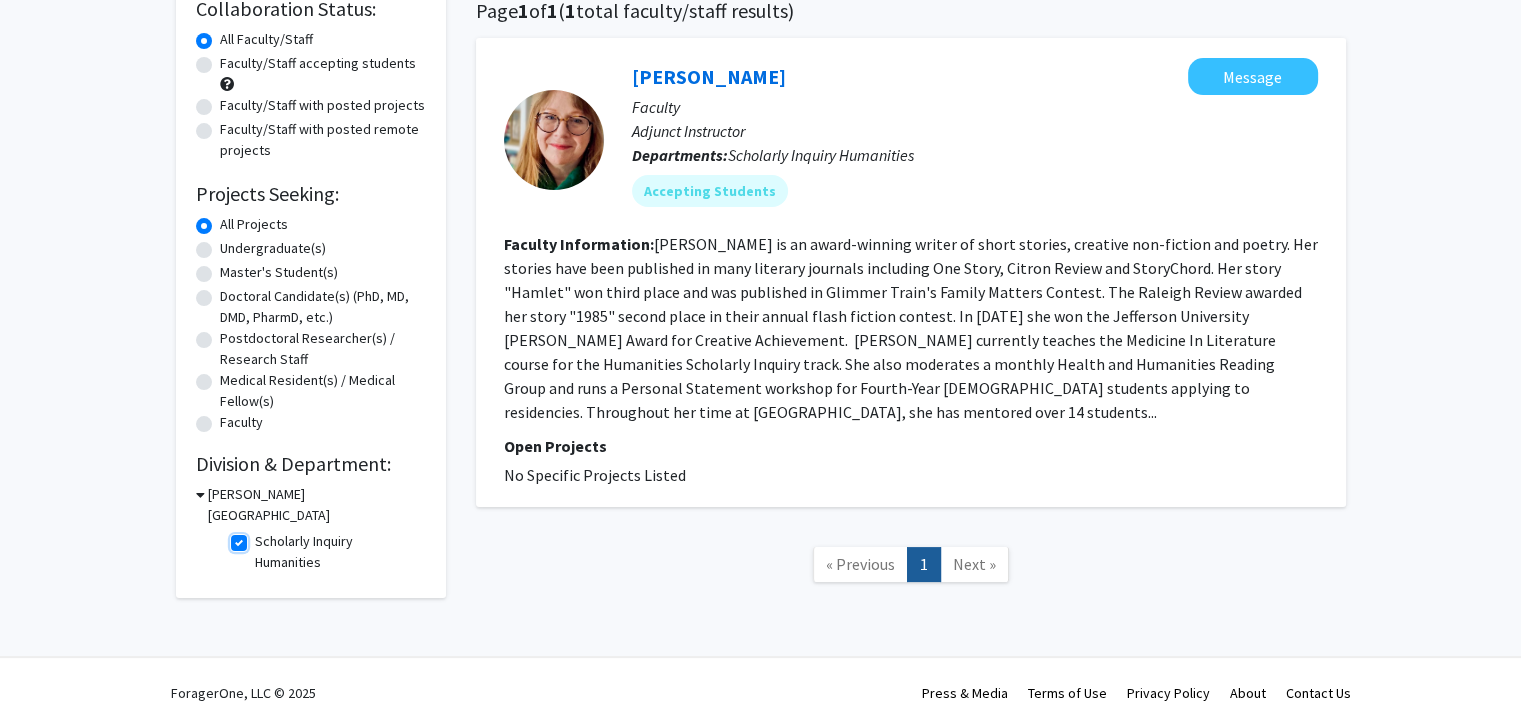 click on "Scholarly Inquiry Humanities" at bounding box center [261, 537] 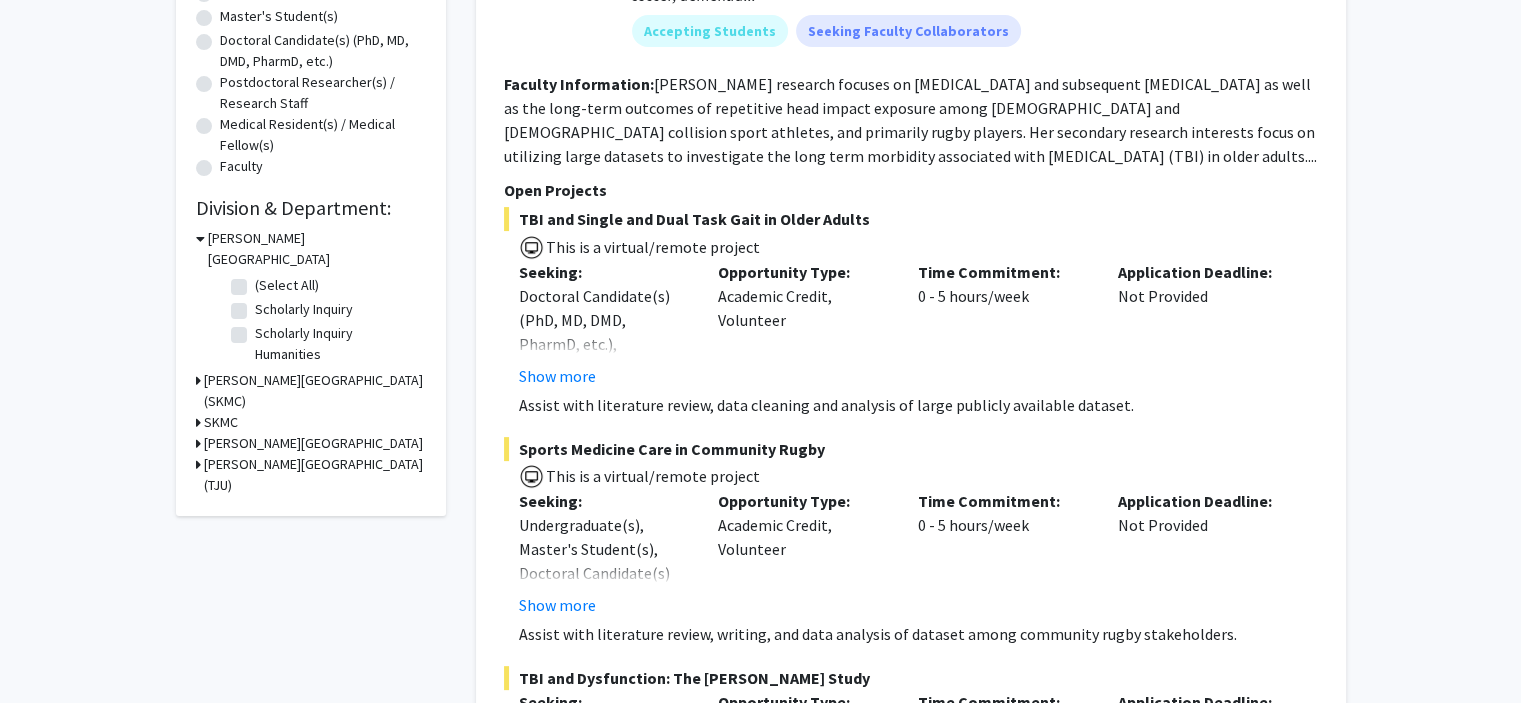 scroll, scrollTop: 324, scrollLeft: 0, axis: vertical 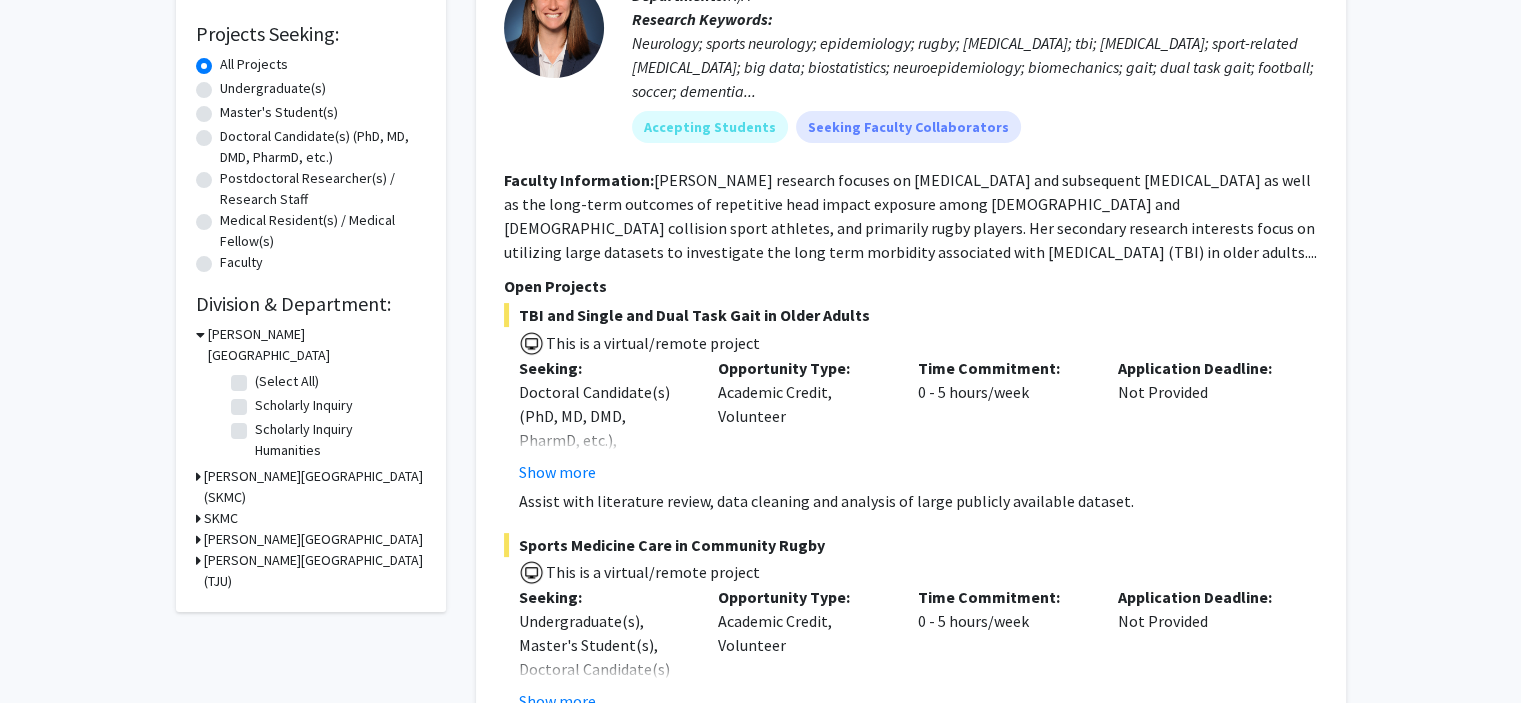click on "[PERSON_NAME][GEOGRAPHIC_DATA] (TJU)" 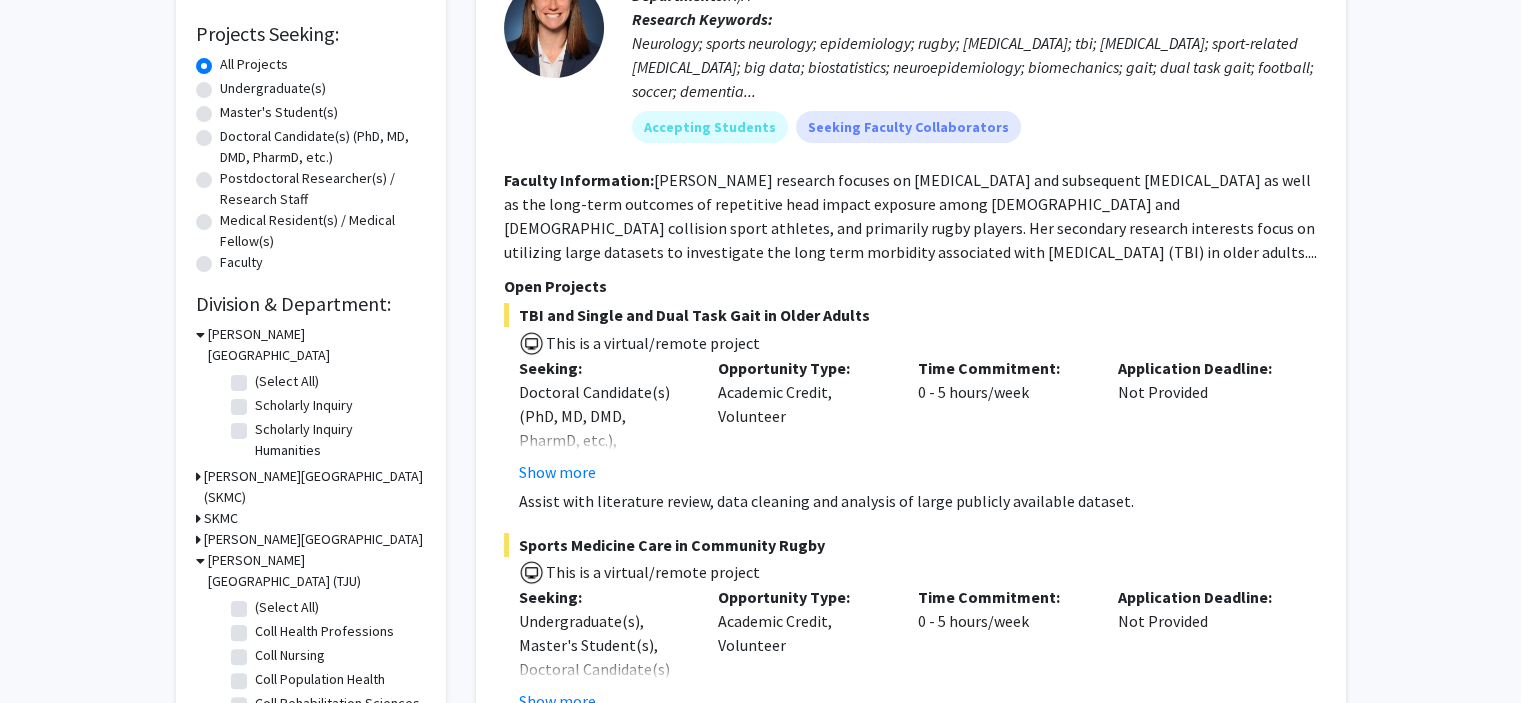 scroll, scrollTop: 58, scrollLeft: 0, axis: vertical 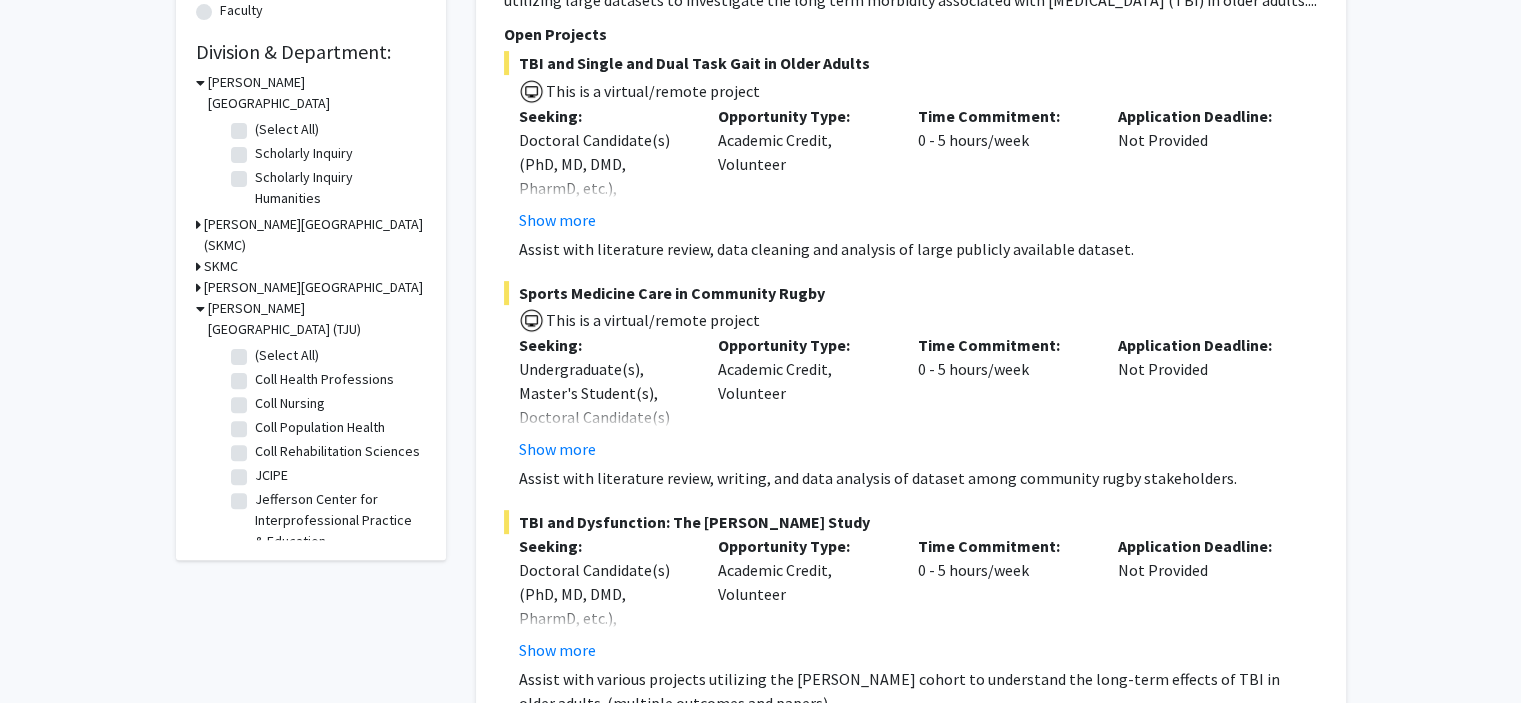 click 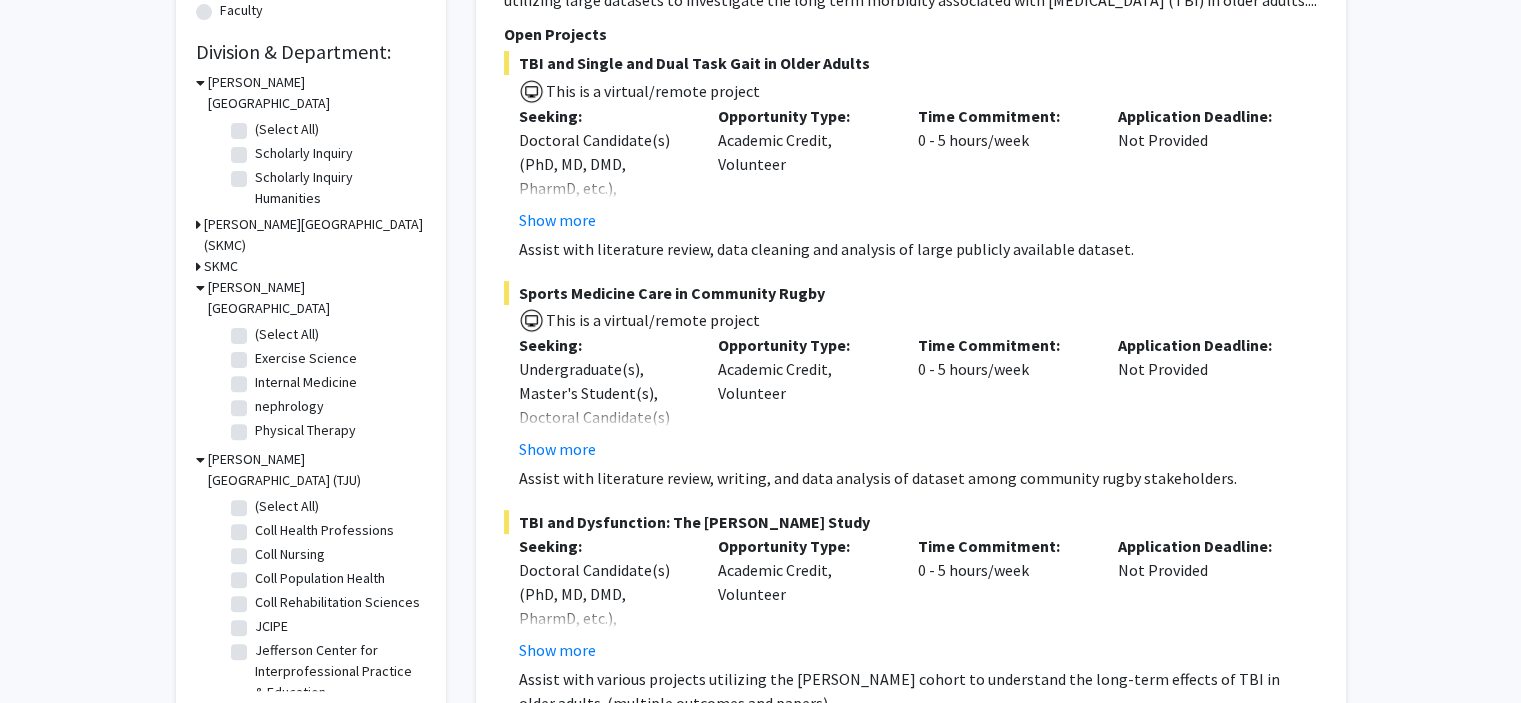 click 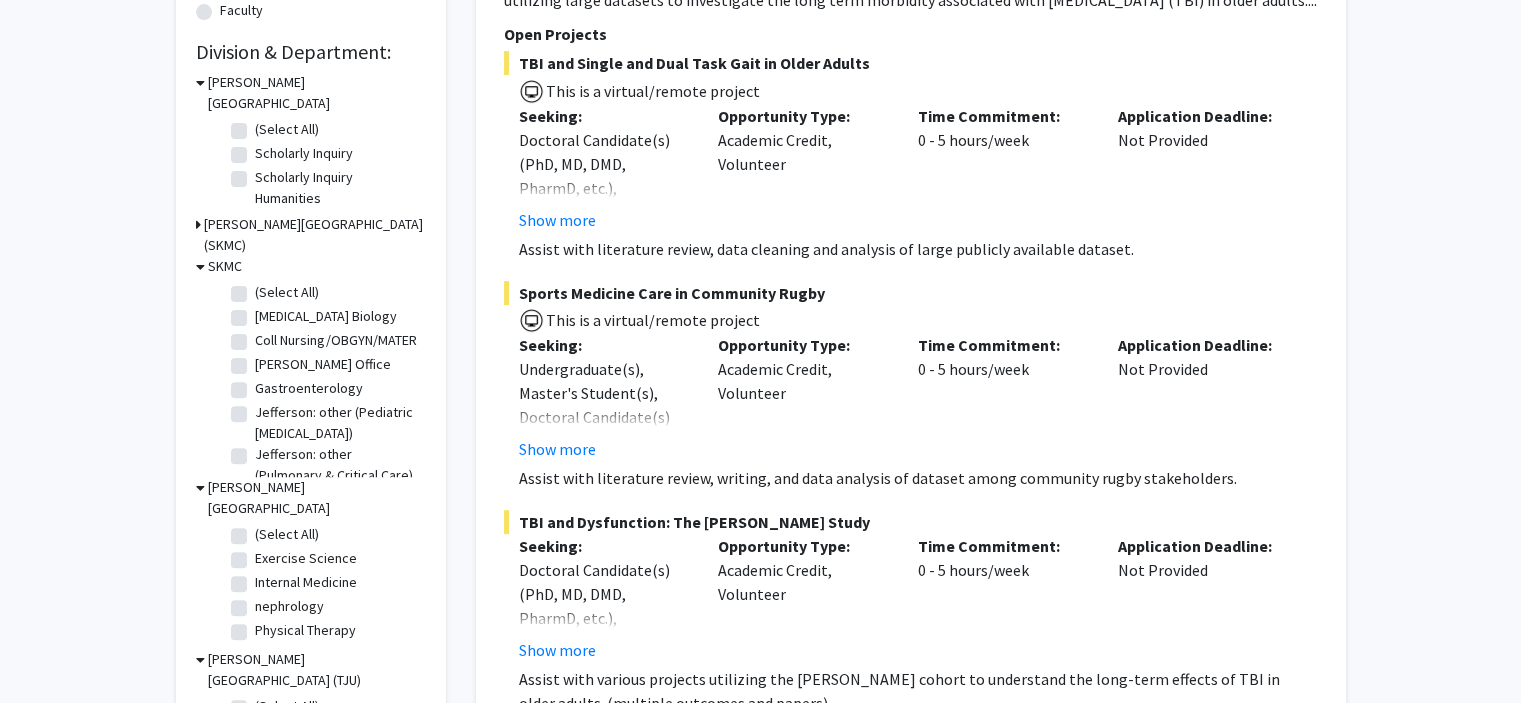 click 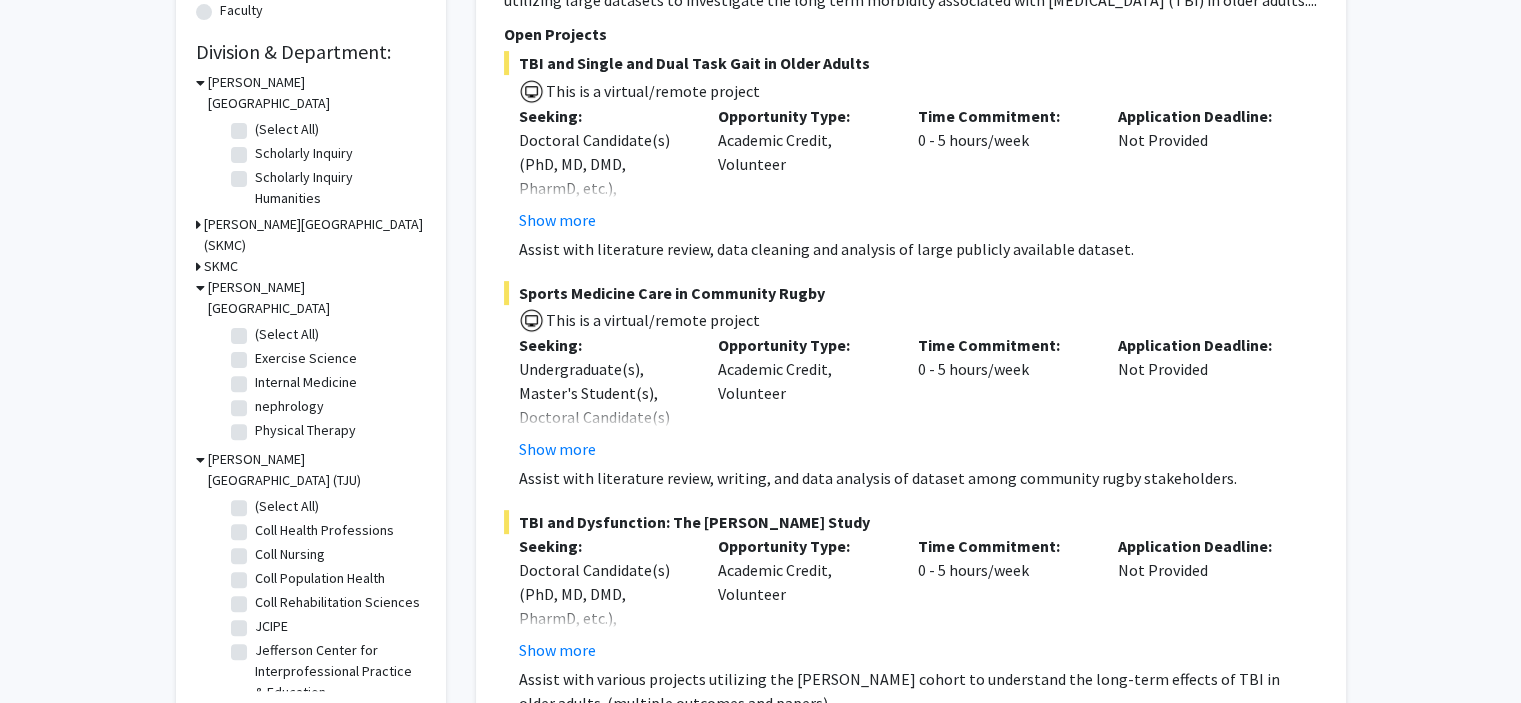 click 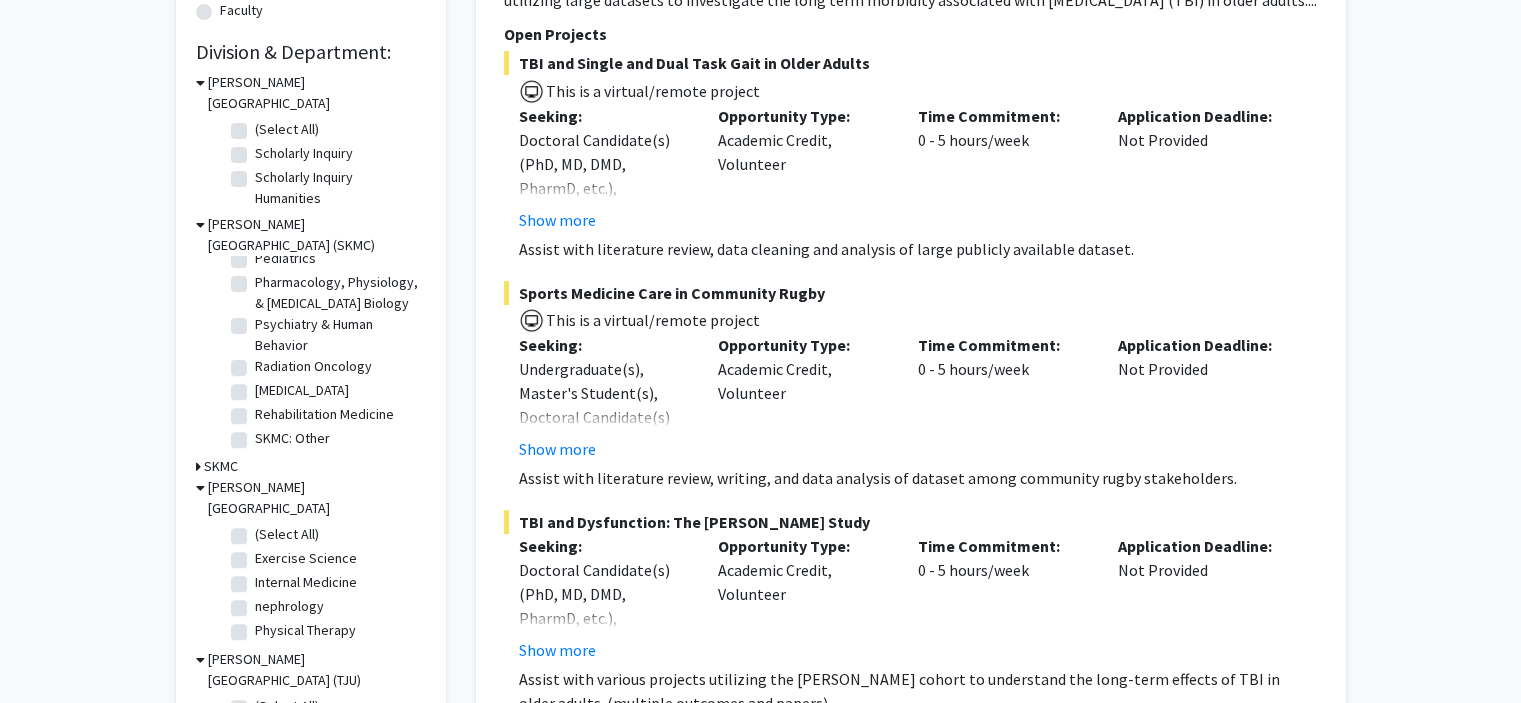 scroll, scrollTop: 704, scrollLeft: 0, axis: vertical 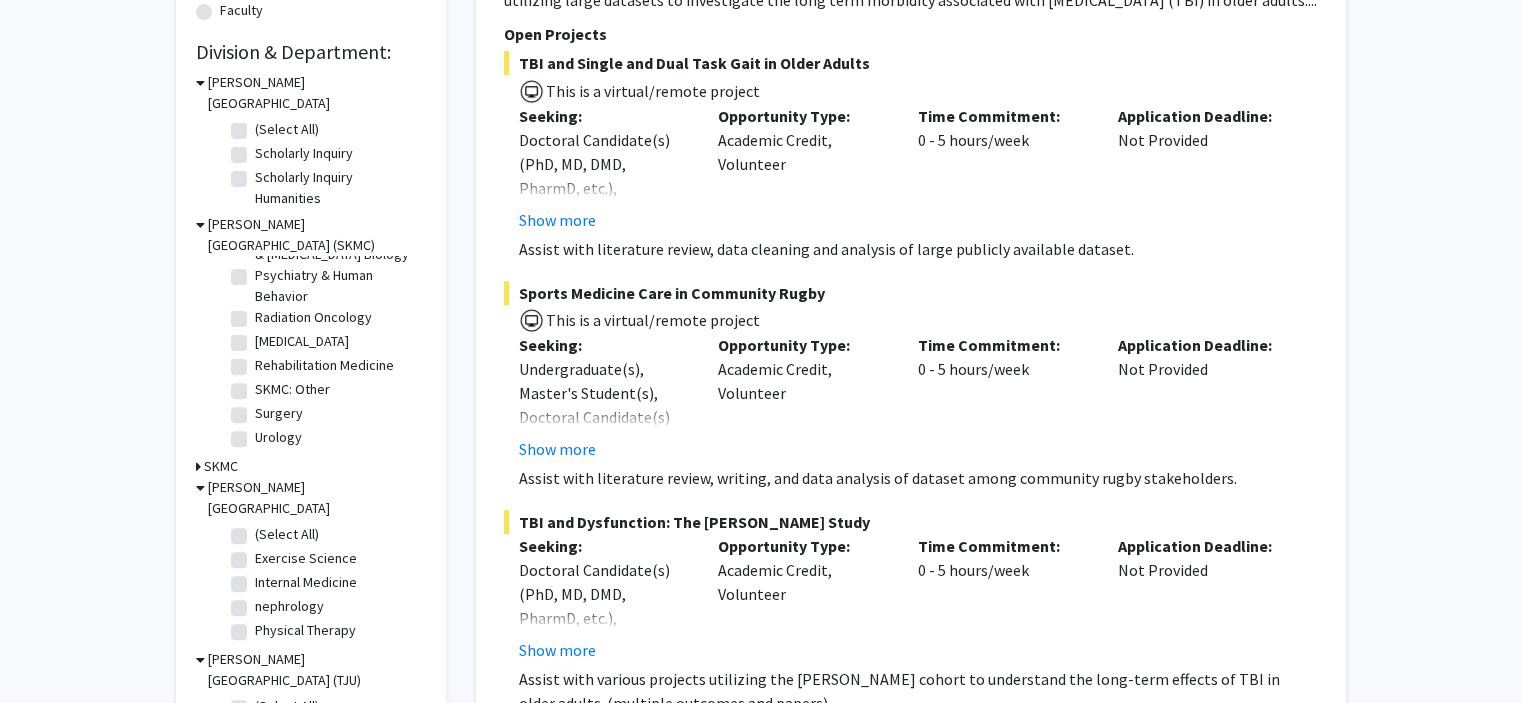 click on "[PERSON_NAME][GEOGRAPHIC_DATA] (SKMC)" 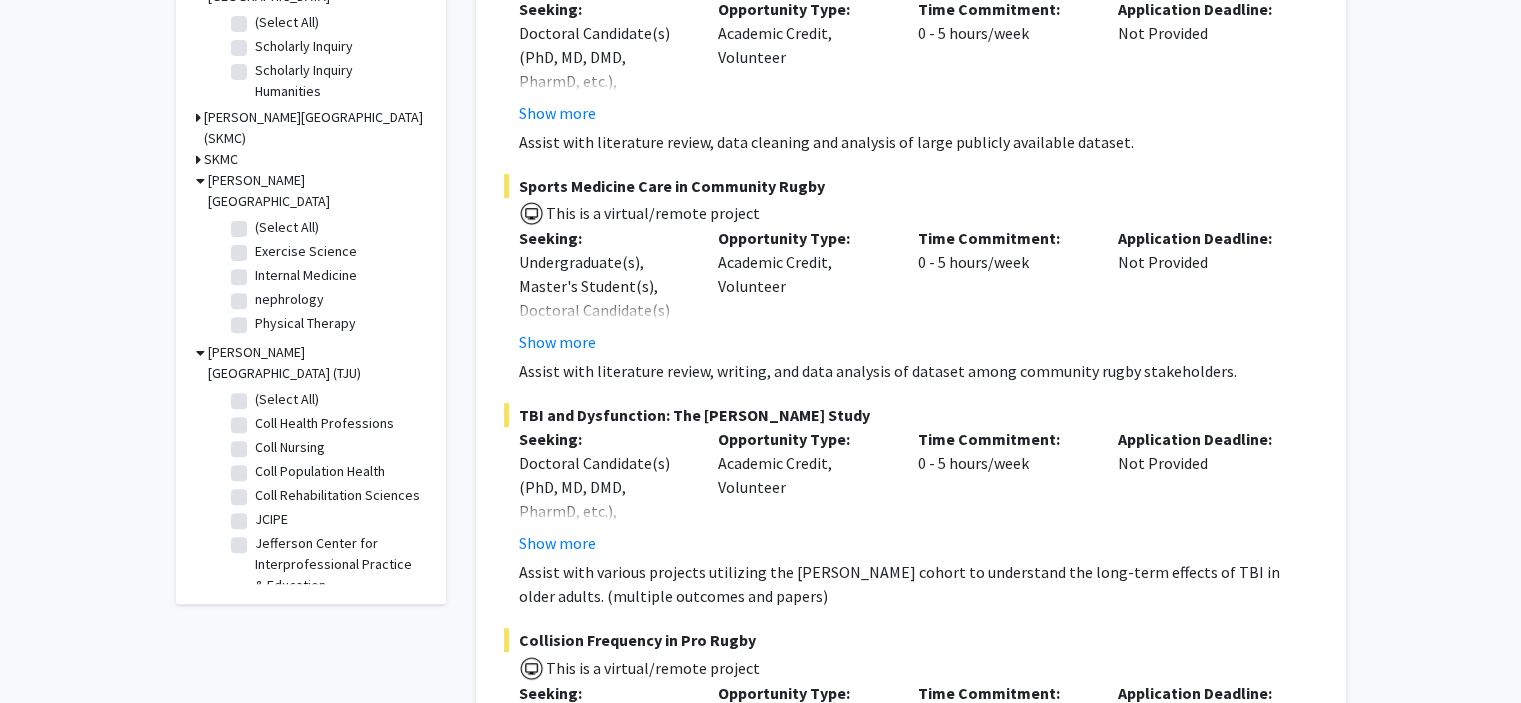 scroll, scrollTop: 716, scrollLeft: 0, axis: vertical 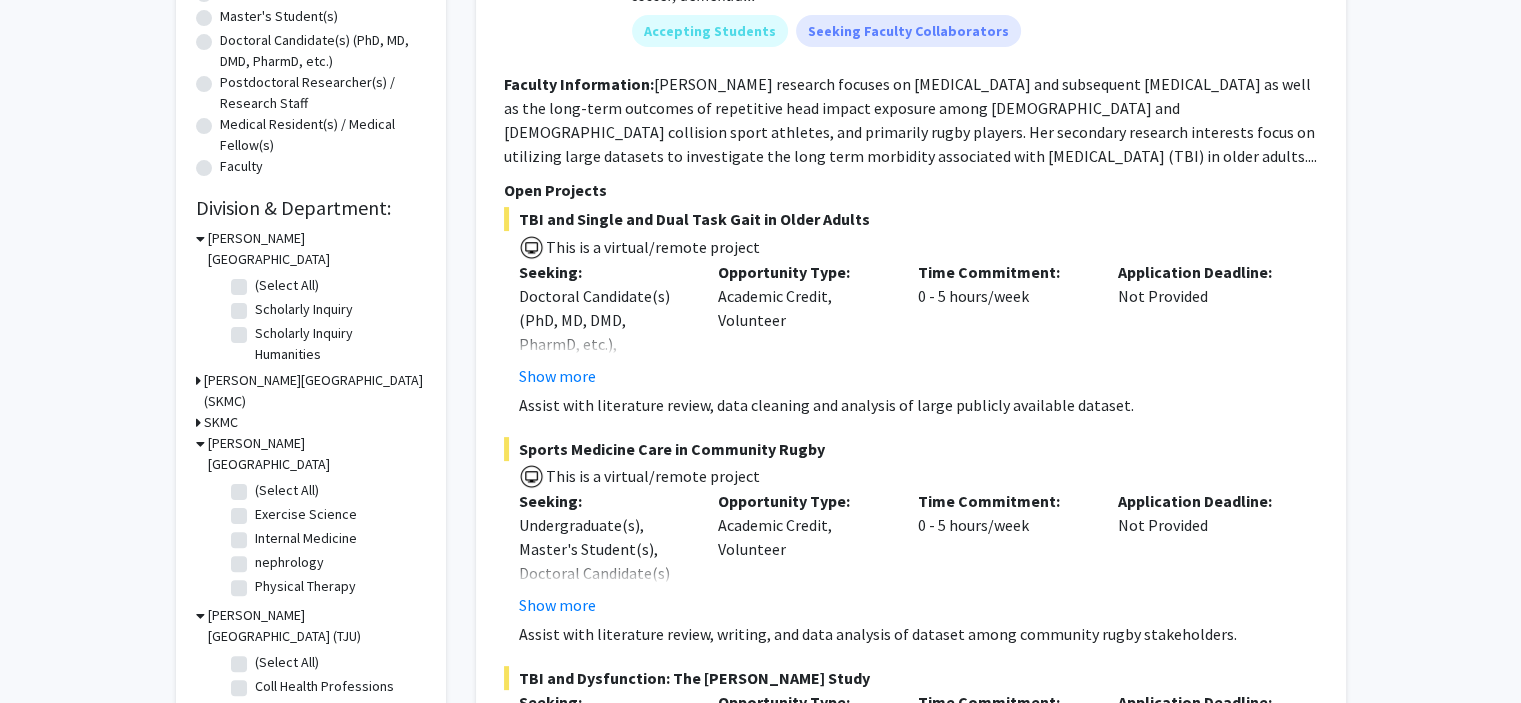 click on "Exercise Science" 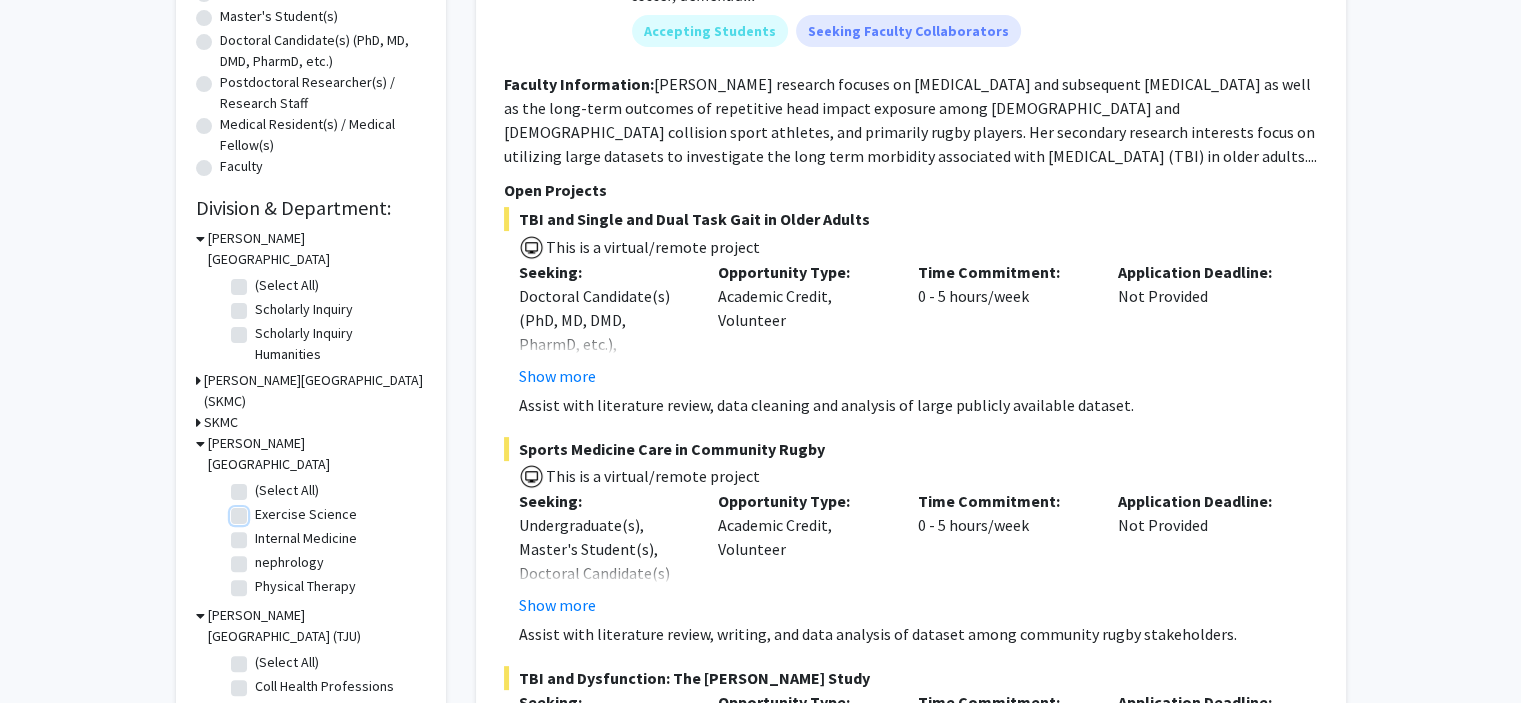 click on "Exercise Science" at bounding box center (261, 510) 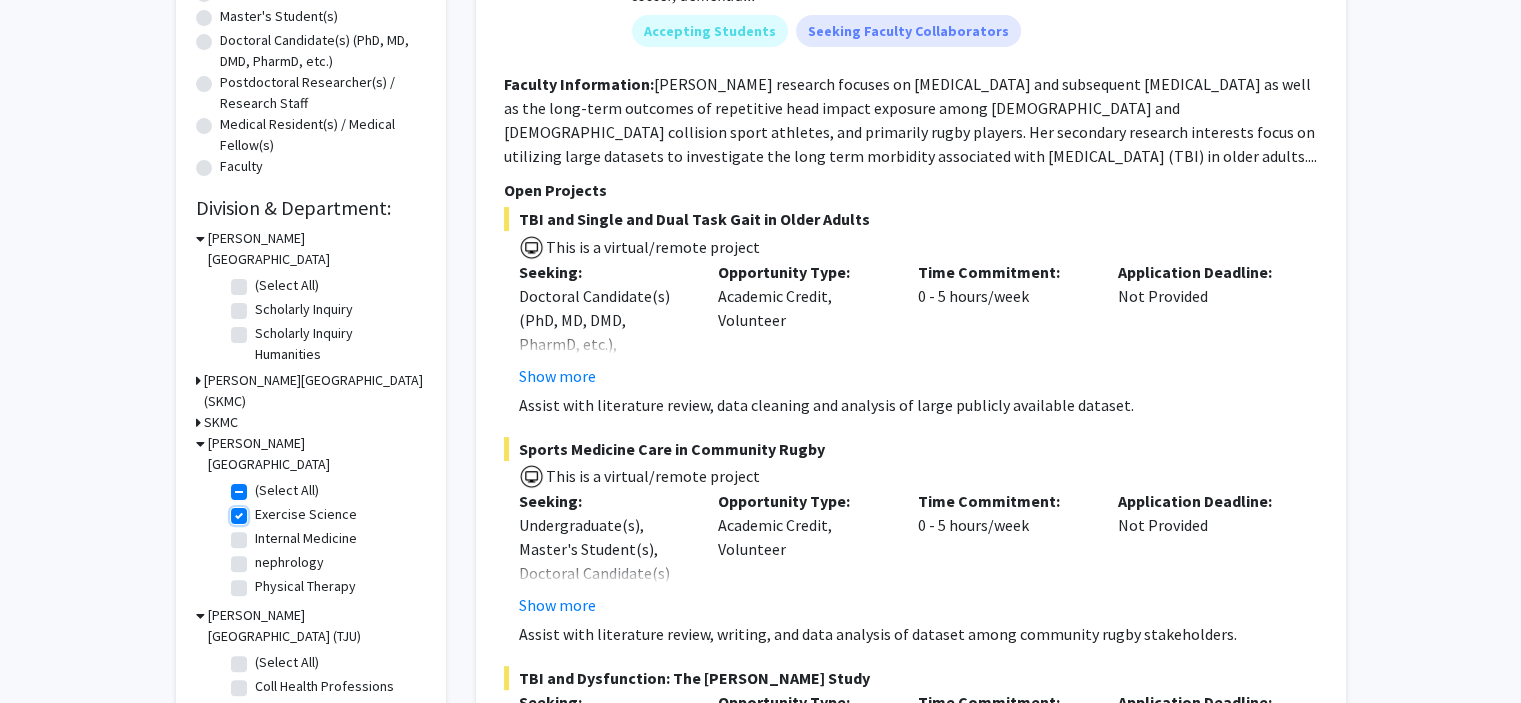 checkbox on "true" 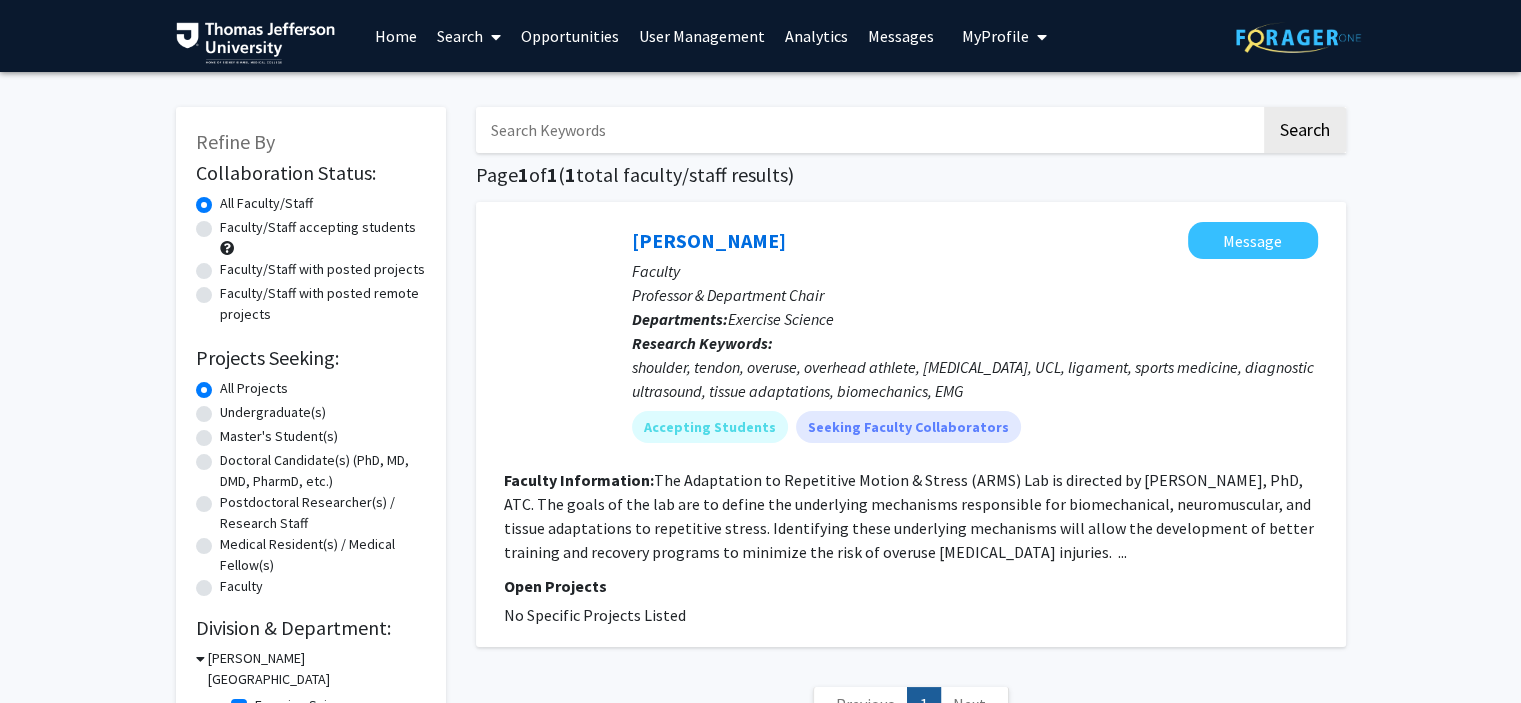 scroll, scrollTop: 164, scrollLeft: 0, axis: vertical 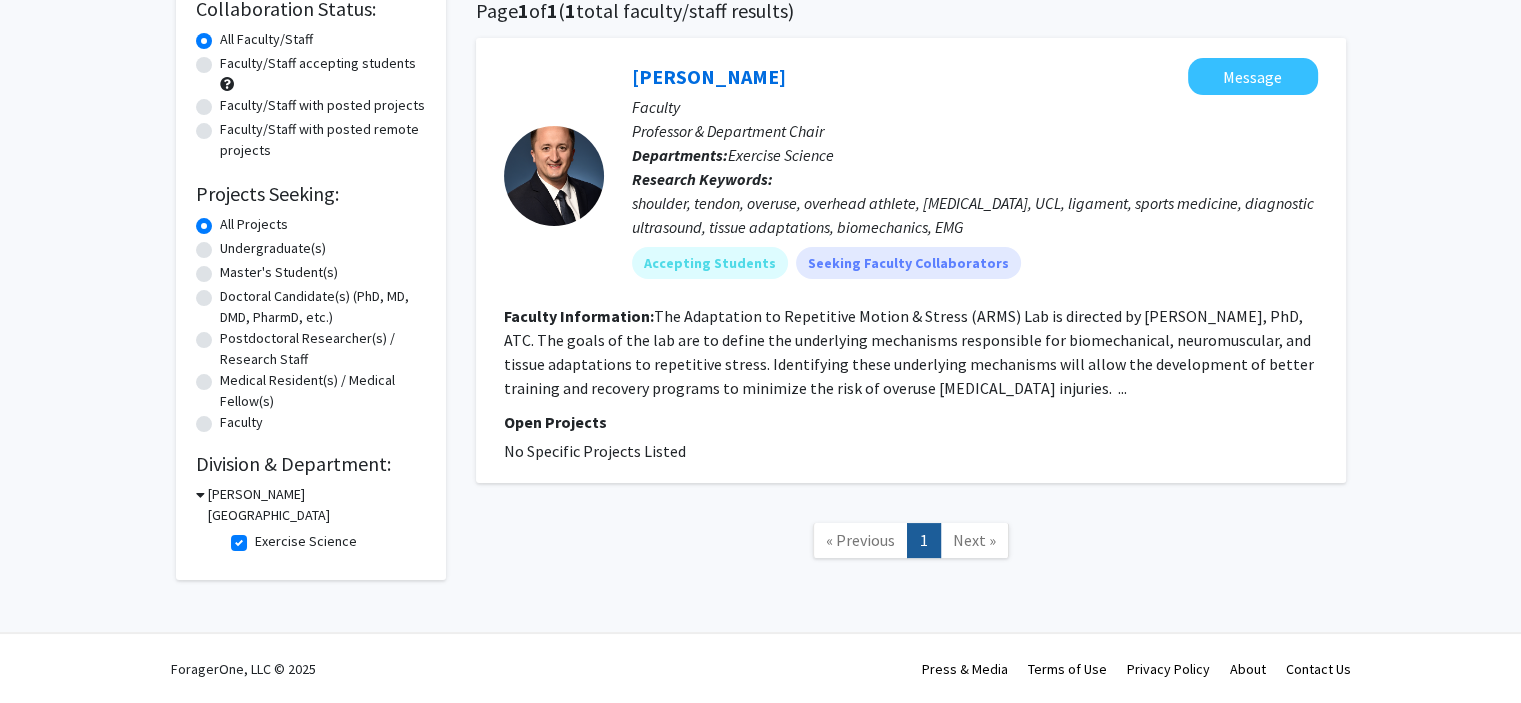 click 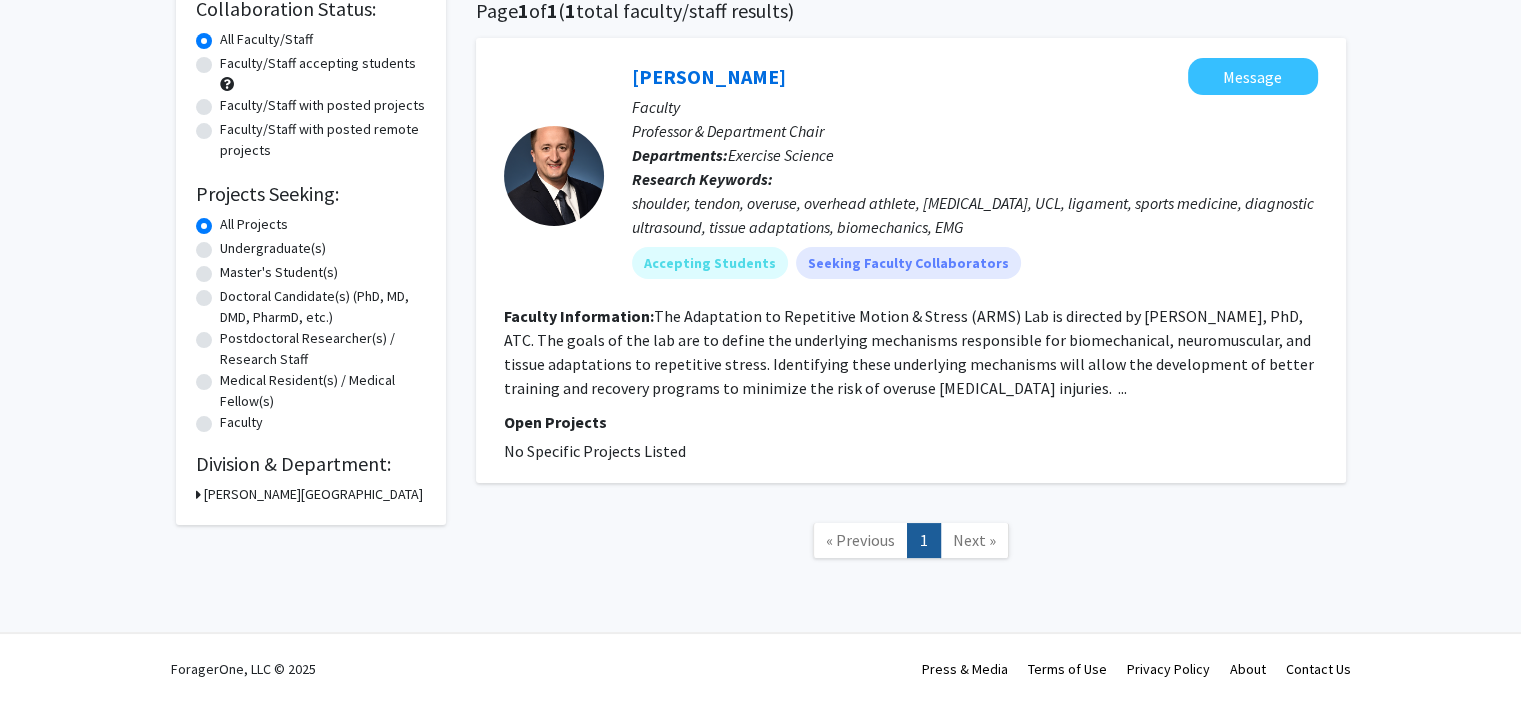 click on "[PERSON_NAME][GEOGRAPHIC_DATA]" 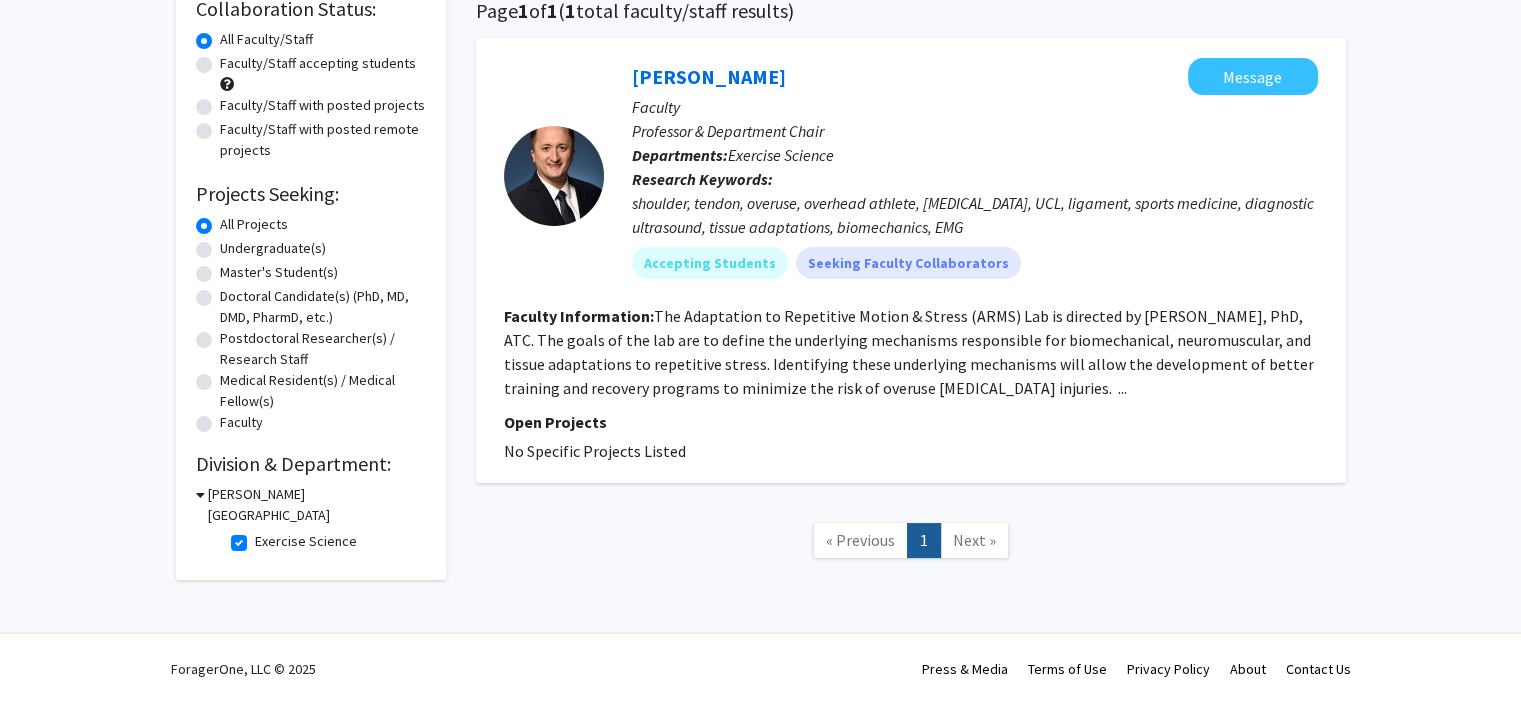 scroll, scrollTop: 164, scrollLeft: 0, axis: vertical 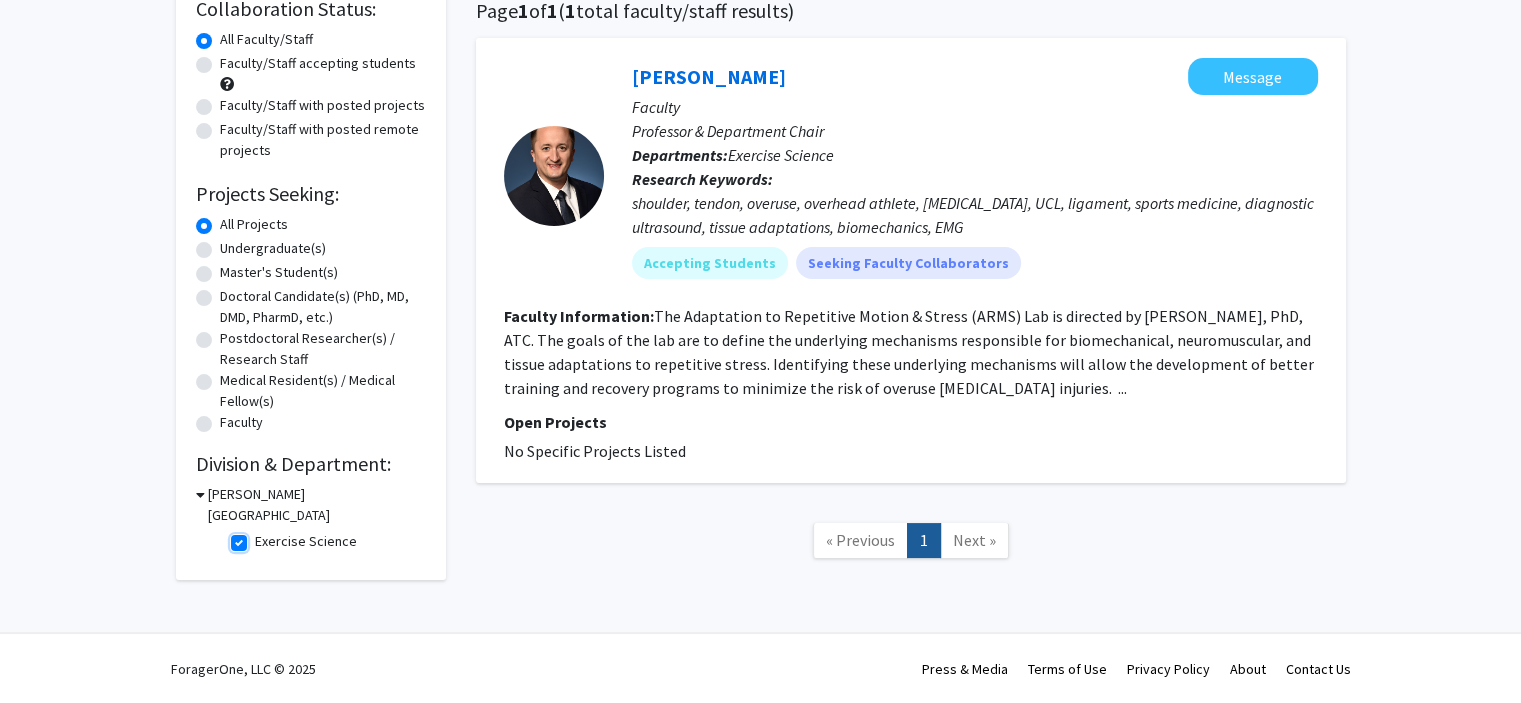 click on "Exercise Science" at bounding box center (261, 537) 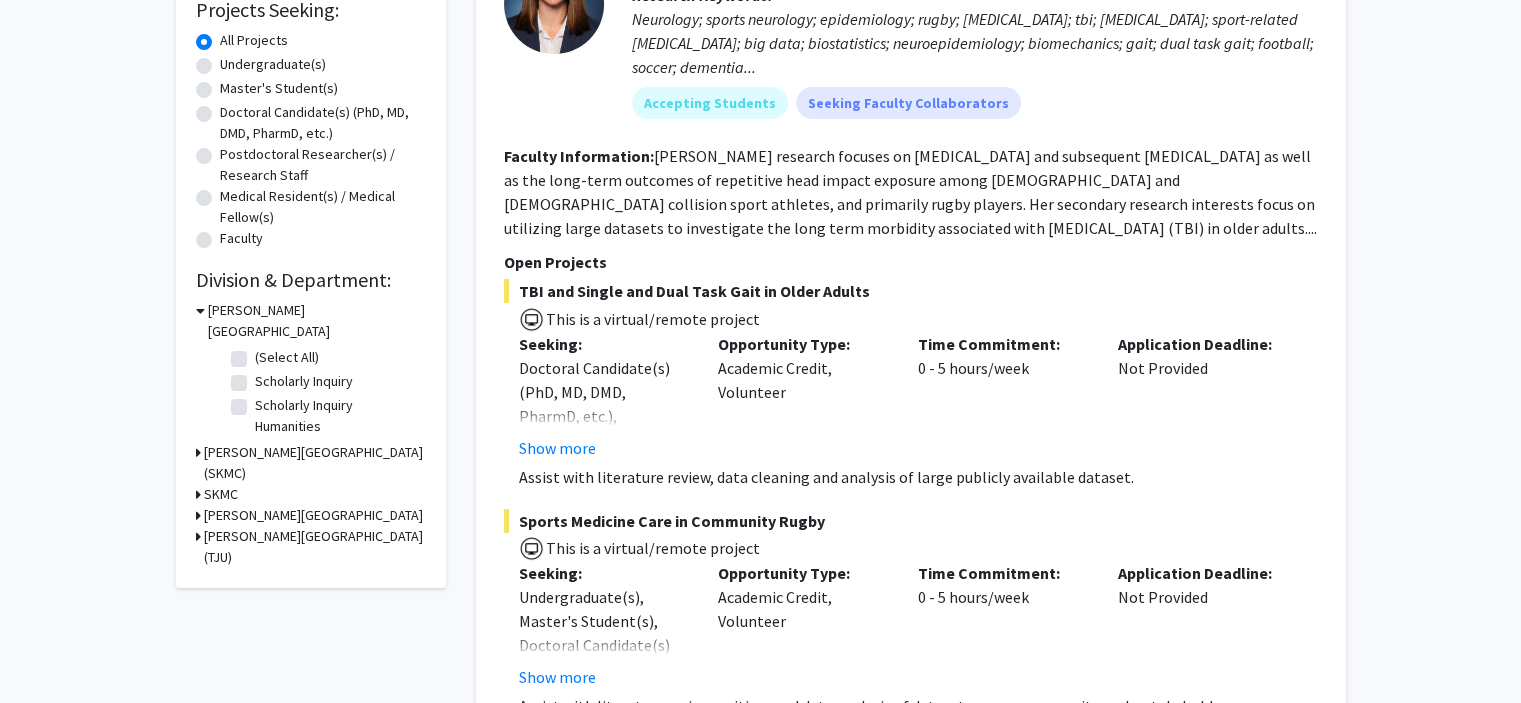 scroll, scrollTop: 350, scrollLeft: 0, axis: vertical 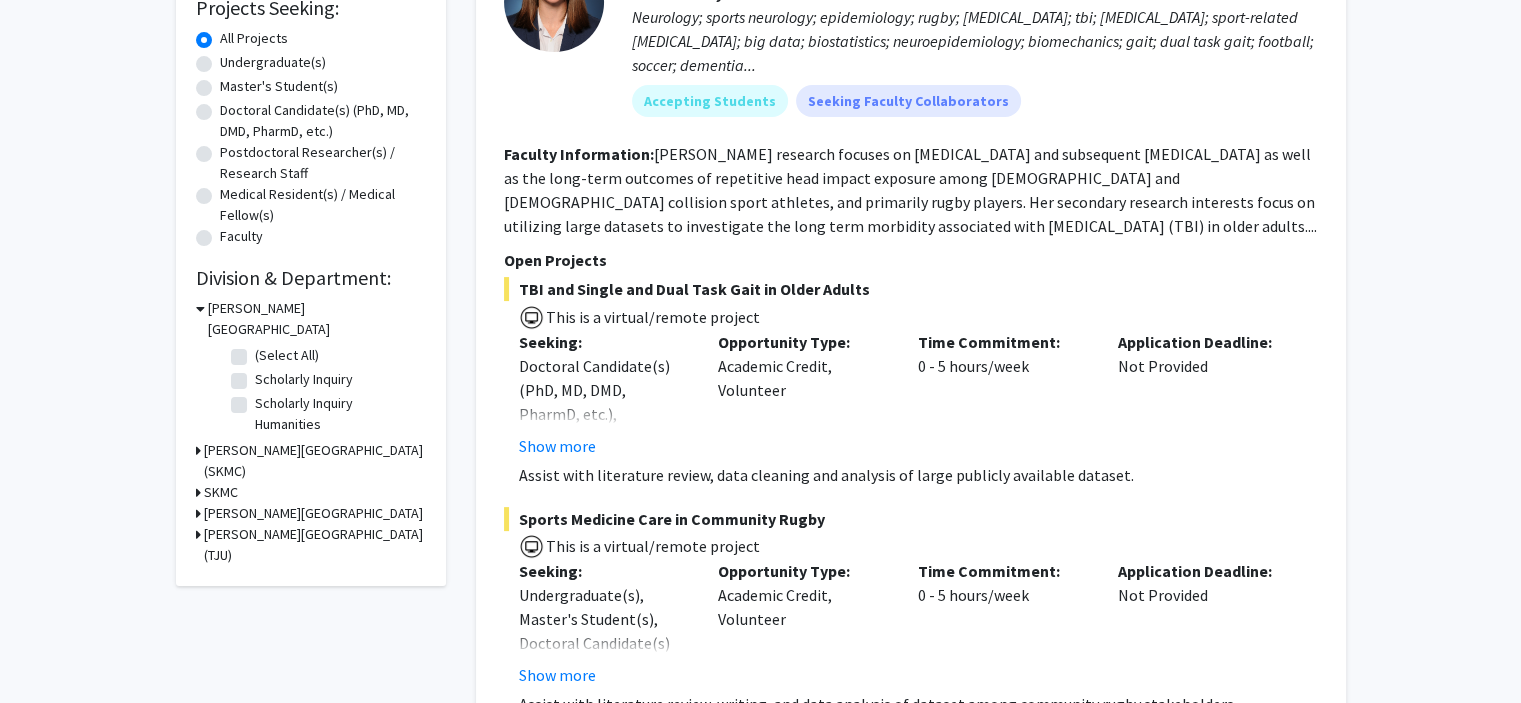 click on "[PERSON_NAME][GEOGRAPHIC_DATA]" at bounding box center [313, 513] 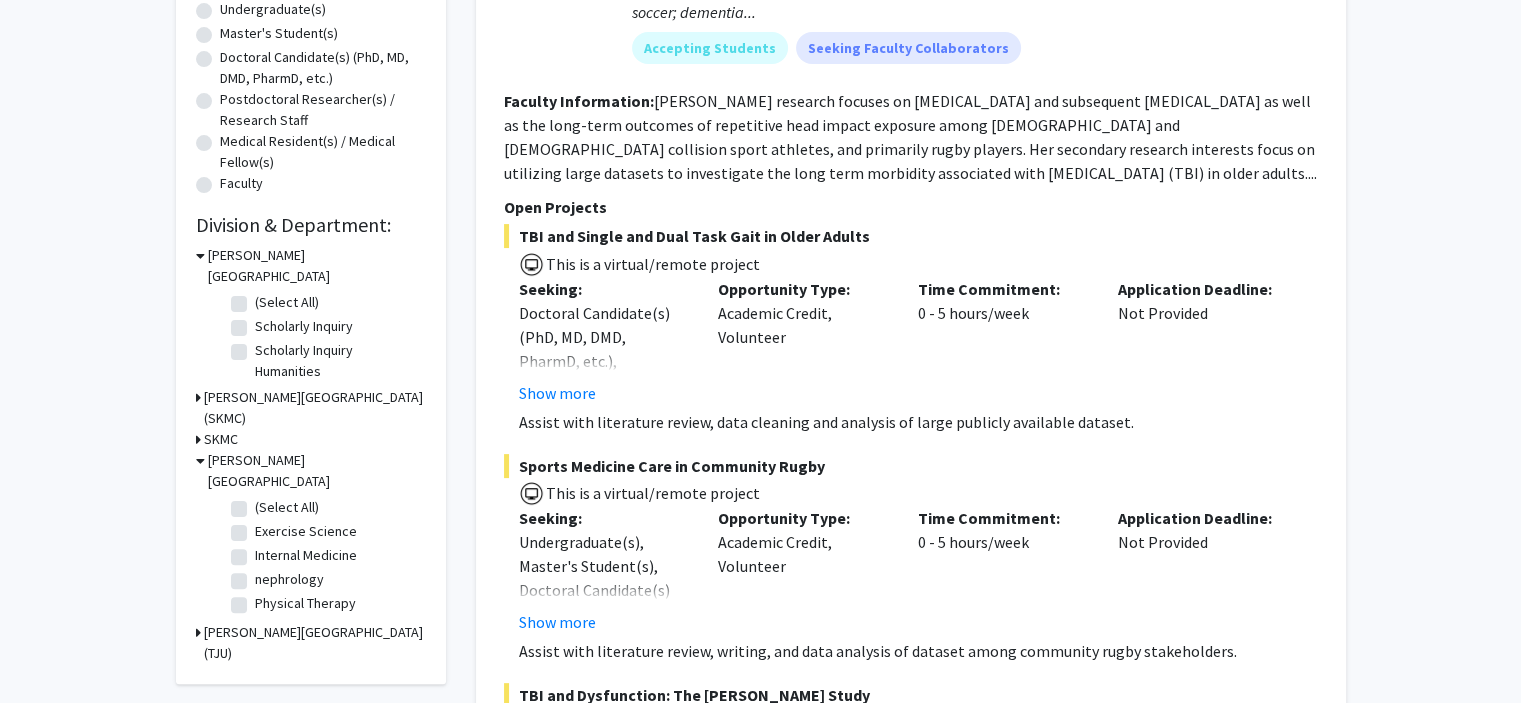 scroll, scrollTop: 404, scrollLeft: 0, axis: vertical 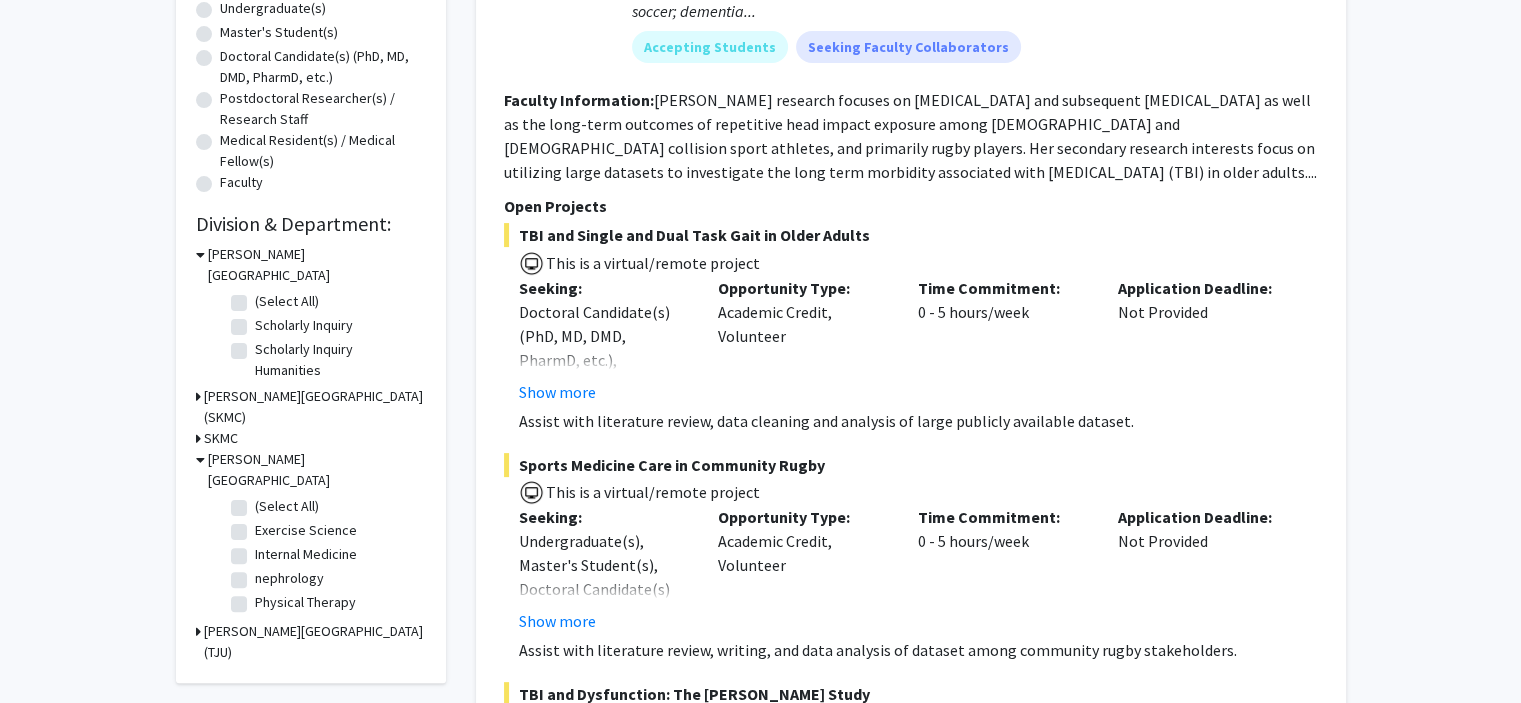 click on "[PERSON_NAME][GEOGRAPHIC_DATA] (TJU)" at bounding box center (315, 642) 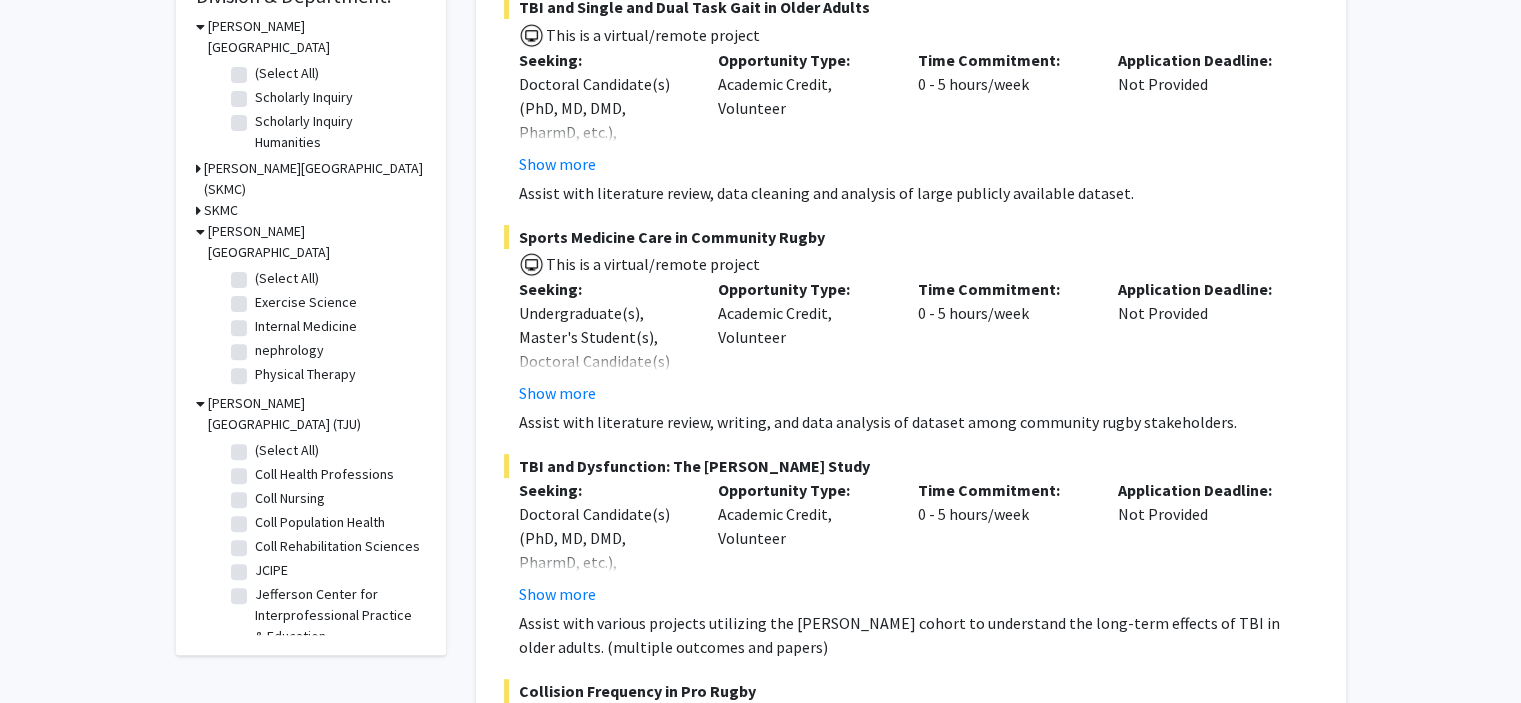 scroll, scrollTop: 634, scrollLeft: 0, axis: vertical 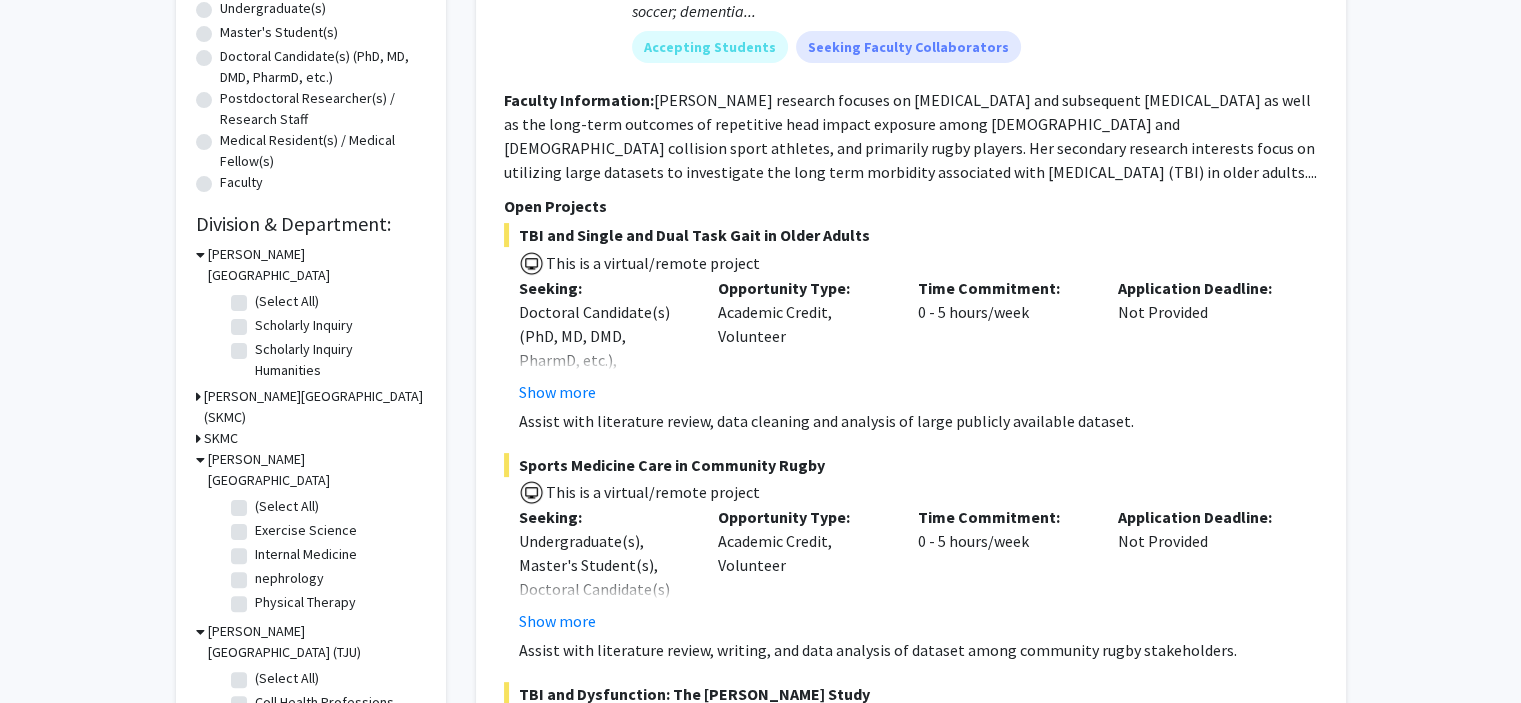 click on "Exercise Science" 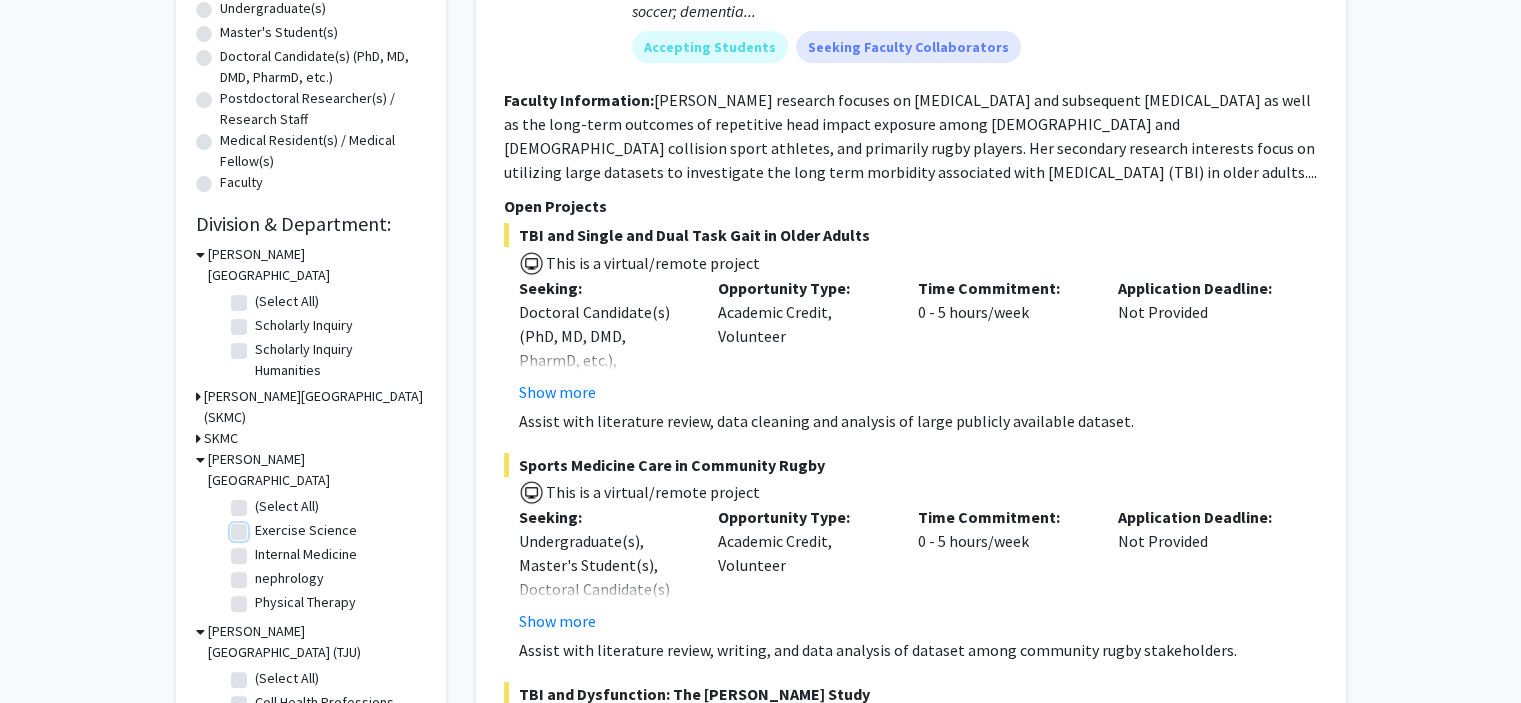 click on "Exercise Science" at bounding box center (261, 526) 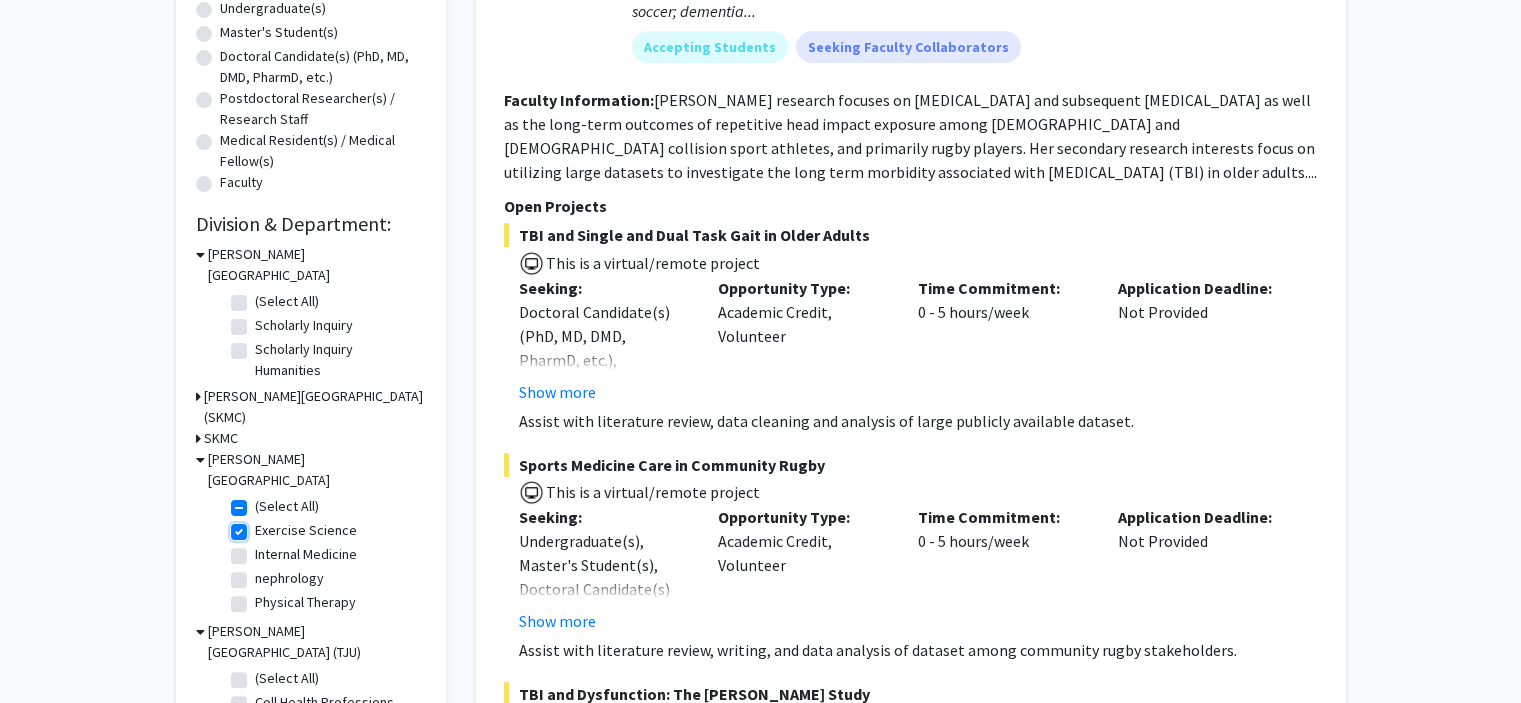 checkbox on "true" 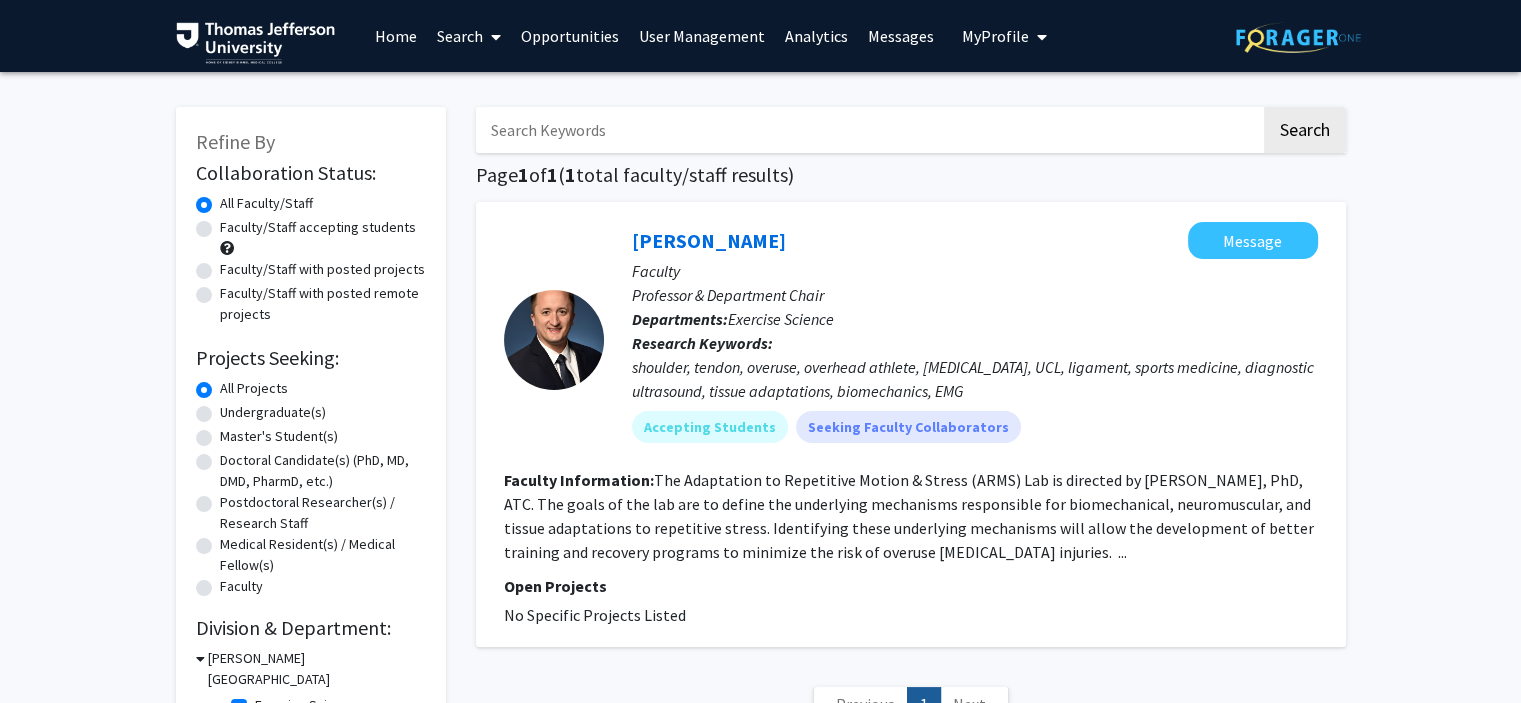 scroll, scrollTop: 164, scrollLeft: 0, axis: vertical 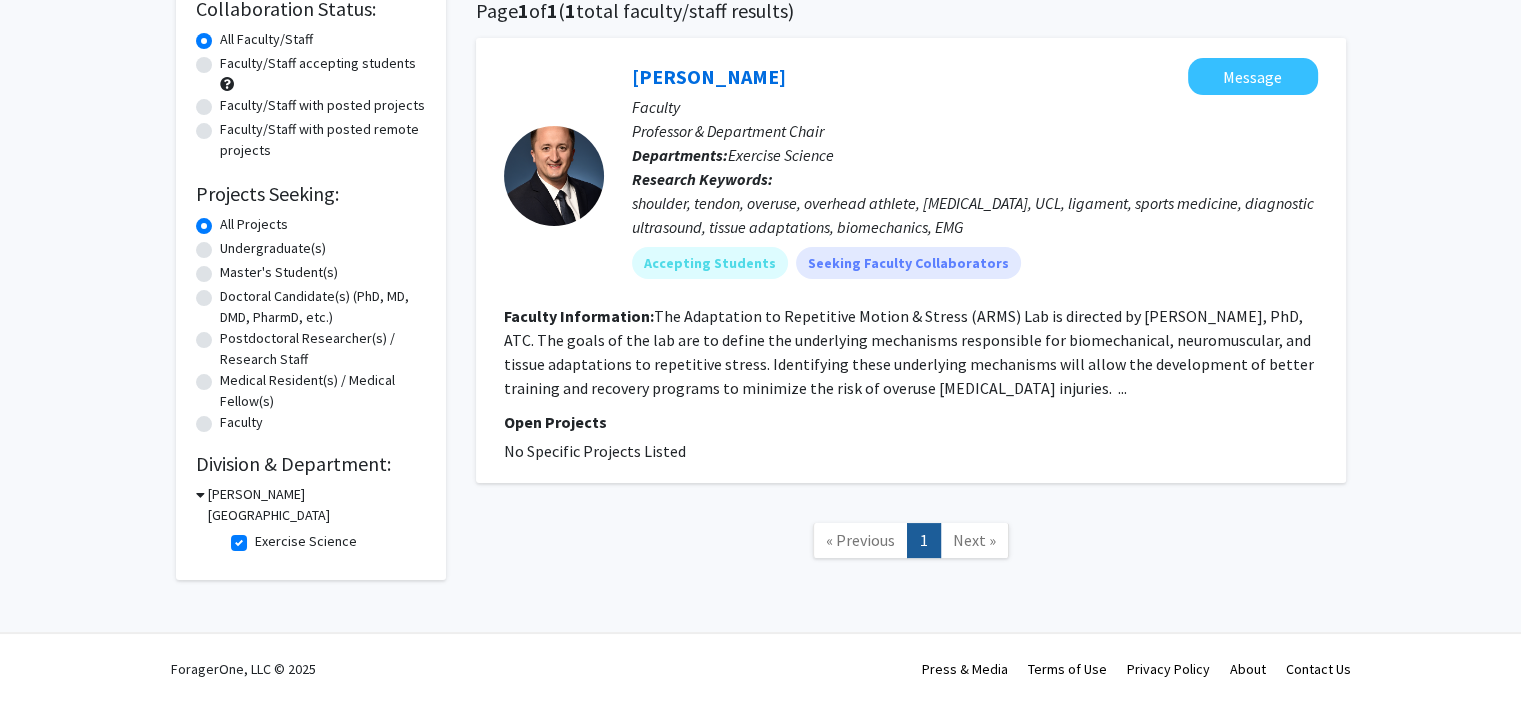 click on "Exercise Science" 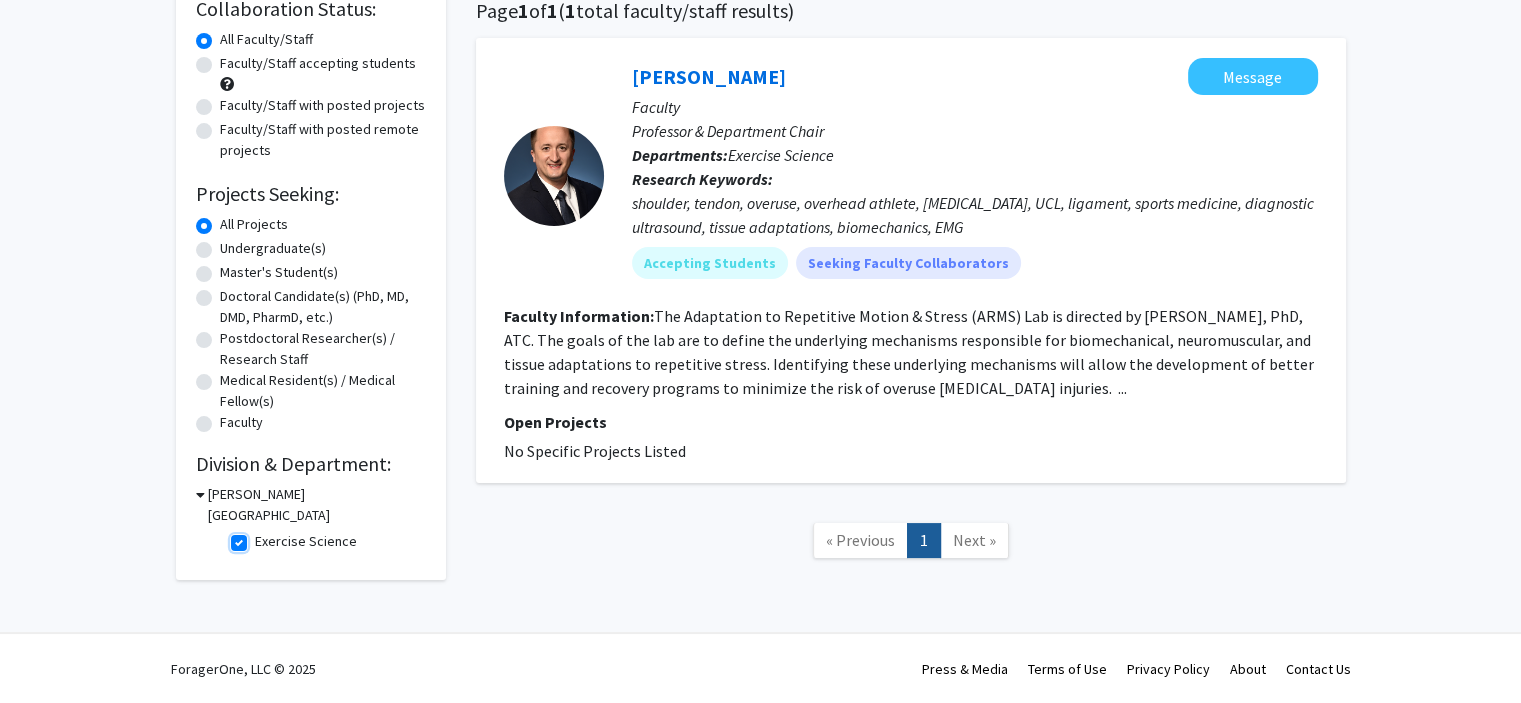 click on "Exercise Science" at bounding box center [261, 537] 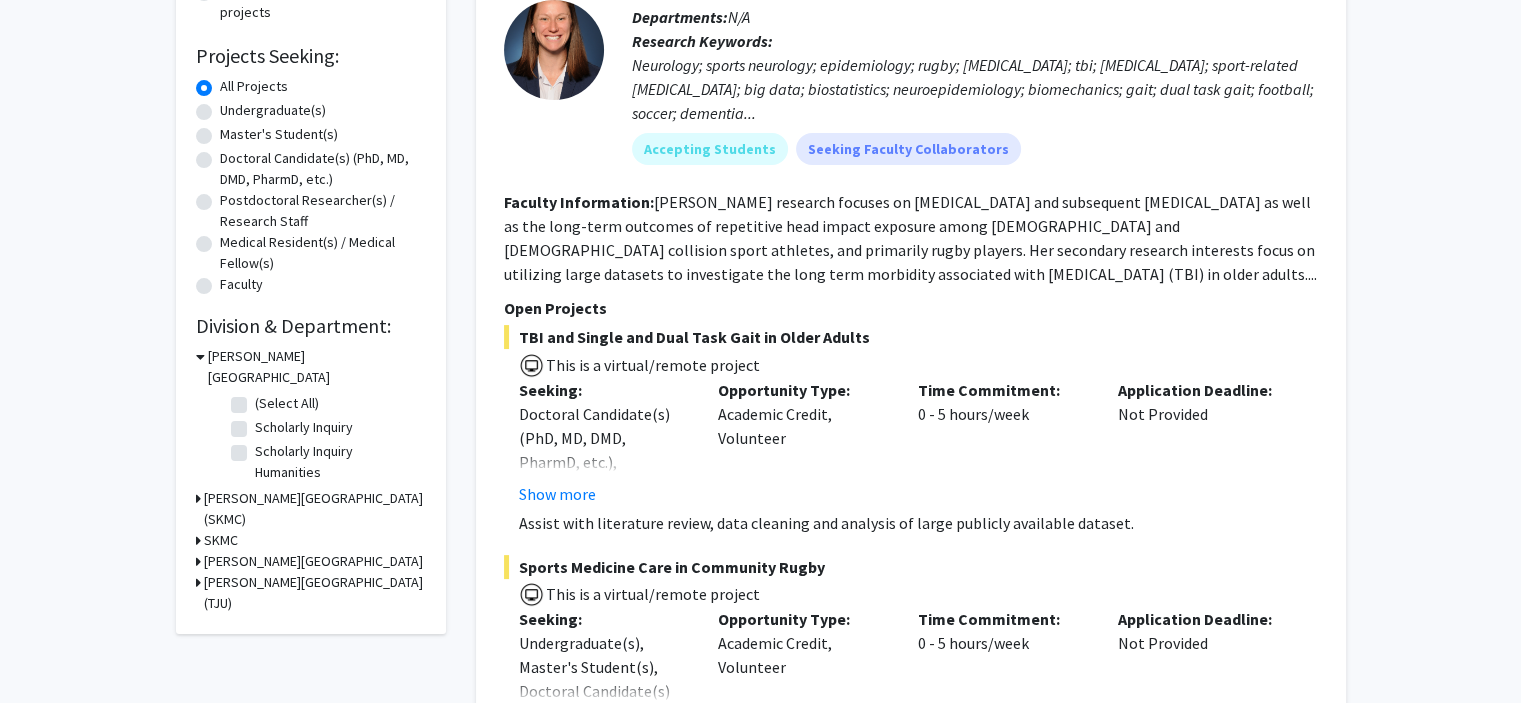 scroll, scrollTop: 304, scrollLeft: 0, axis: vertical 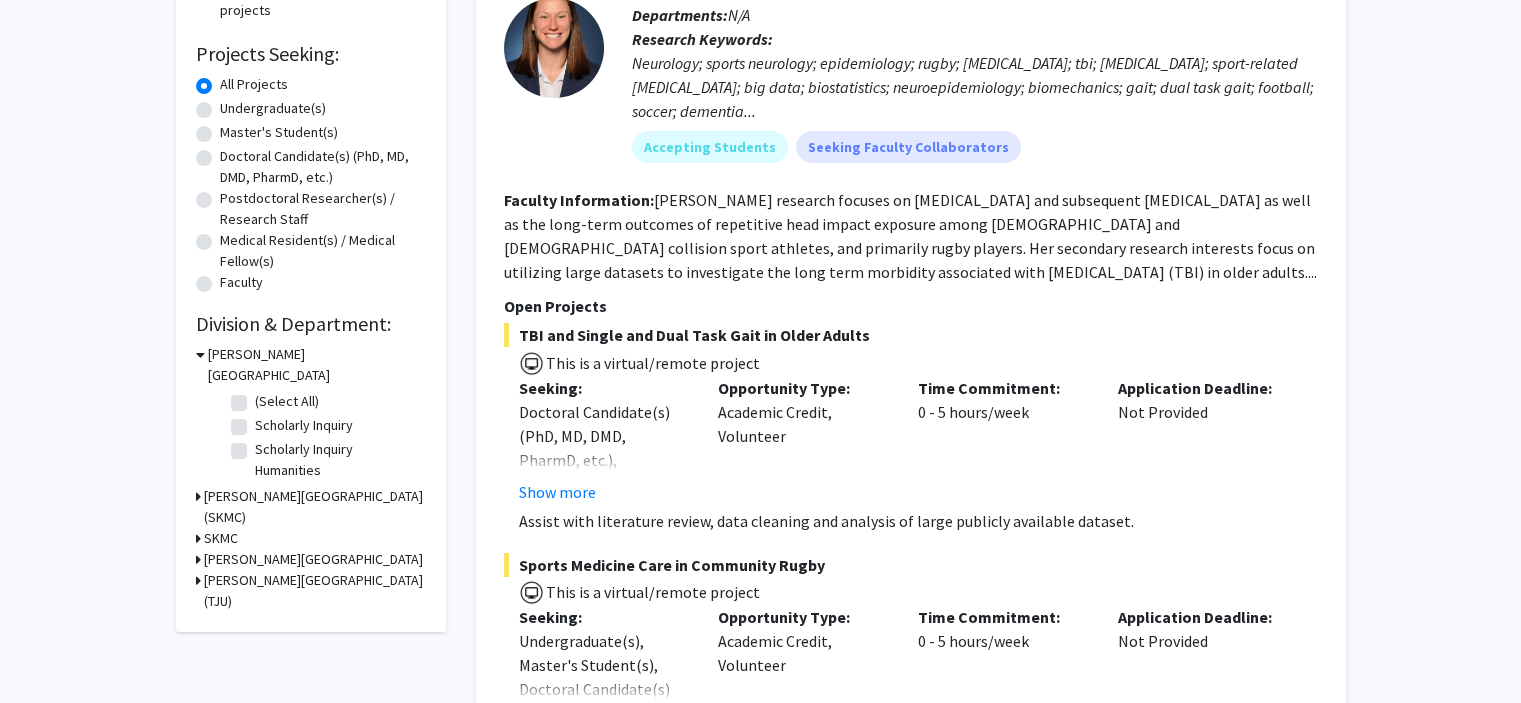 click 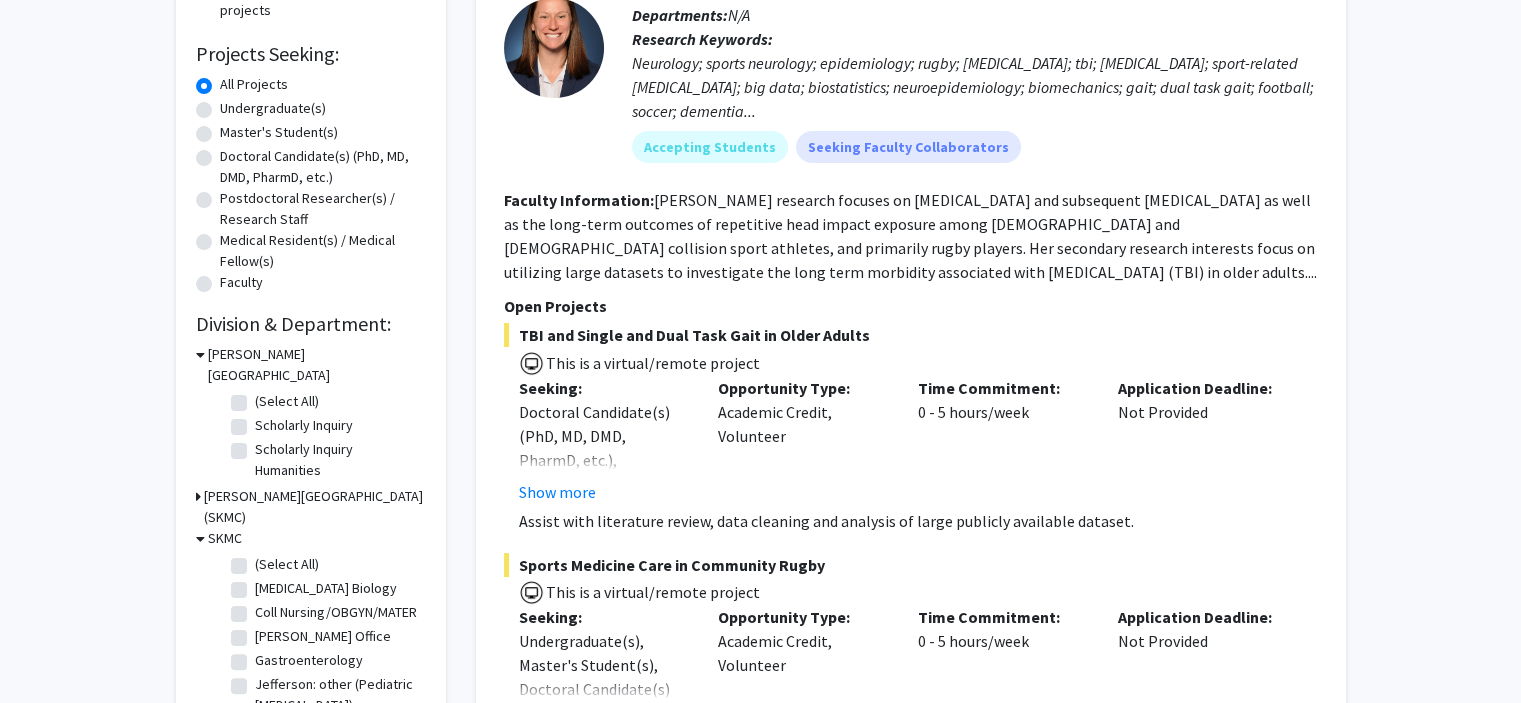 click 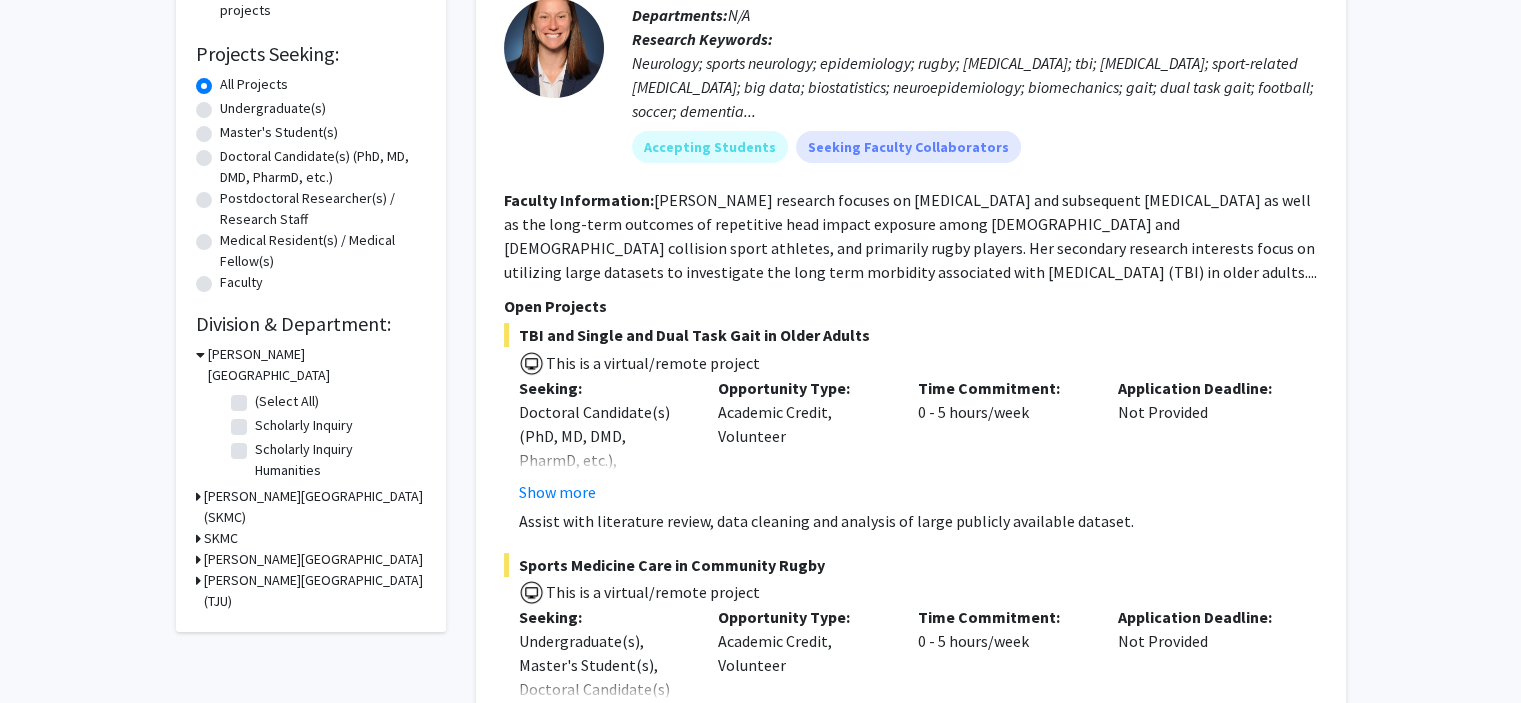scroll, scrollTop: 364, scrollLeft: 0, axis: vertical 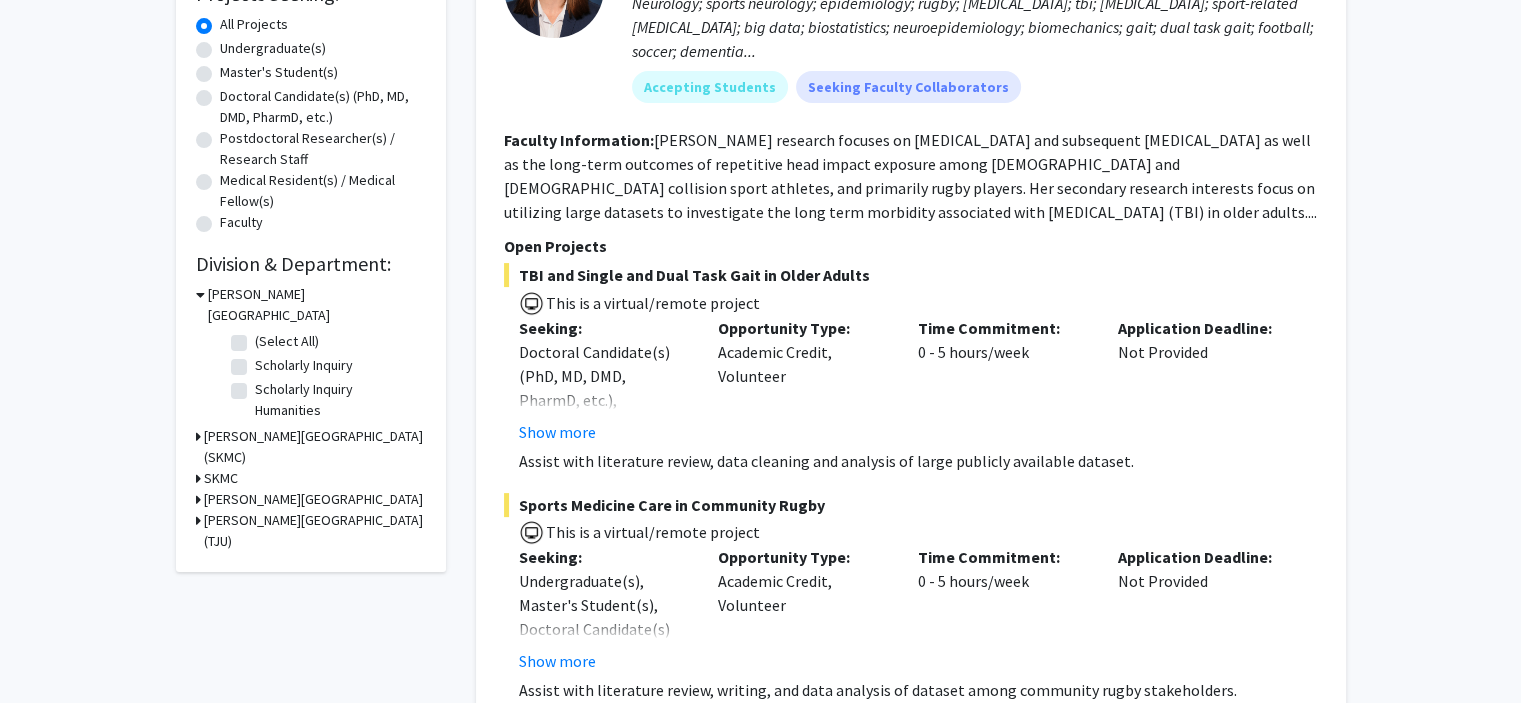 click on "SKMC" at bounding box center [221, 478] 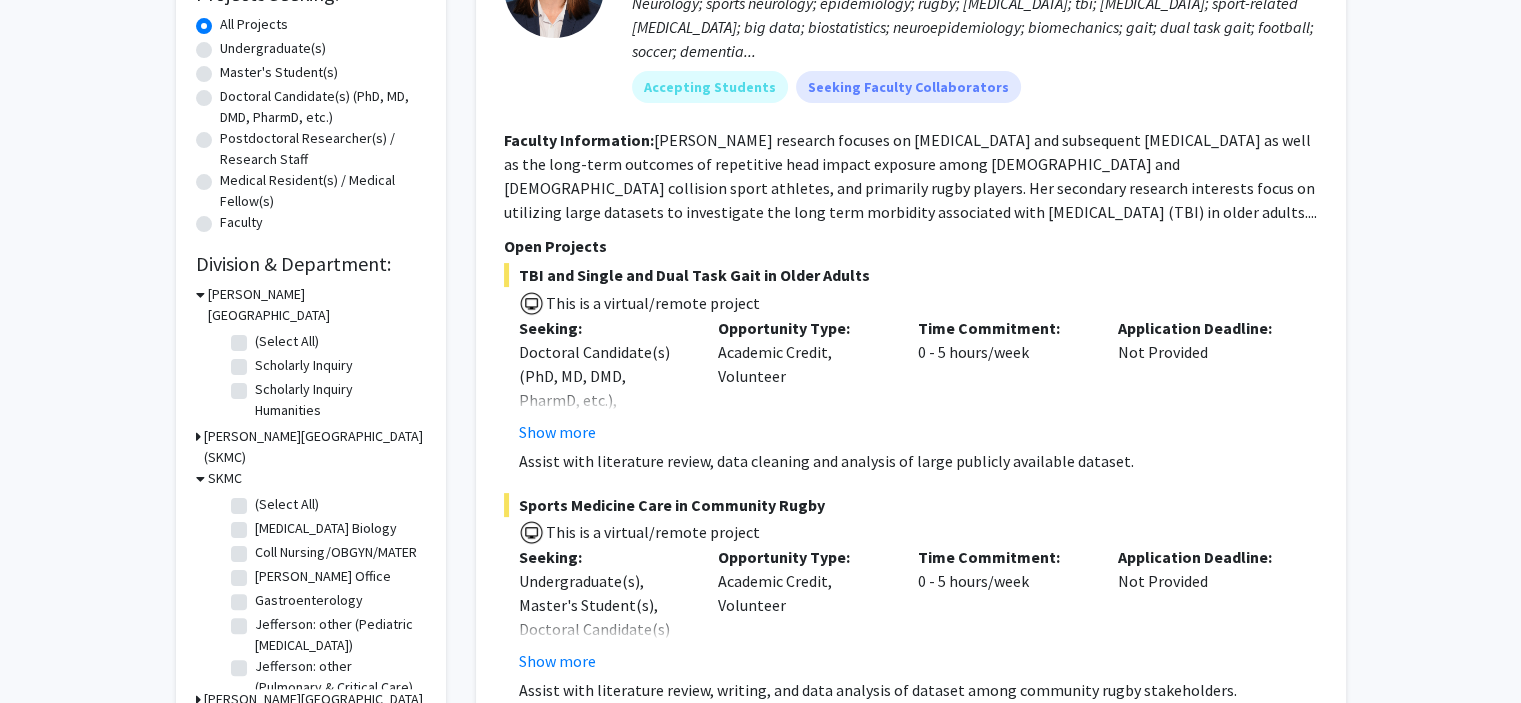 scroll, scrollTop: 76, scrollLeft: 0, axis: vertical 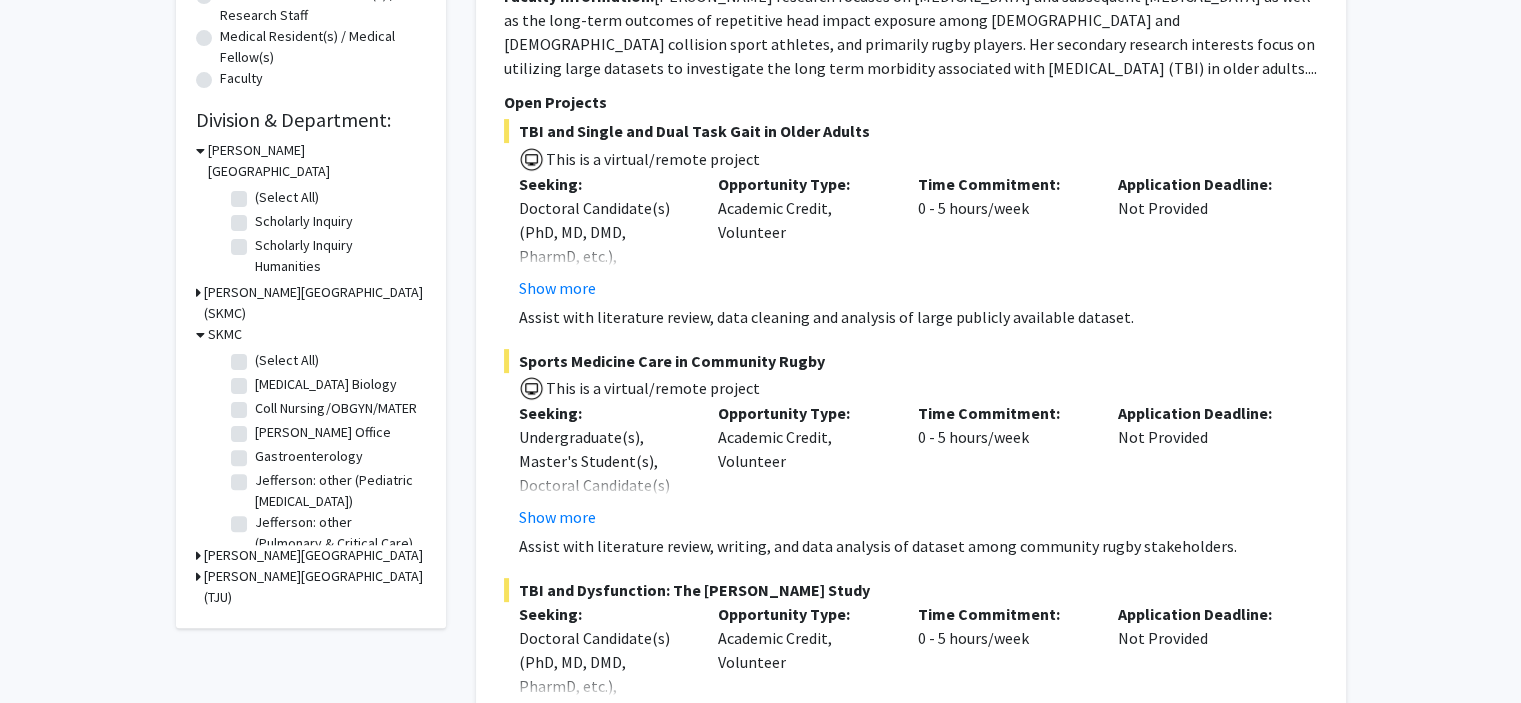 click on "Coll Nursing/OBGYN/MATER" 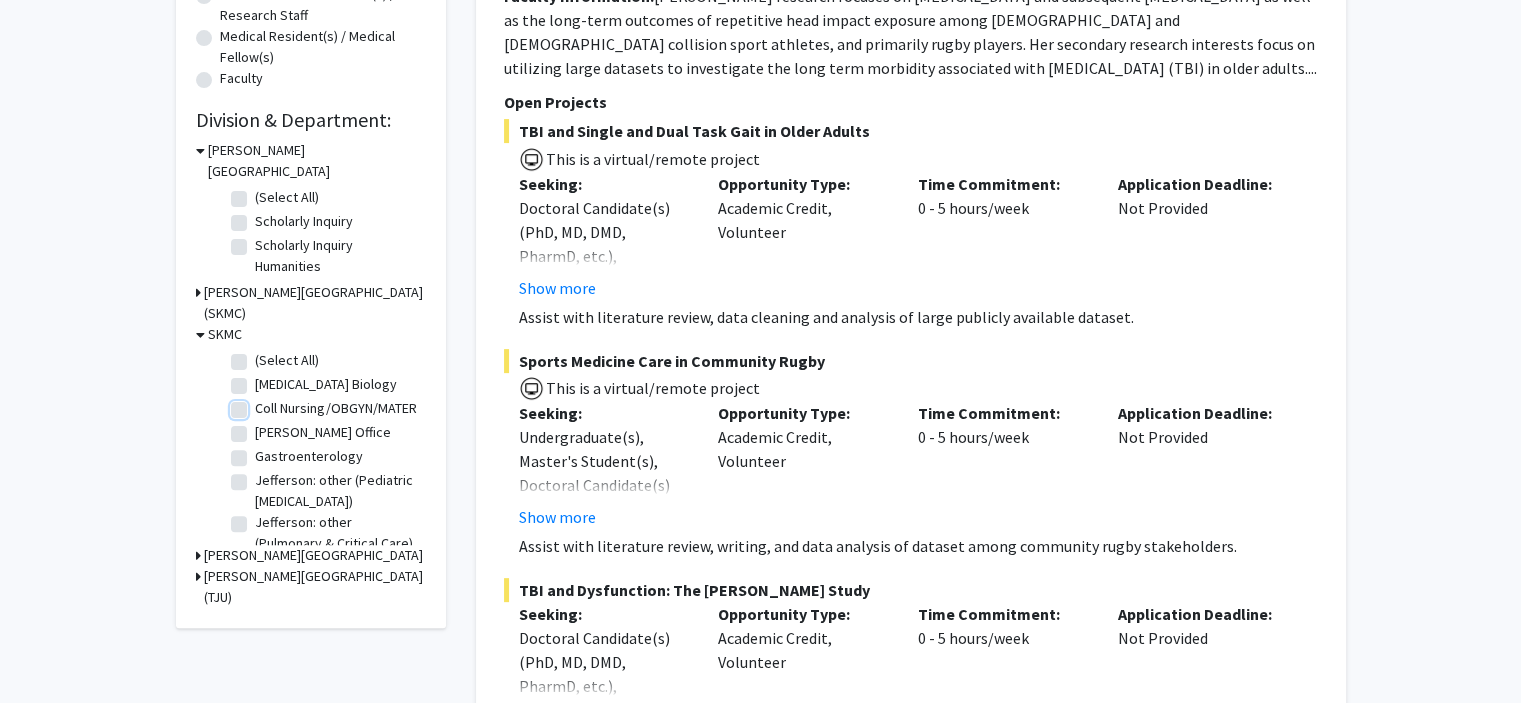 click on "Coll Nursing/OBGYN/MATER" at bounding box center [261, 404] 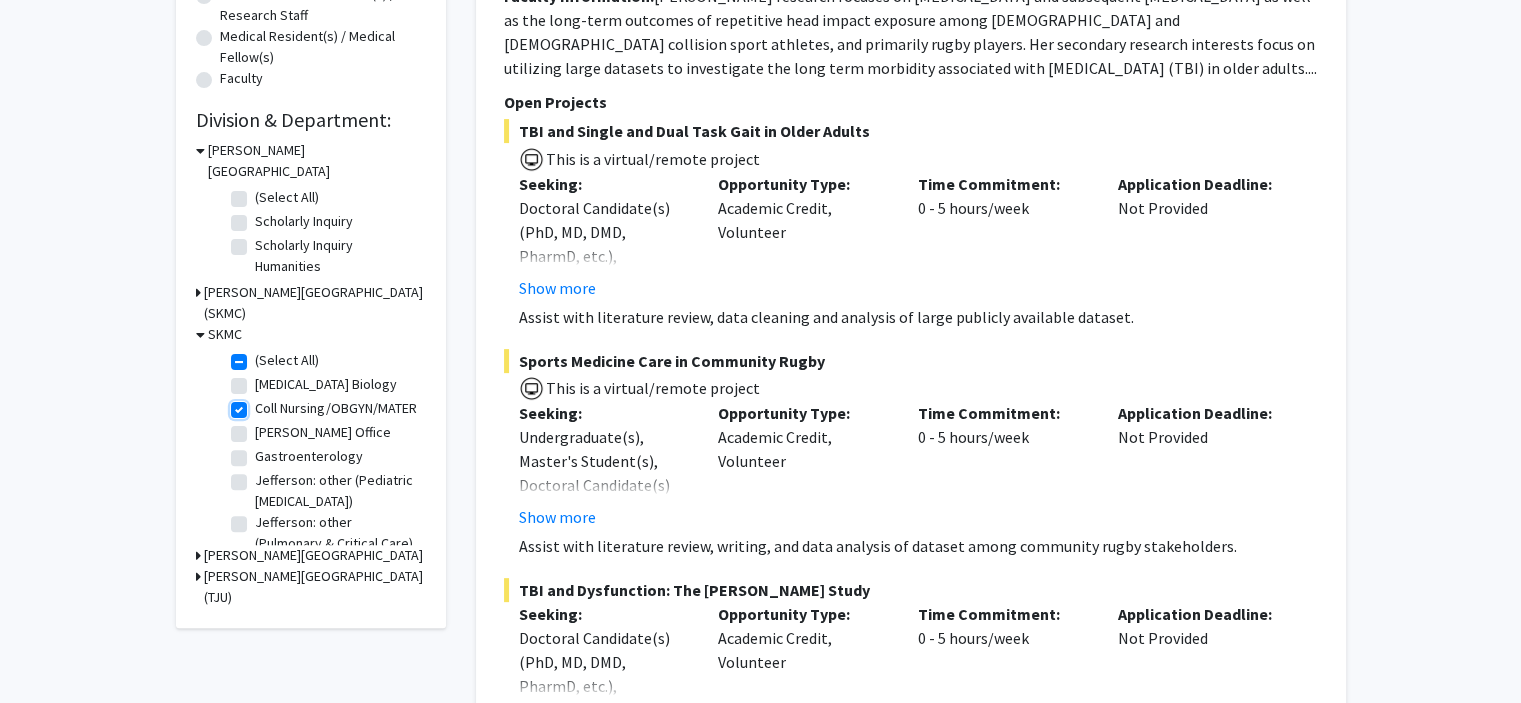 checkbox on "true" 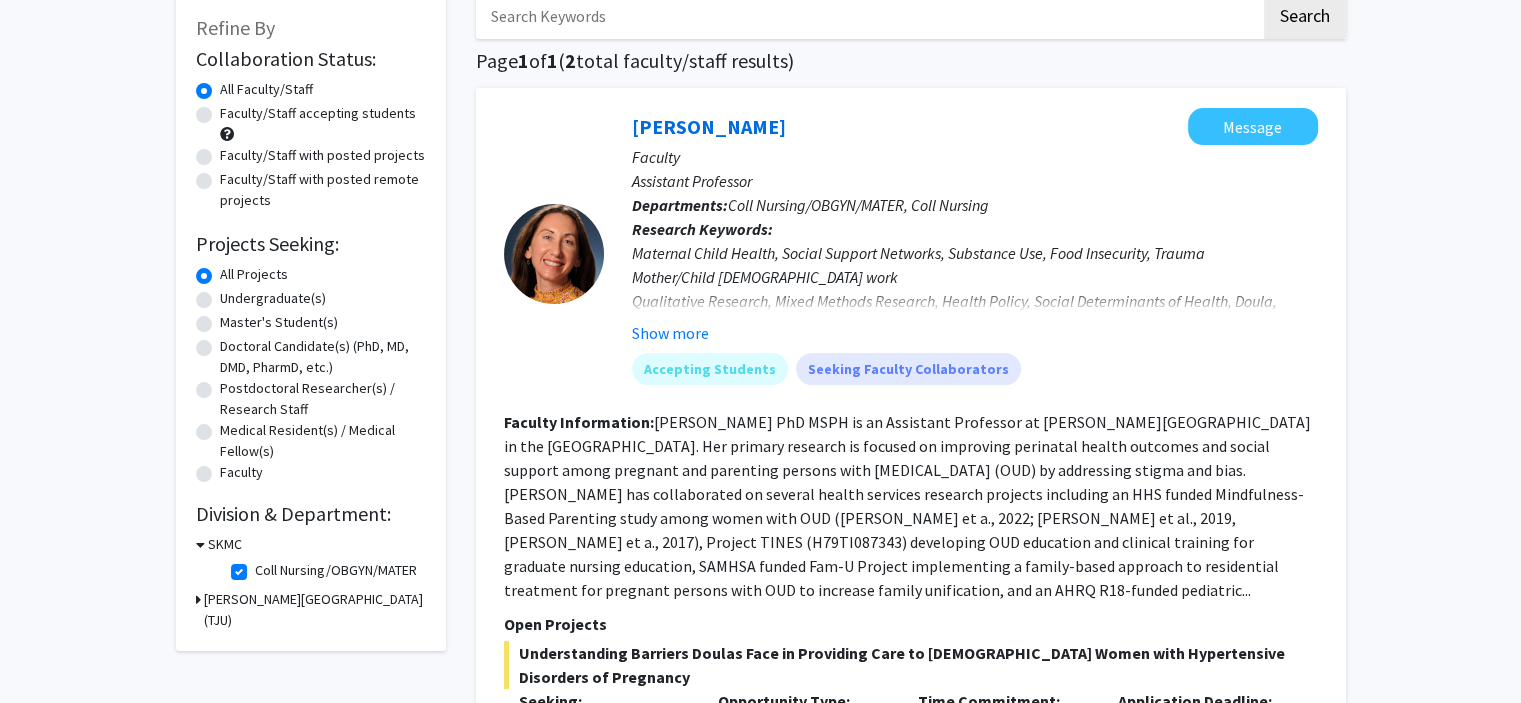 scroll, scrollTop: 112, scrollLeft: 0, axis: vertical 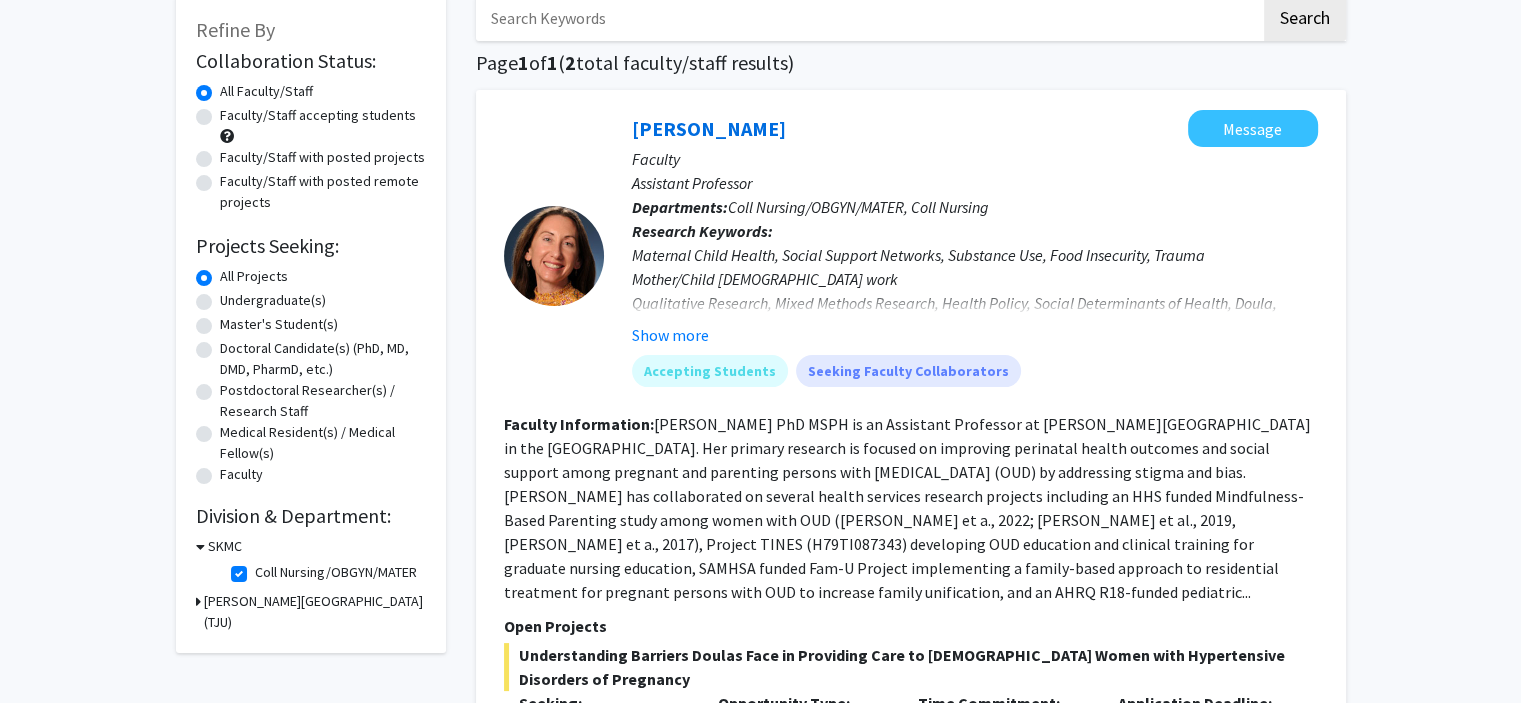 click 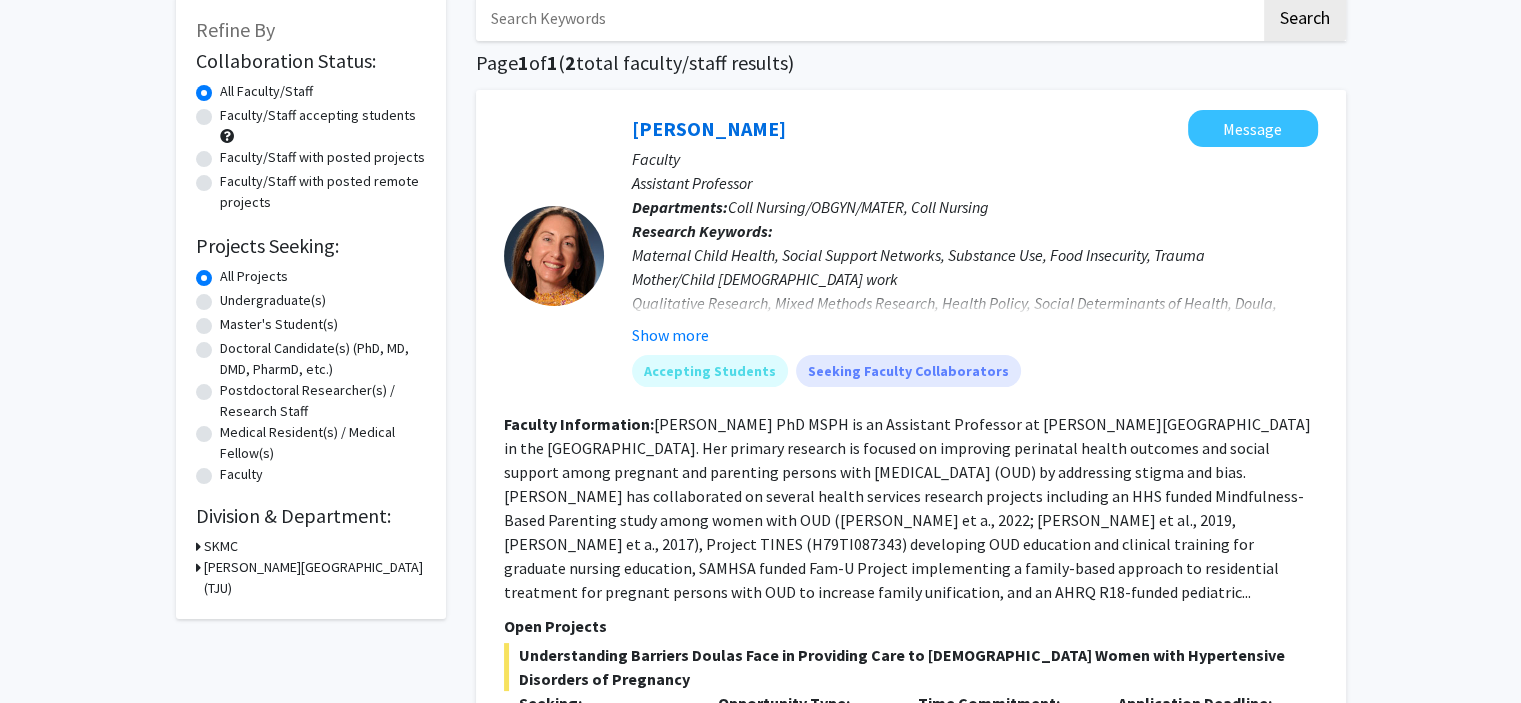 click on "SKMC" 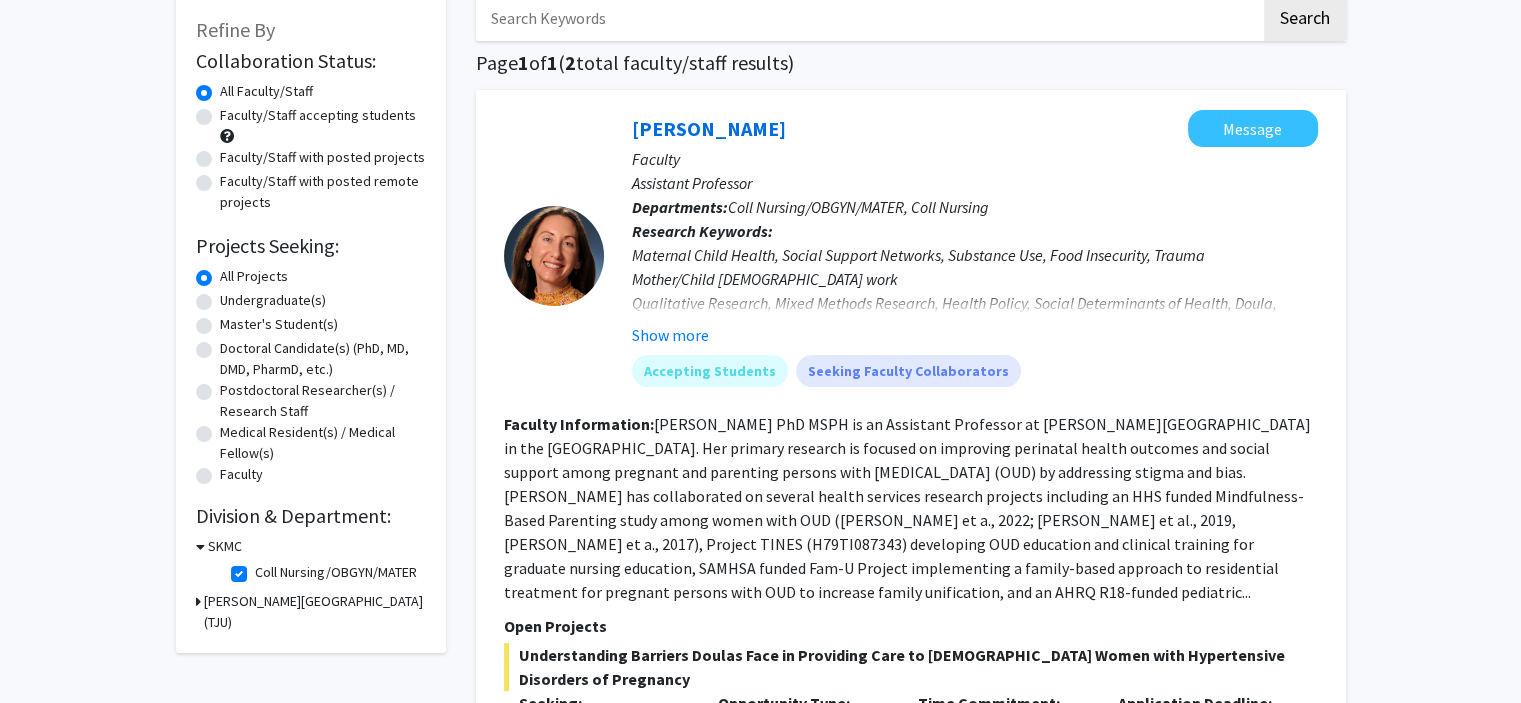 click on "Coll Nursing/OBGYN/MATER" 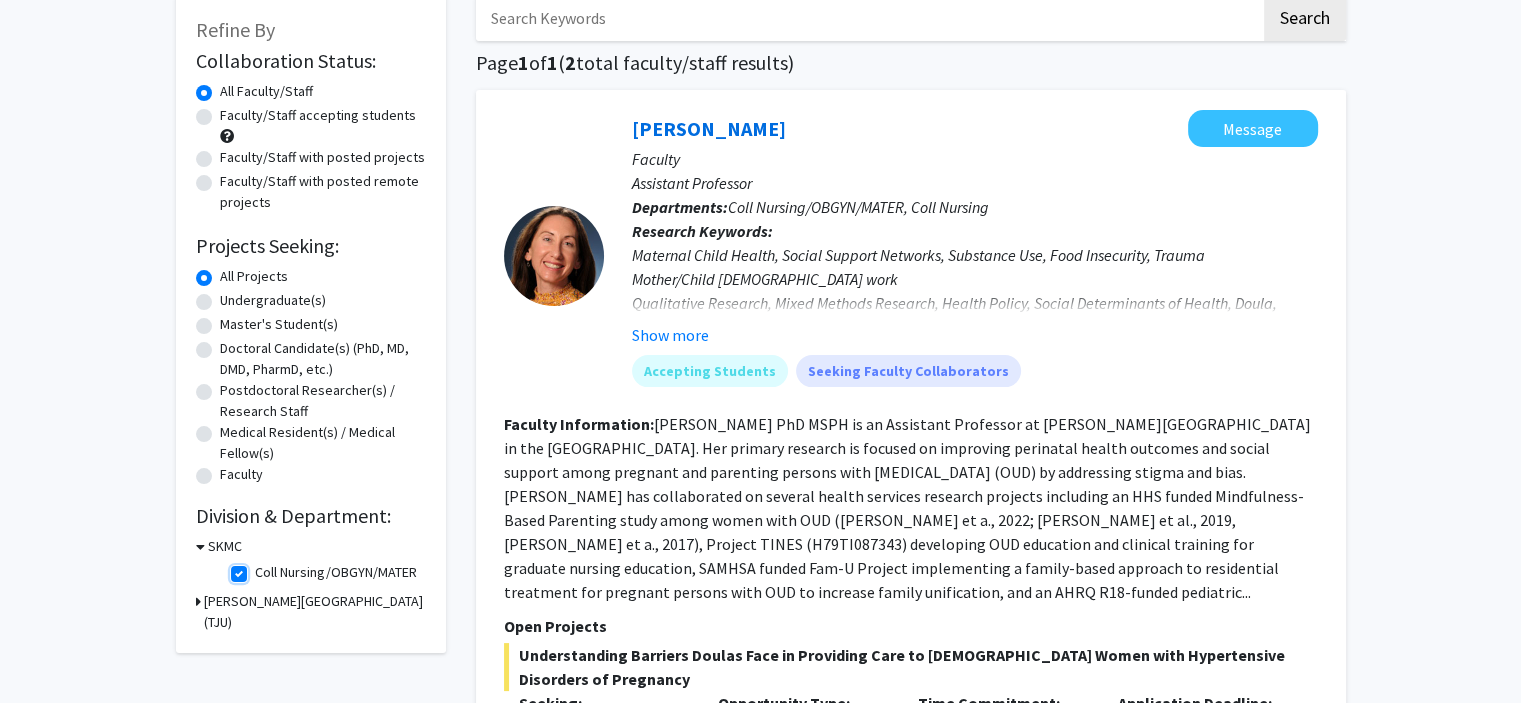 click on "Coll Nursing/OBGYN/MATER" at bounding box center (261, 568) 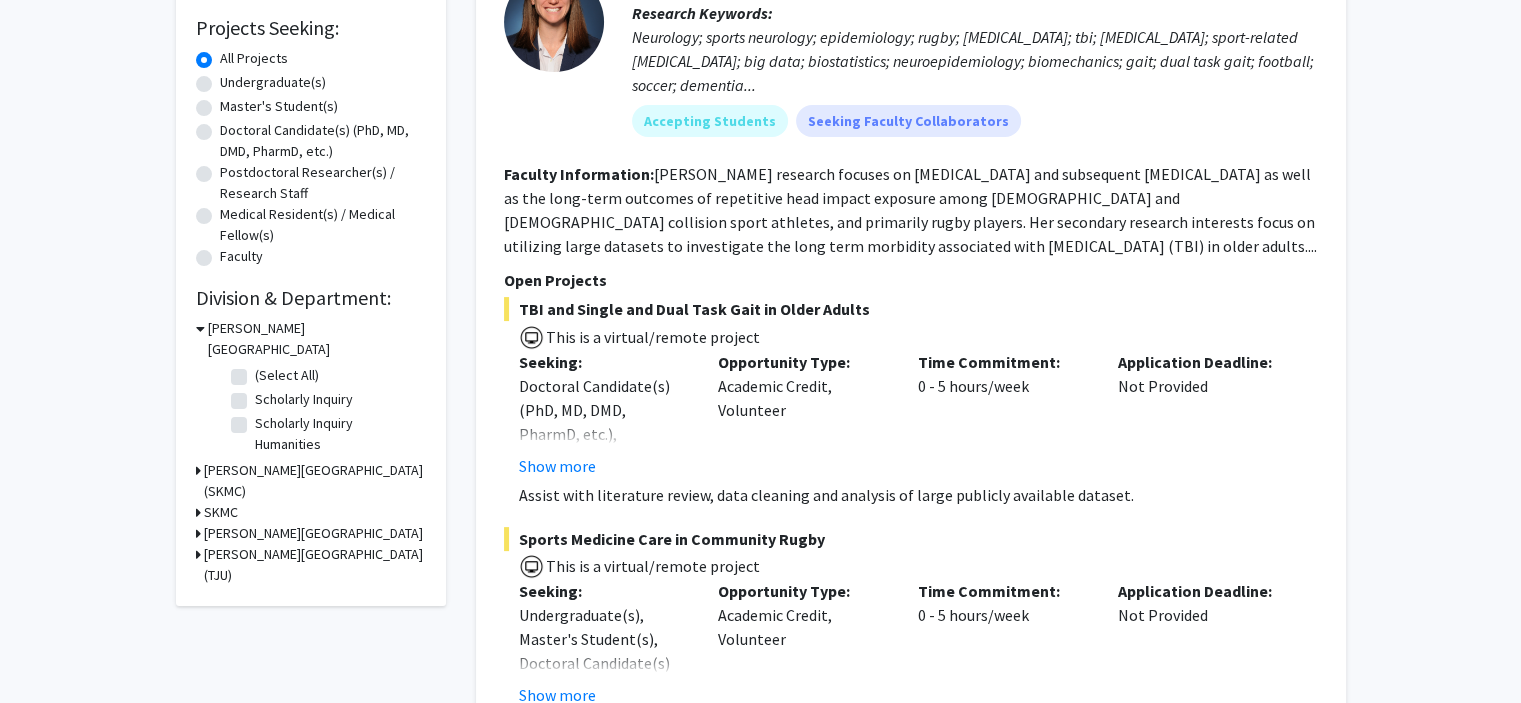 scroll, scrollTop: 351, scrollLeft: 0, axis: vertical 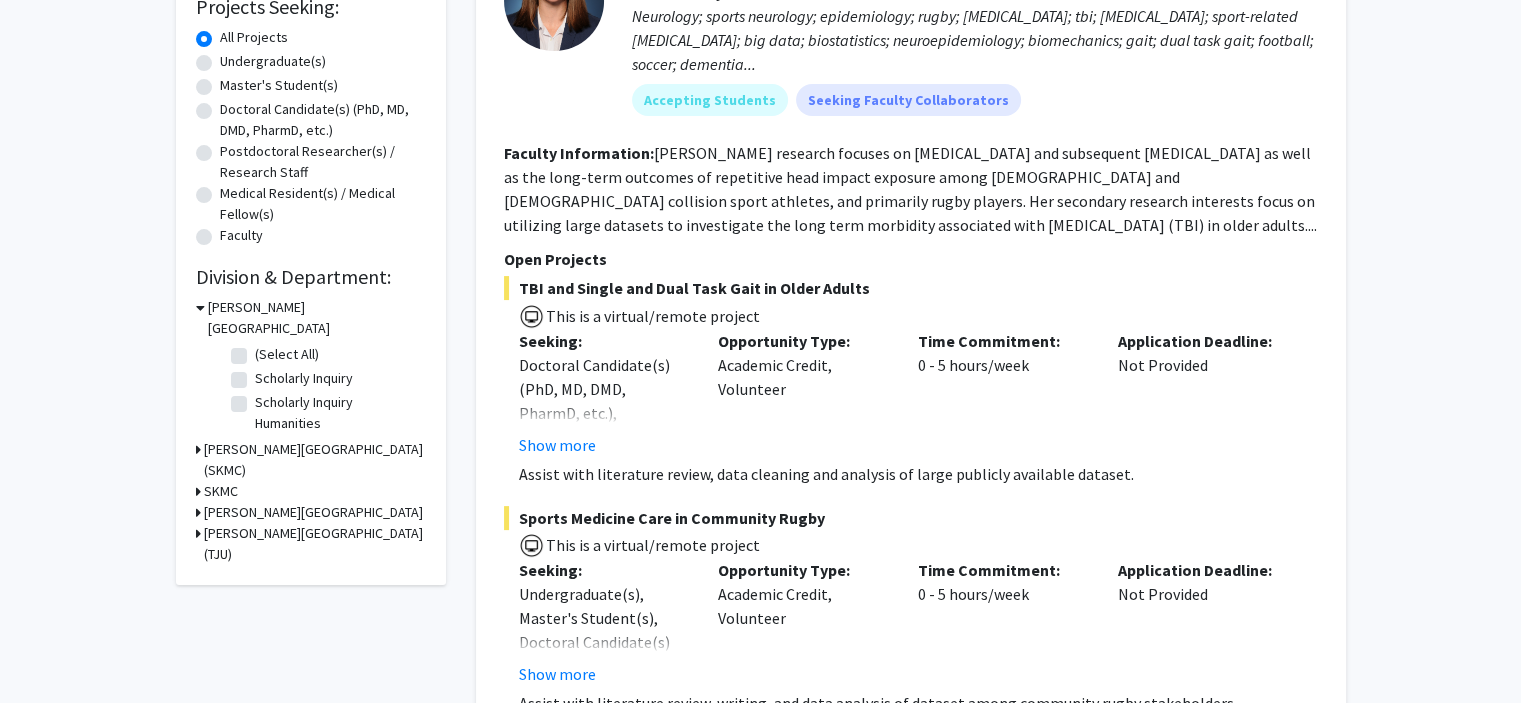 click 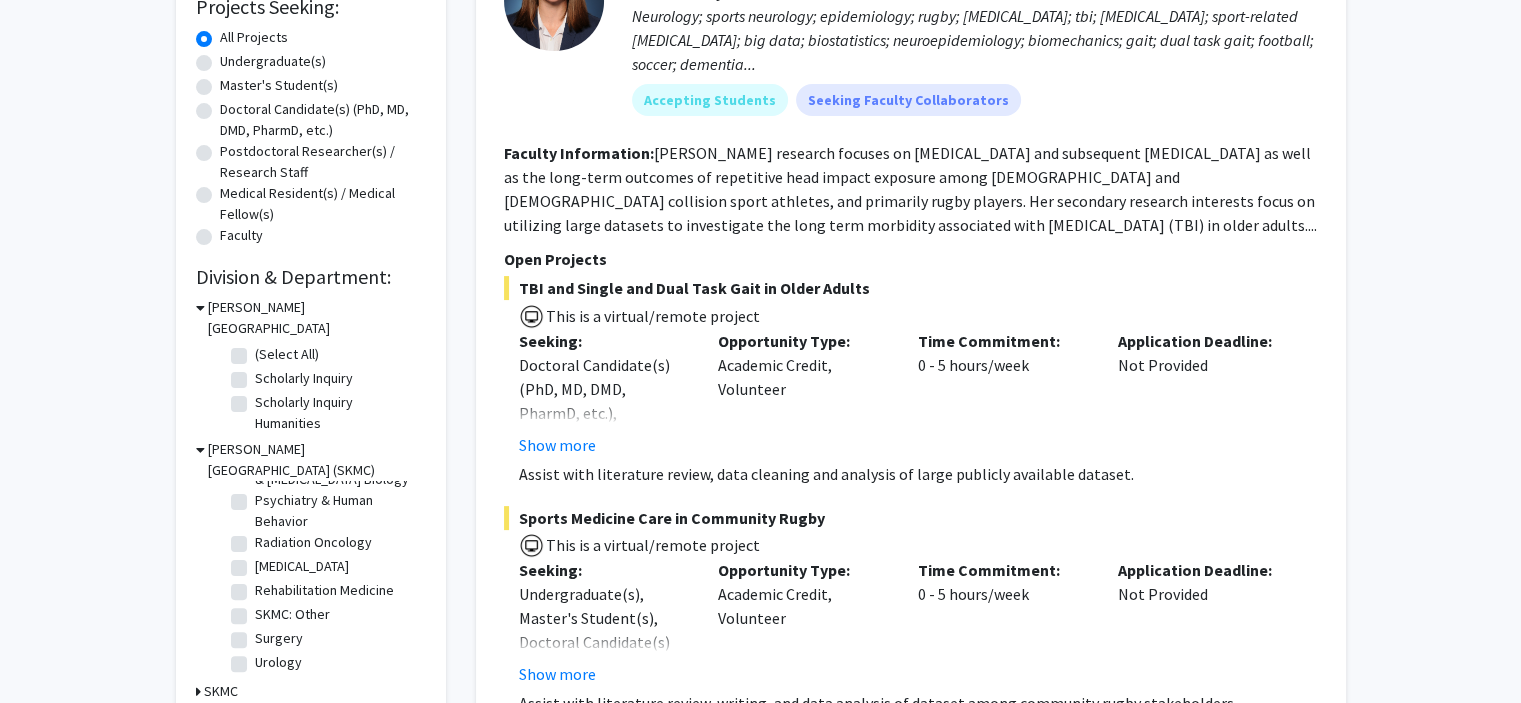 scroll, scrollTop: 704, scrollLeft: 0, axis: vertical 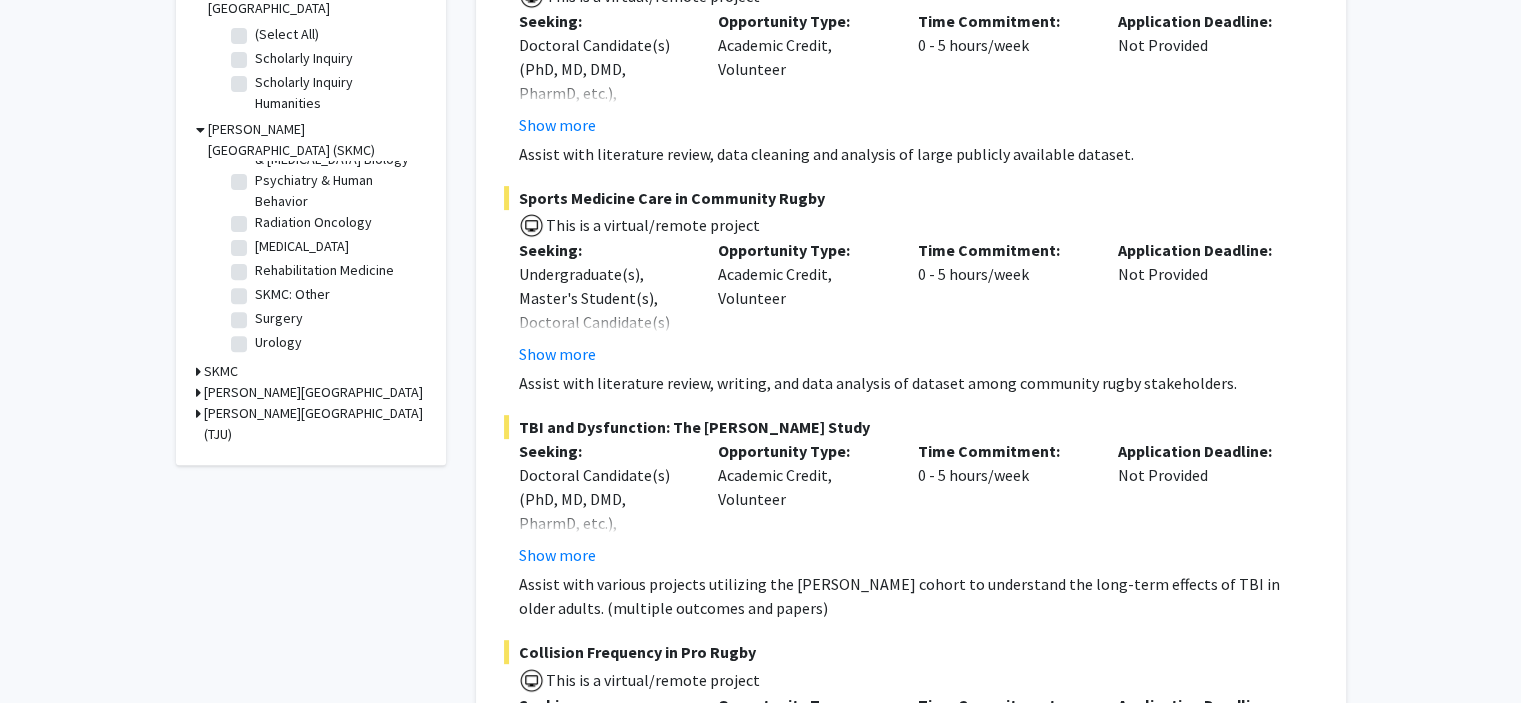 click on "[PERSON_NAME][GEOGRAPHIC_DATA] (TJU)" 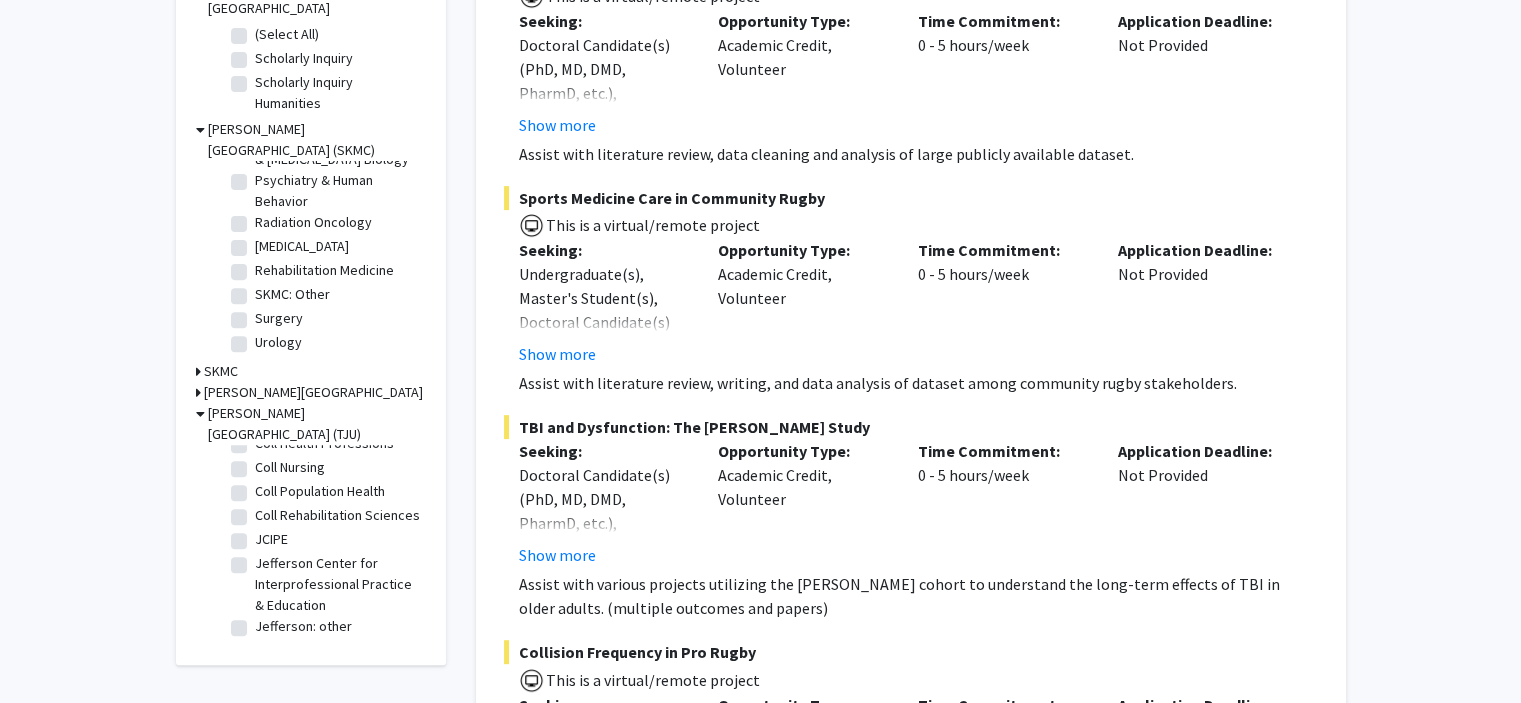 scroll, scrollTop: 0, scrollLeft: 0, axis: both 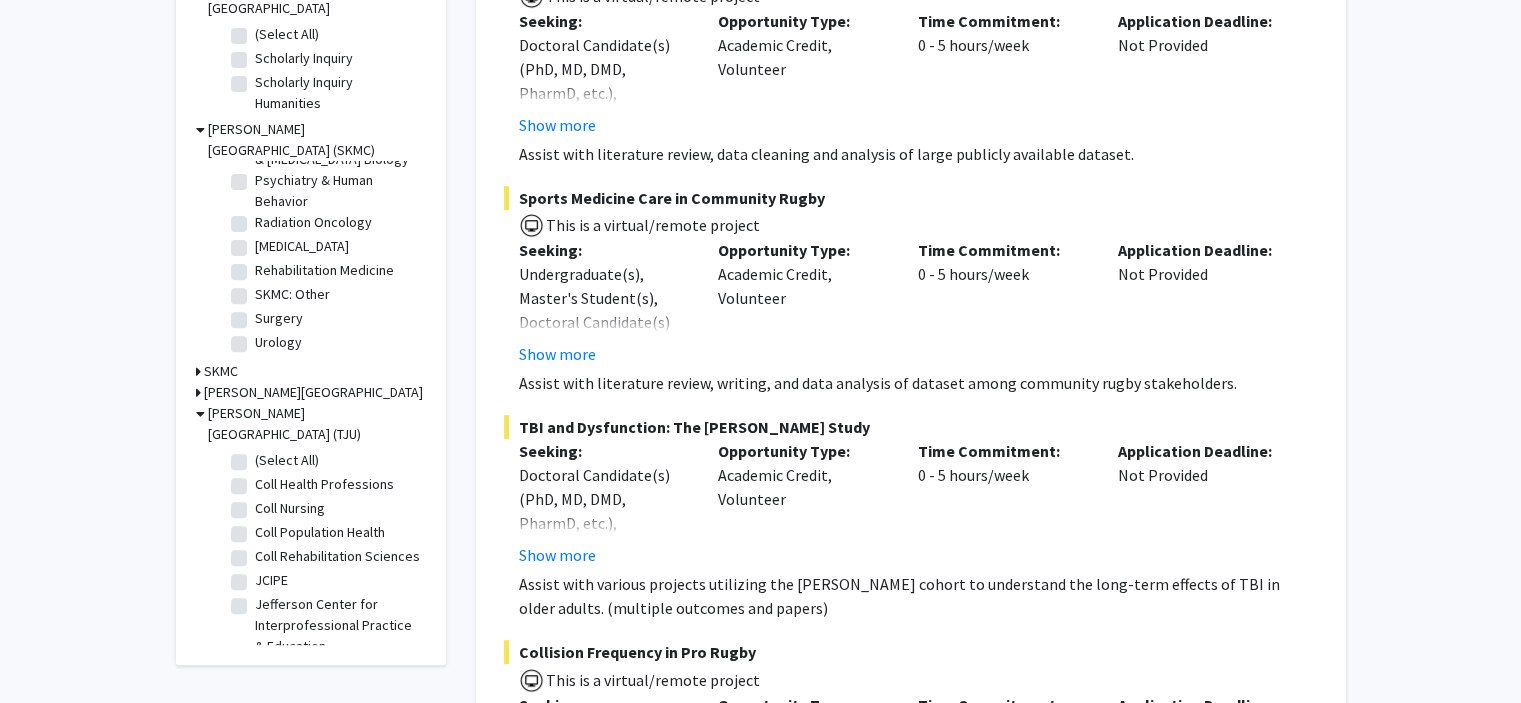 click on "Coll Nursing" 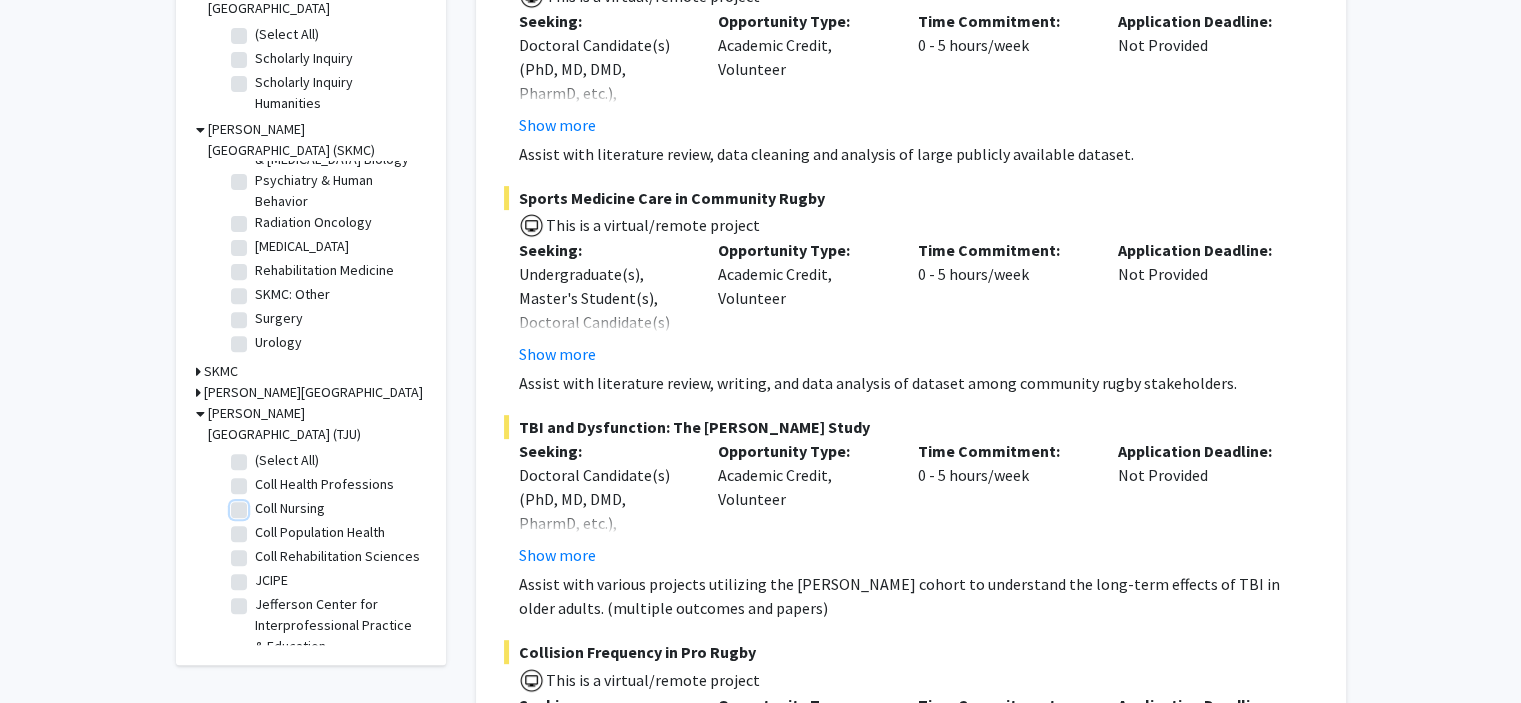 click on "Coll Nursing" at bounding box center (261, 504) 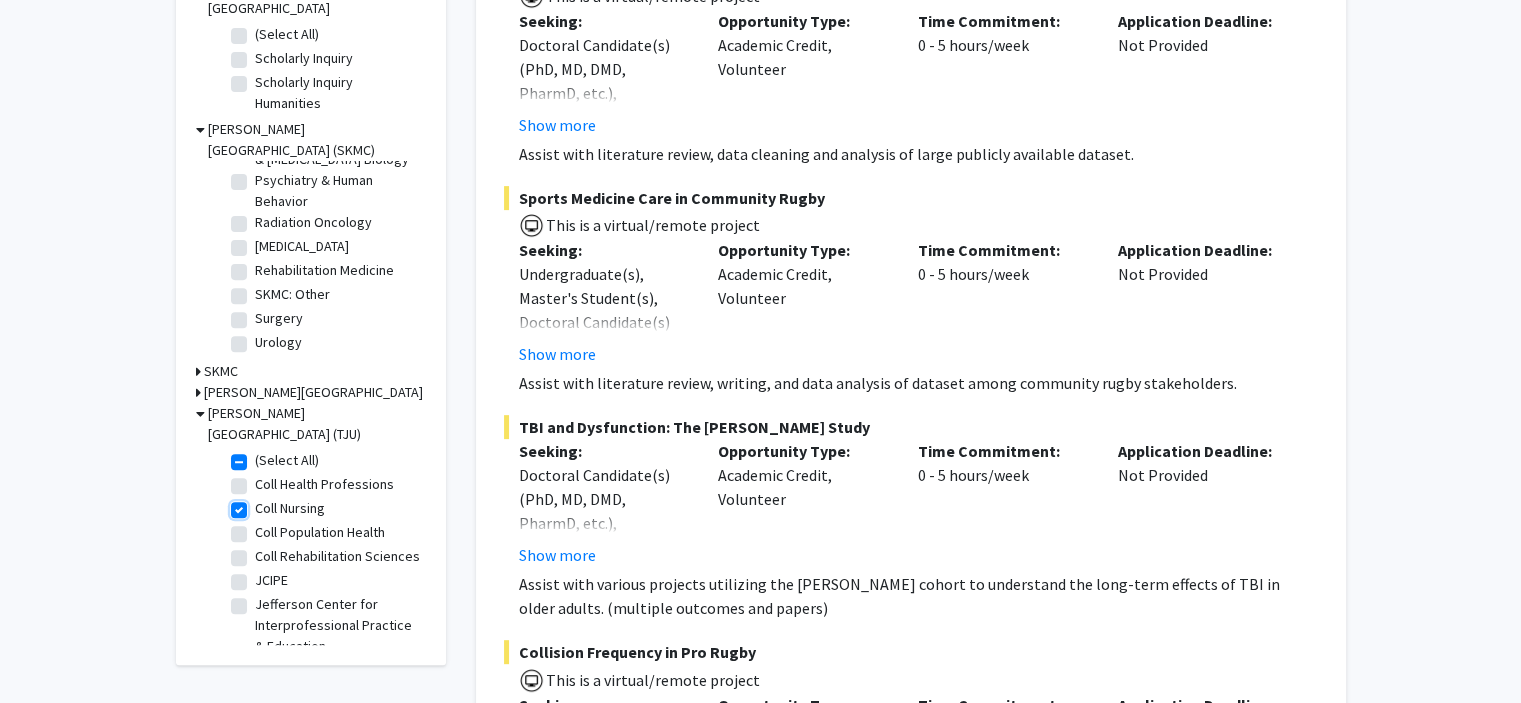 checkbox on "true" 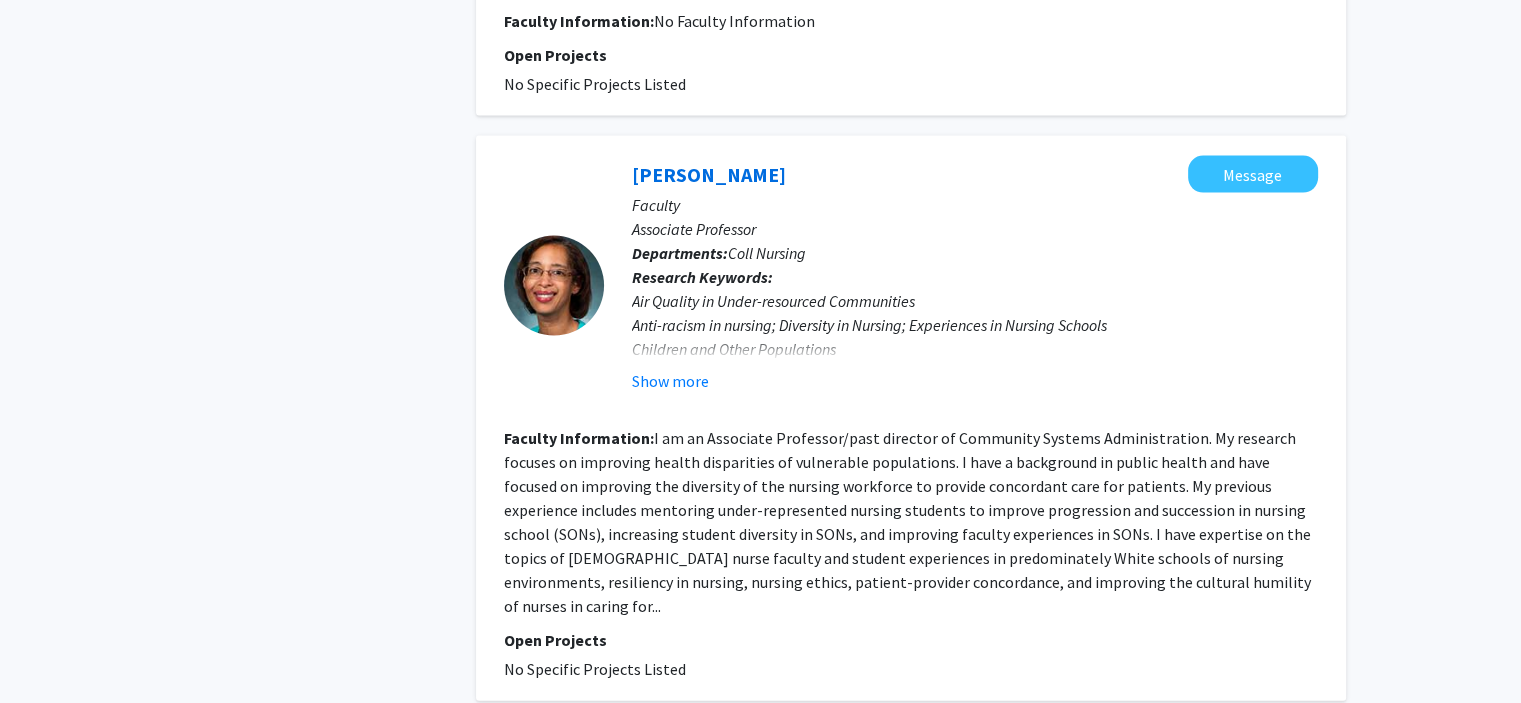 scroll, scrollTop: 4352, scrollLeft: 0, axis: vertical 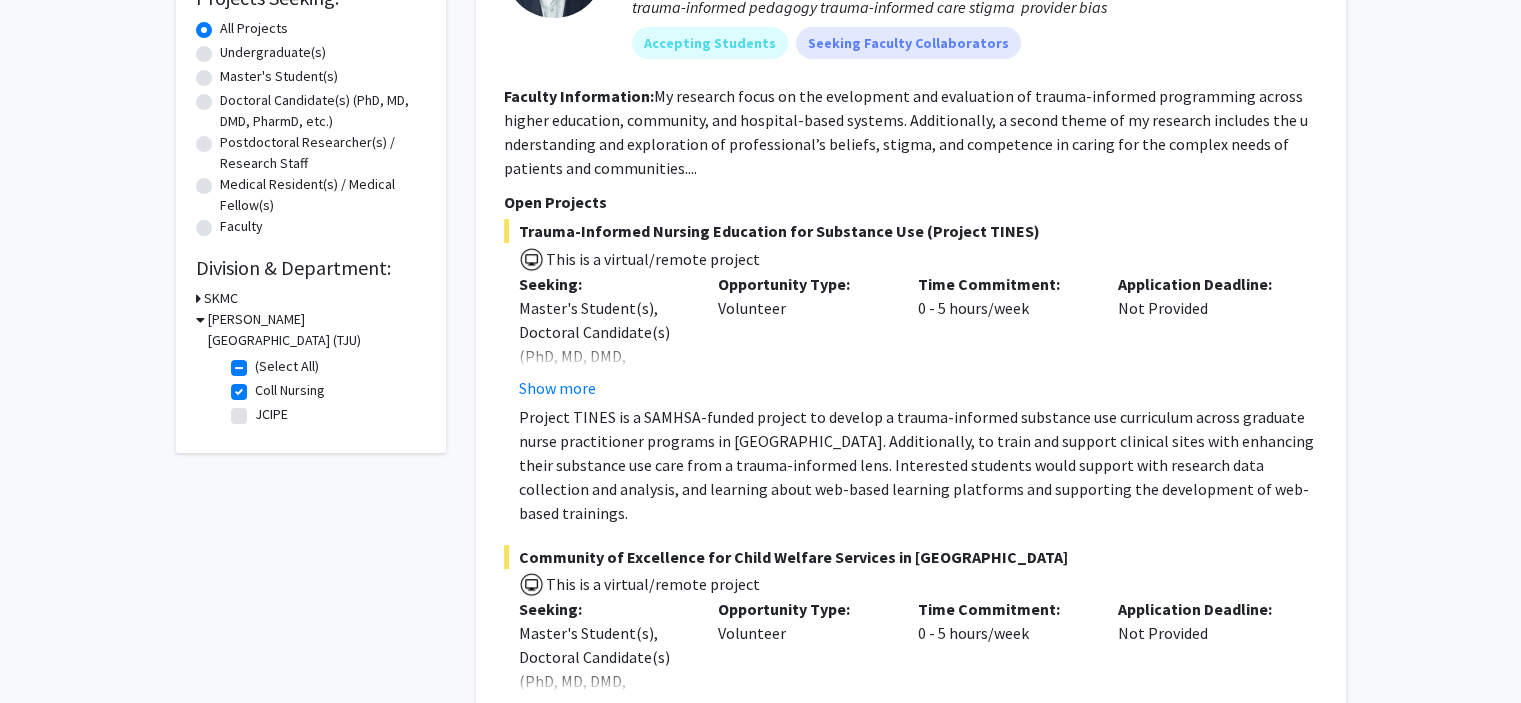 click on "Coll Nursing" 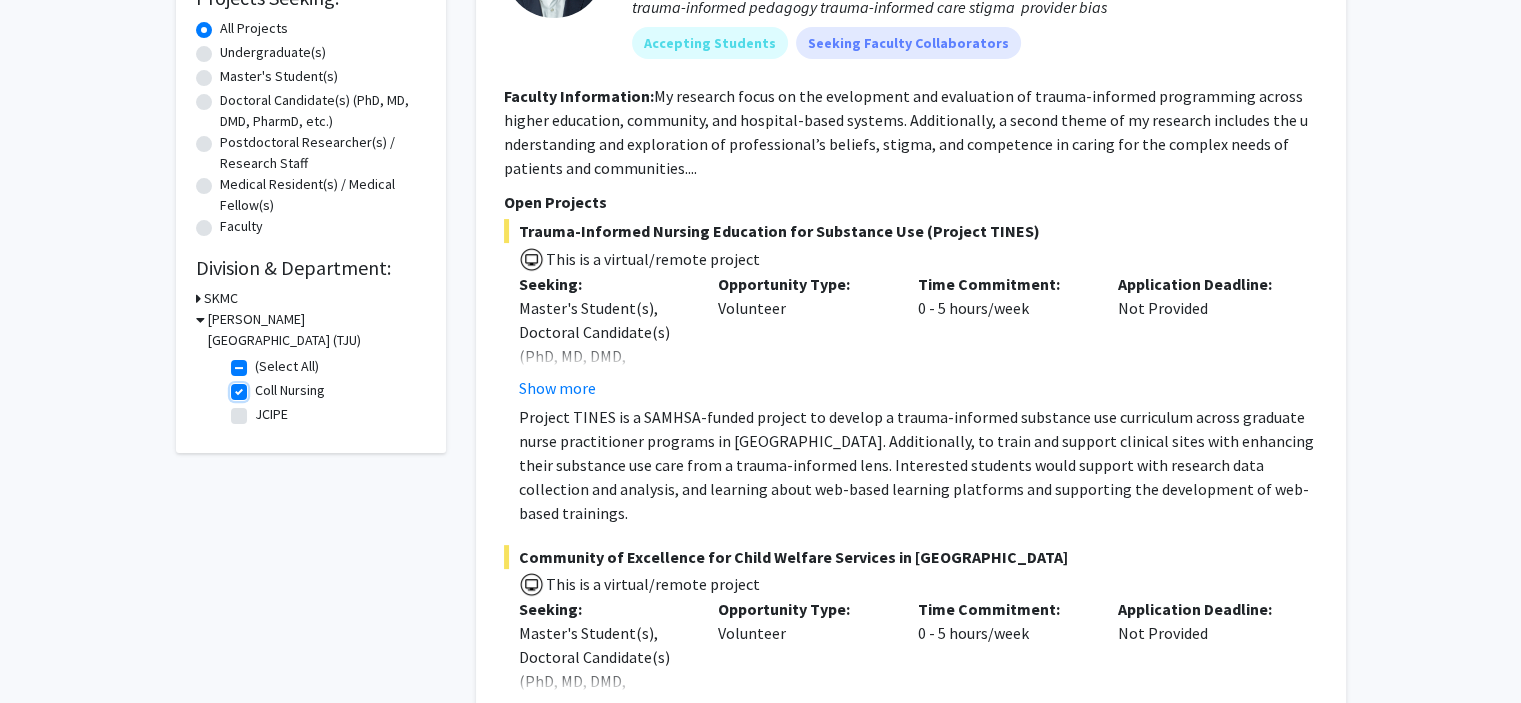 click on "Coll Nursing" at bounding box center (261, 386) 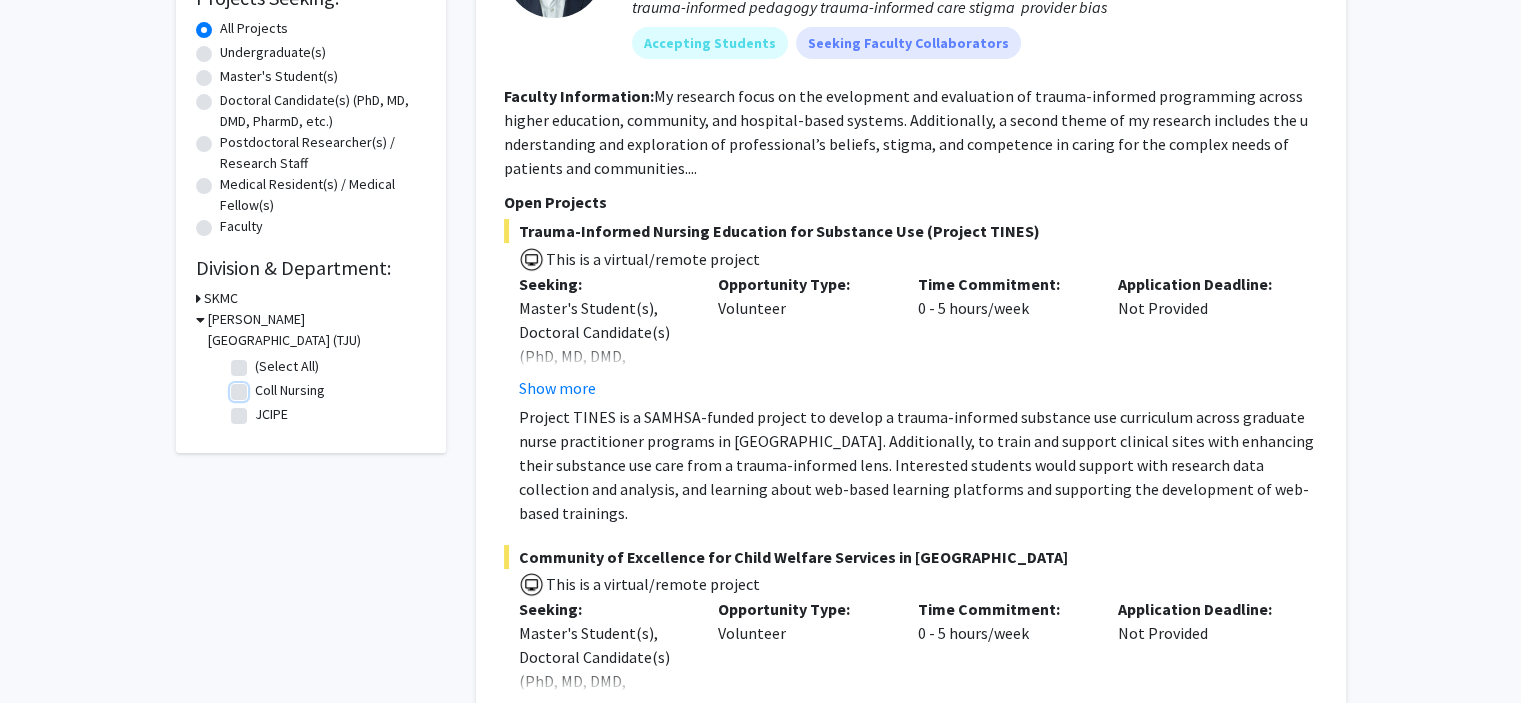 checkbox on "false" 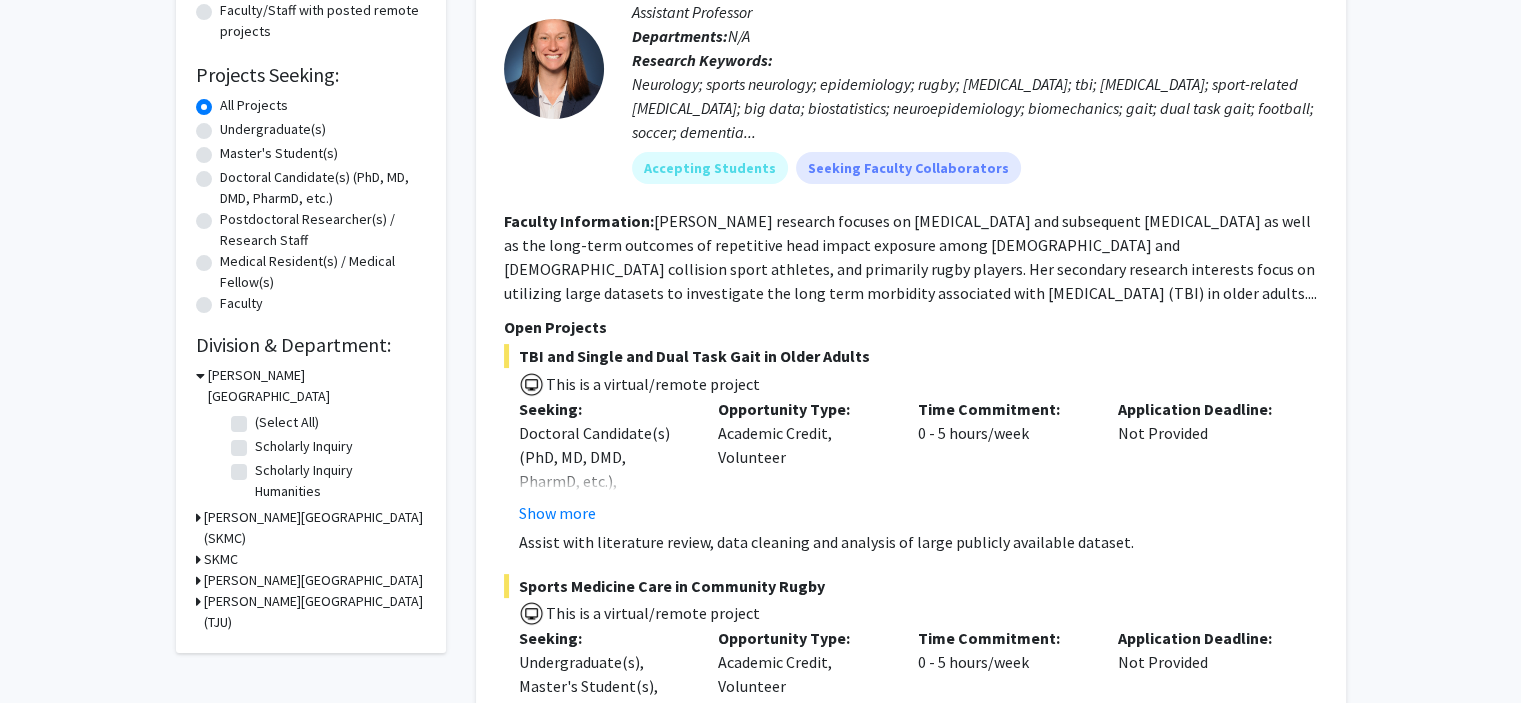 scroll, scrollTop: 295, scrollLeft: 0, axis: vertical 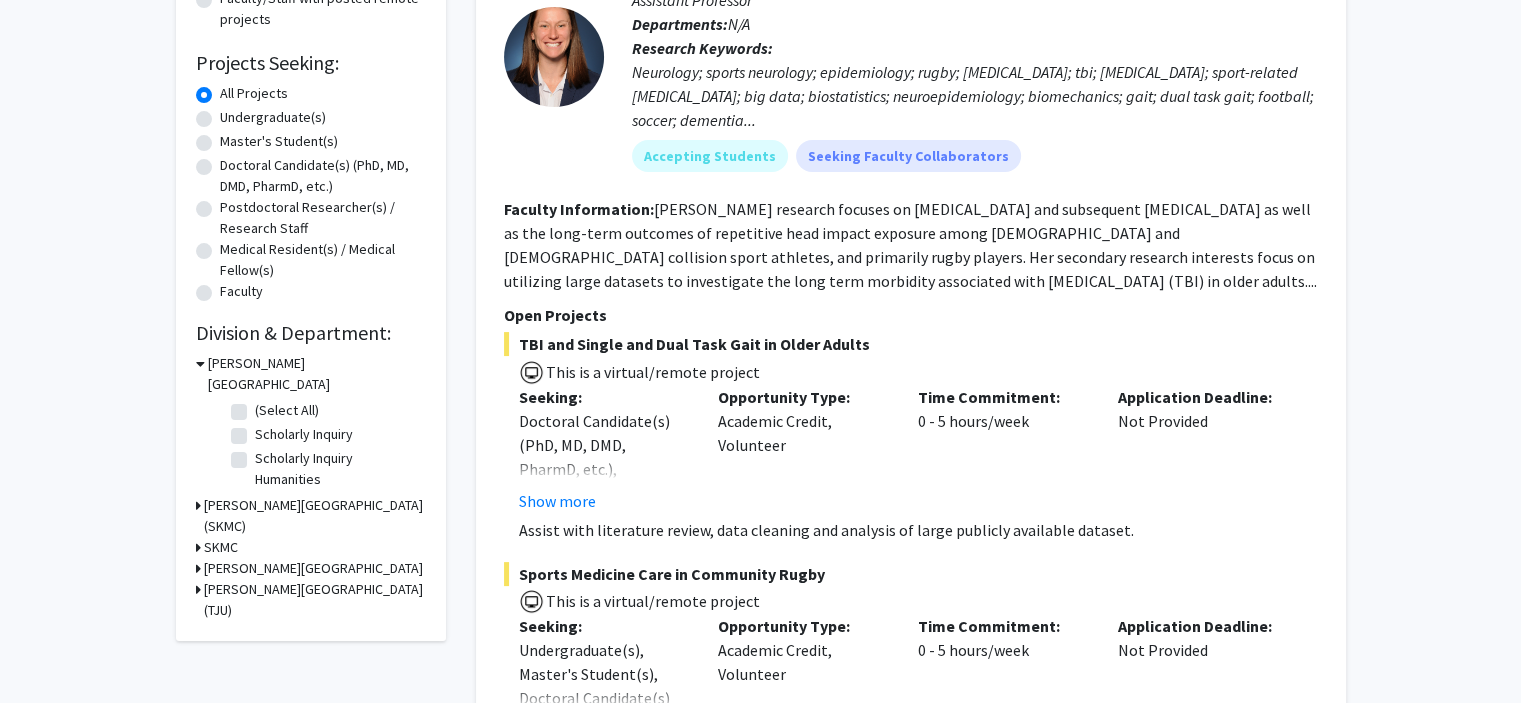 click 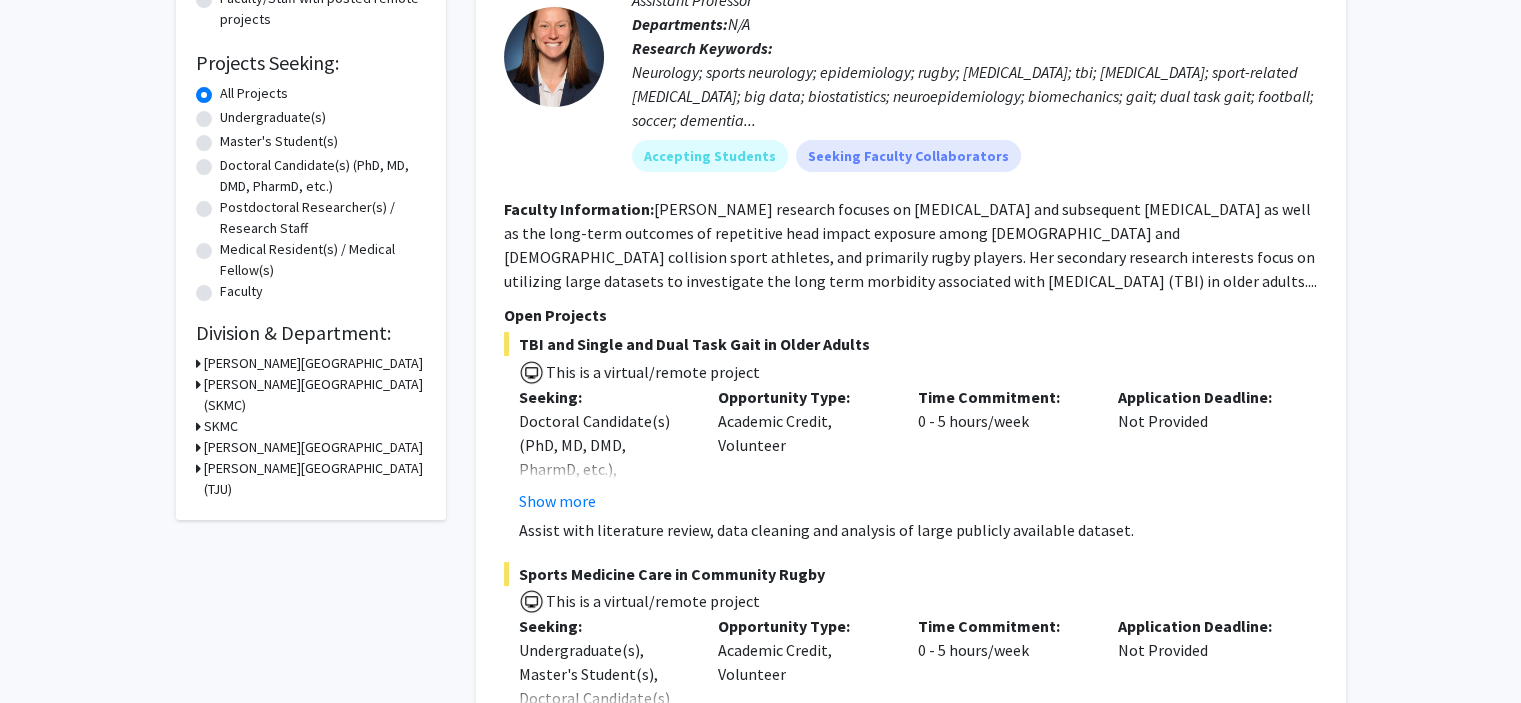 click on "[PERSON_NAME][GEOGRAPHIC_DATA]" at bounding box center (313, 363) 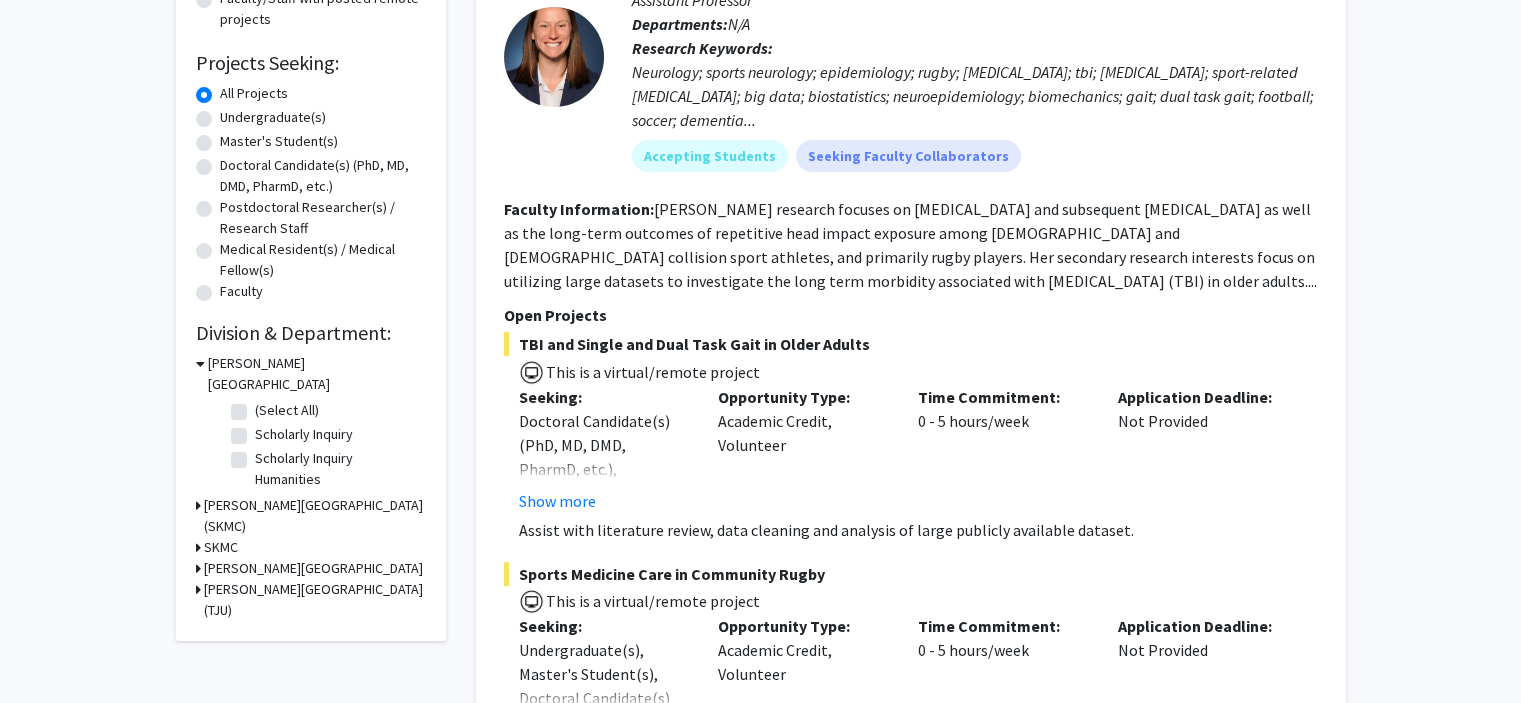 click on "Scholarly Inquiry" 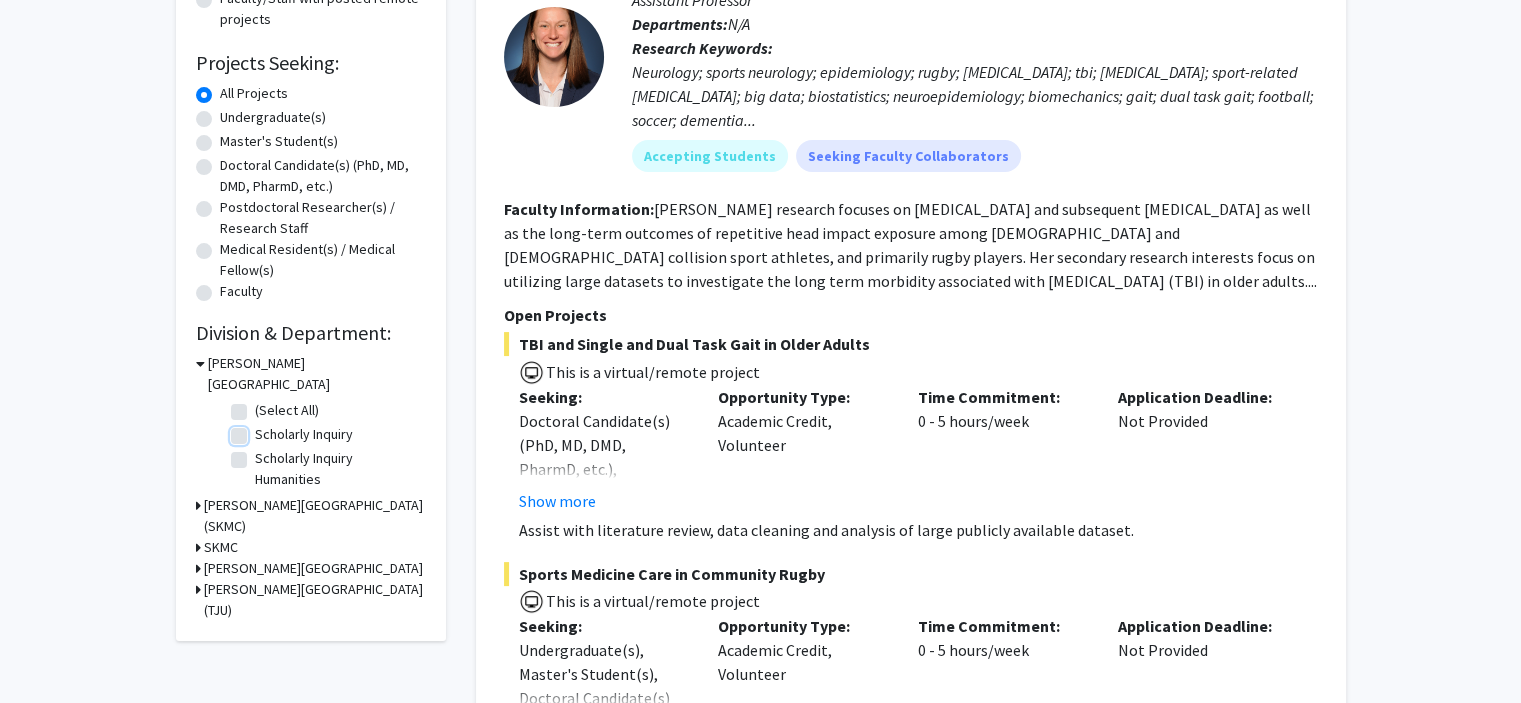 click on "Scholarly Inquiry" at bounding box center (261, 430) 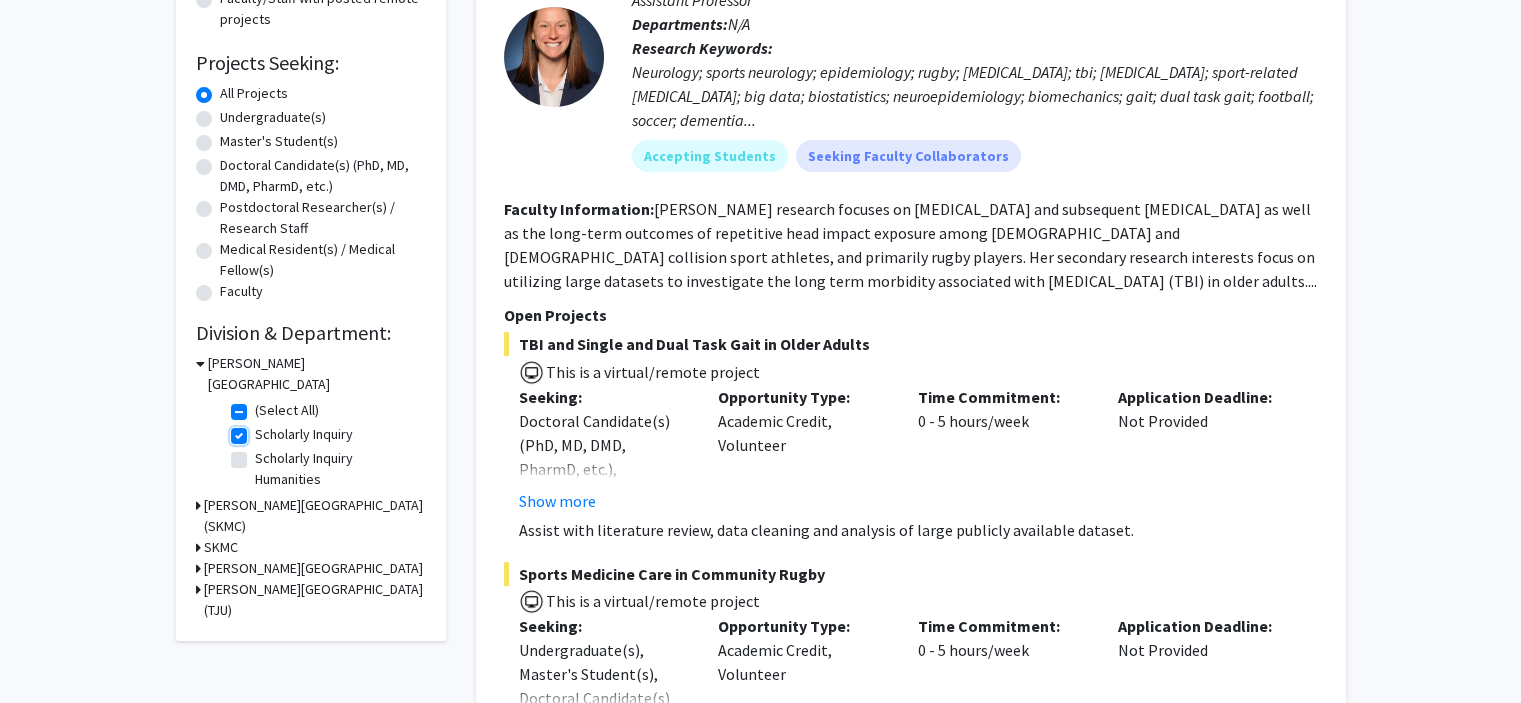 checkbox on "true" 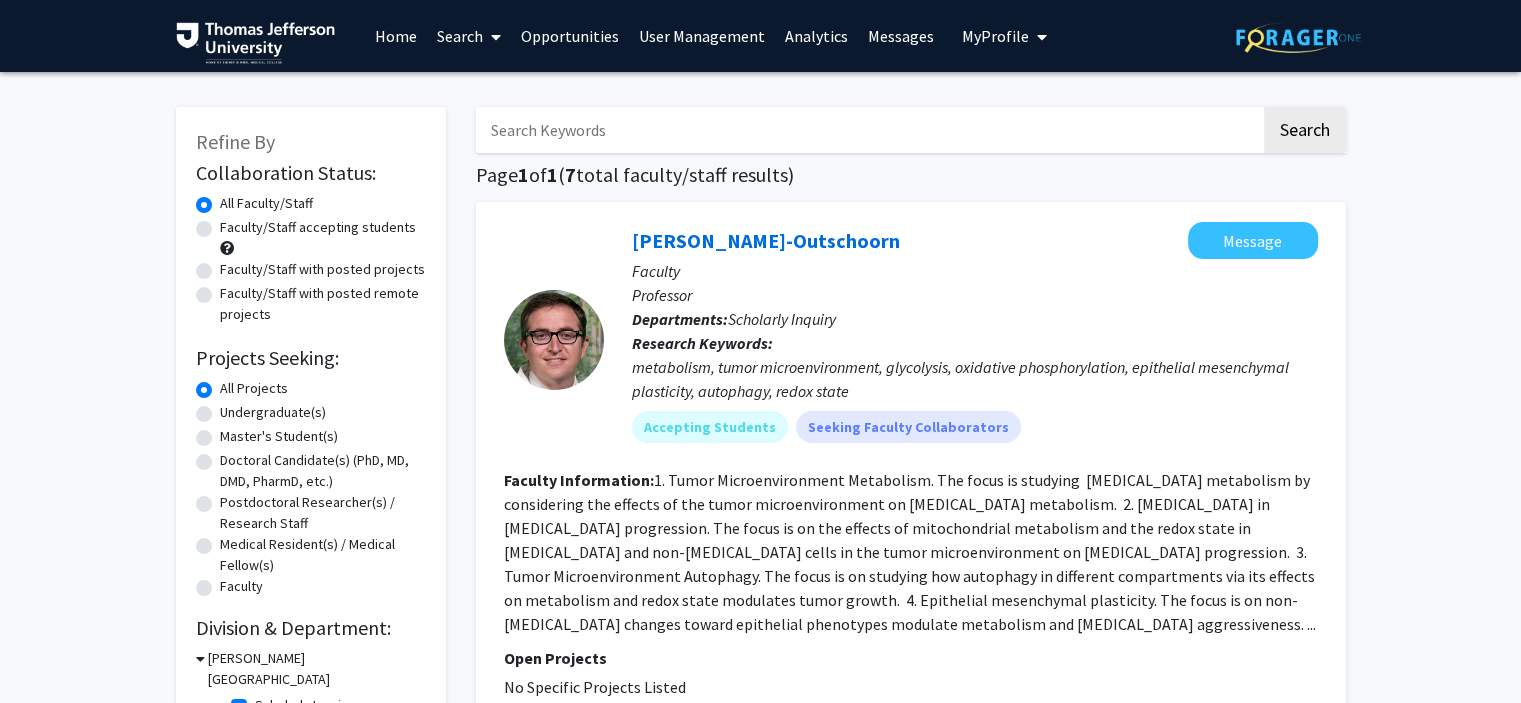 scroll, scrollTop: 218, scrollLeft: 0, axis: vertical 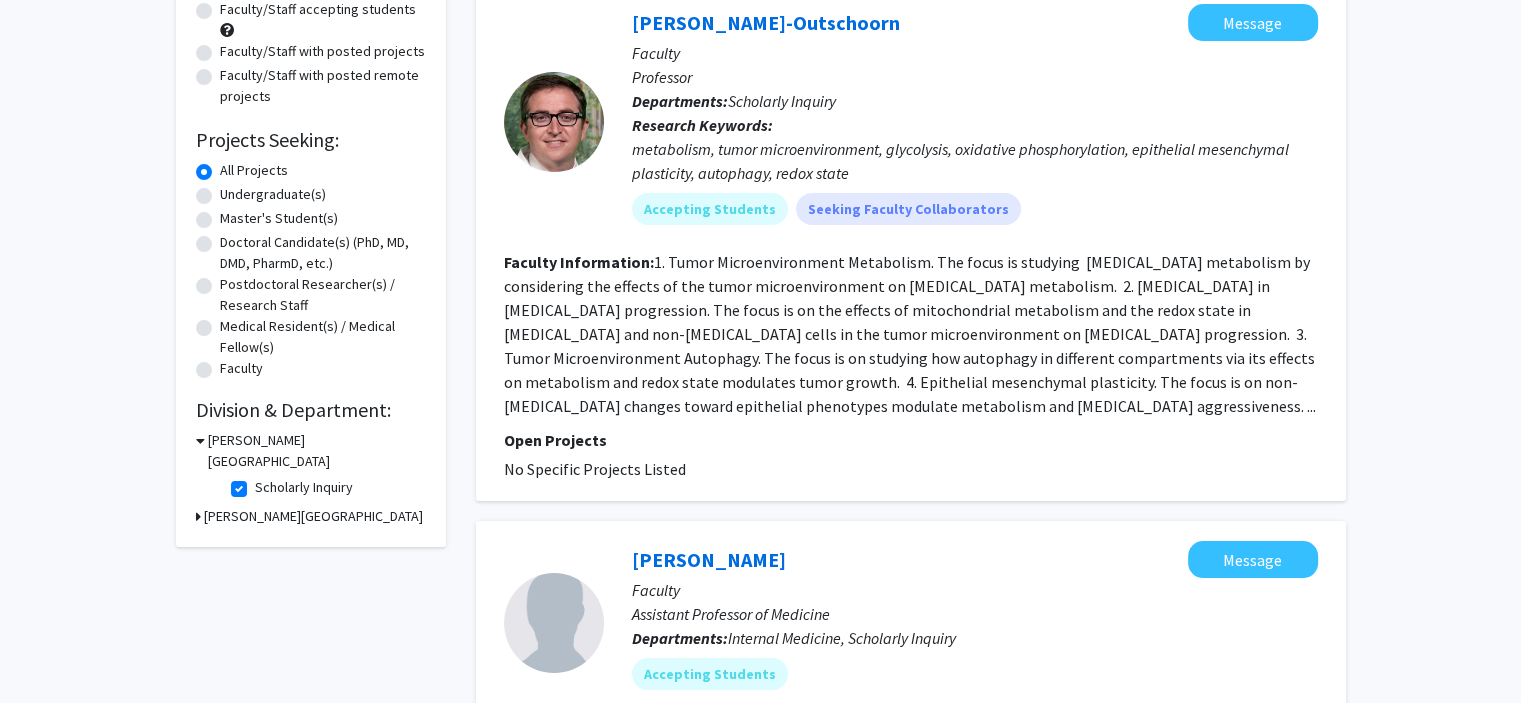 click on "Scholarly Inquiry" 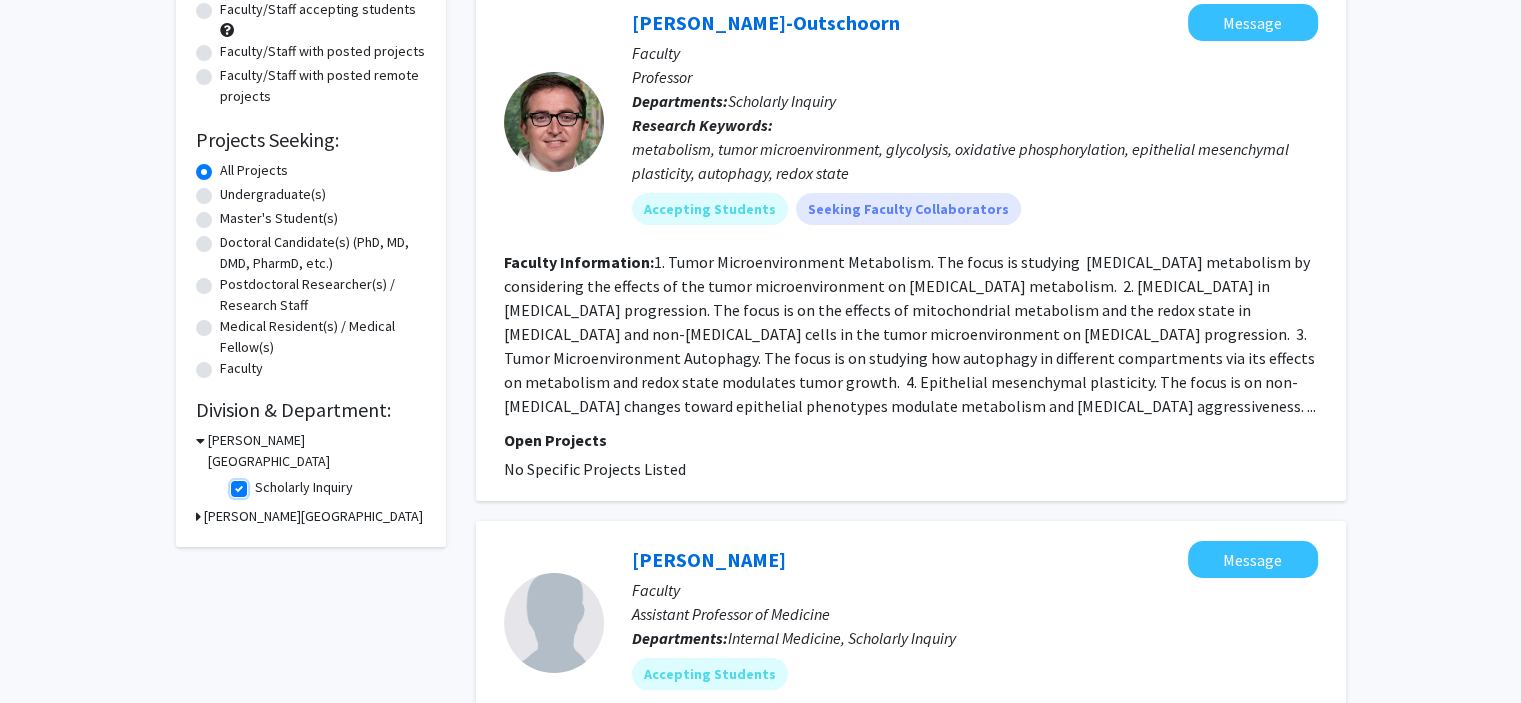 click on "Scholarly Inquiry" at bounding box center (261, 483) 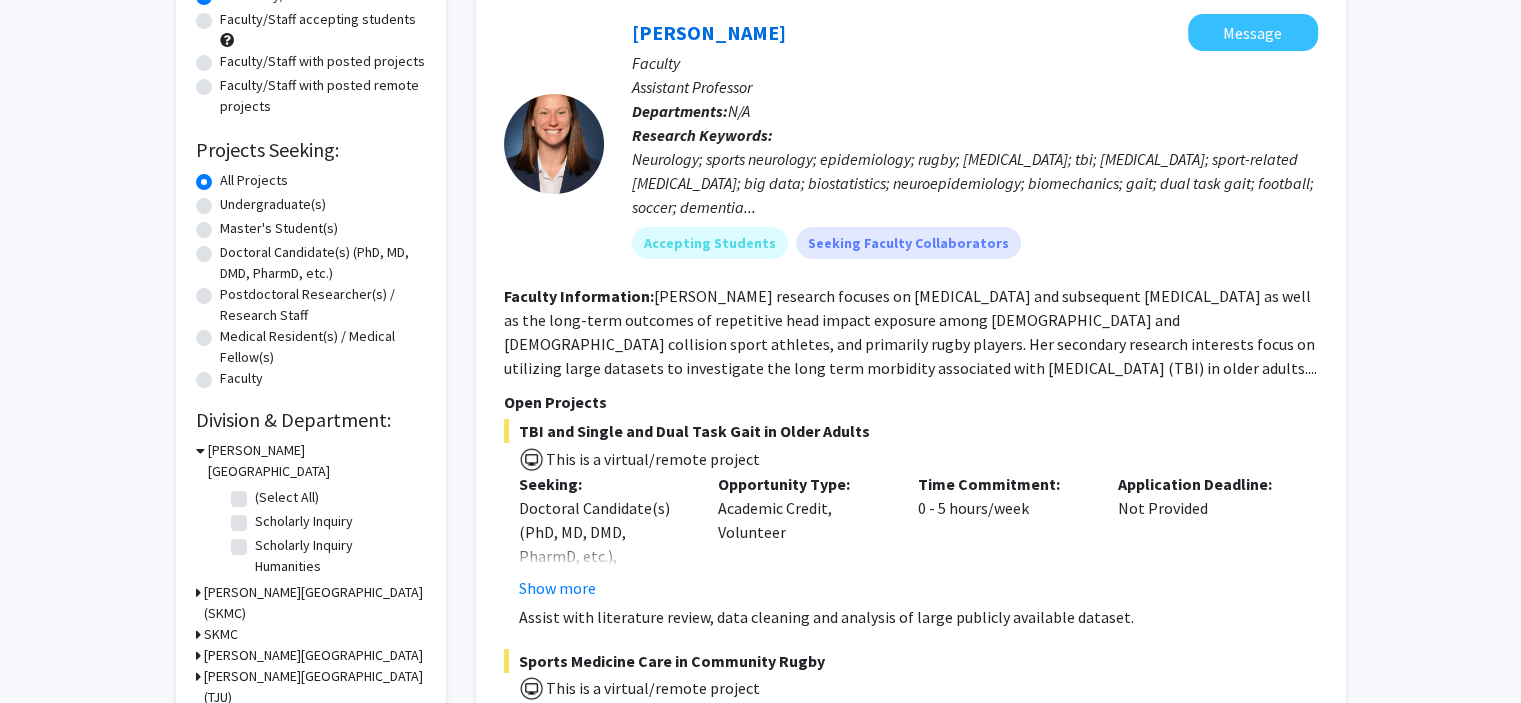 scroll, scrollTop: 243, scrollLeft: 0, axis: vertical 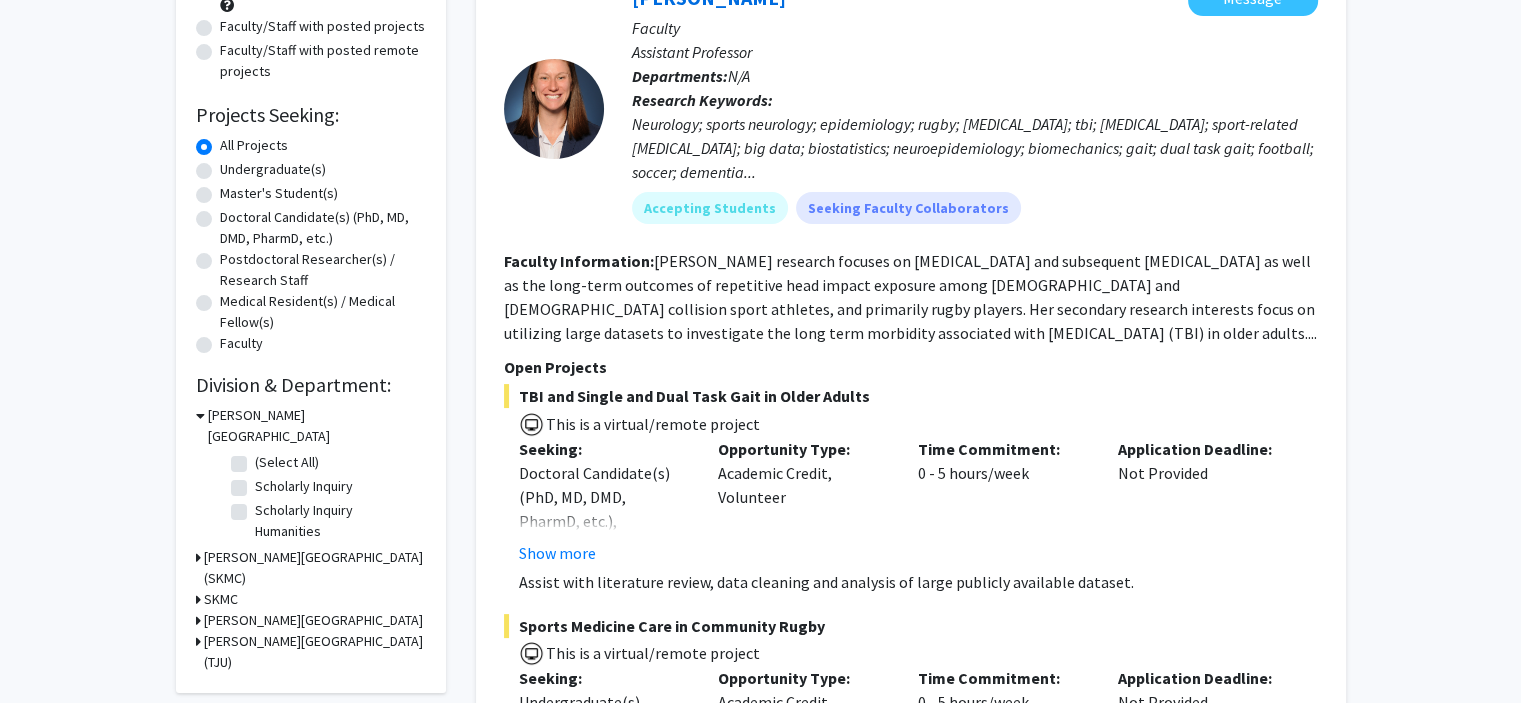 click on "Scholarly Inquiry Humanities" 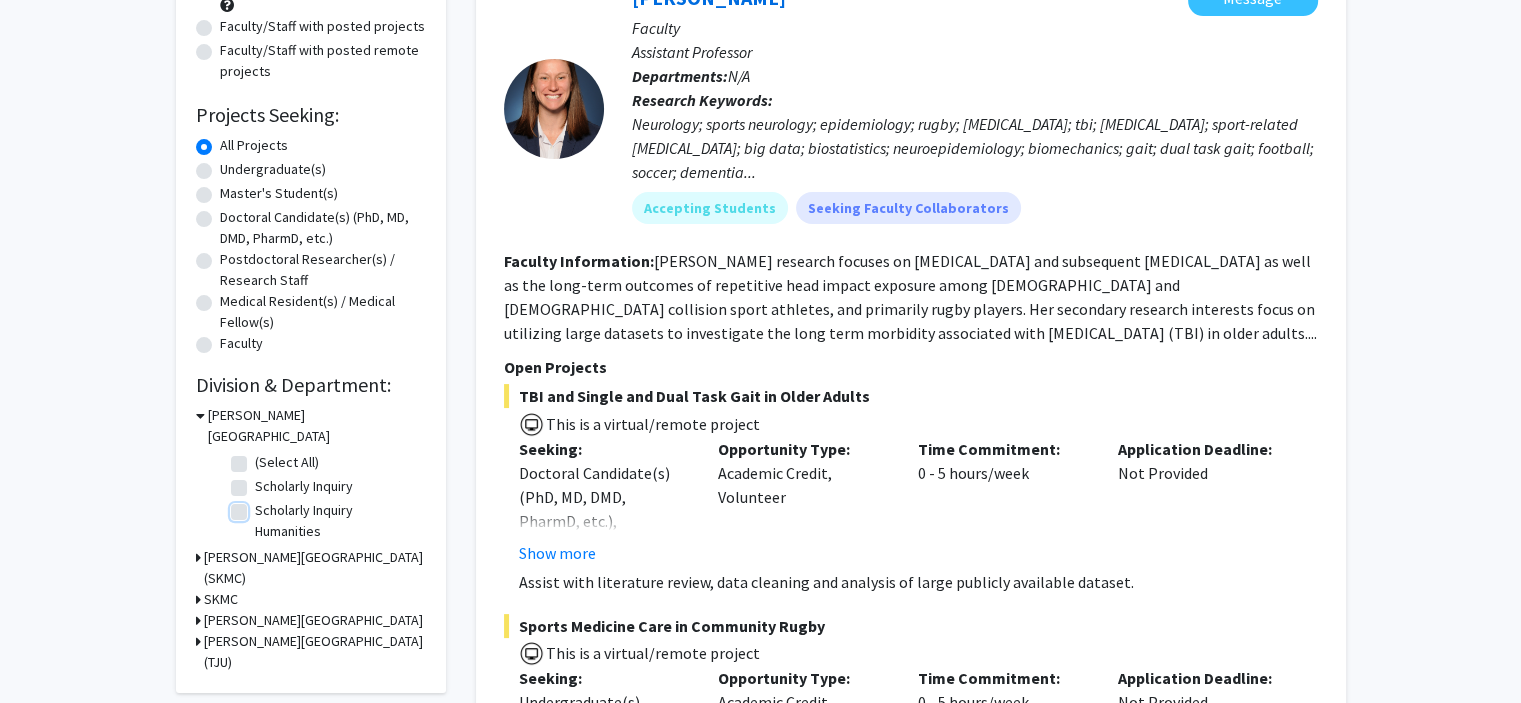 click on "Scholarly Inquiry Humanities" at bounding box center [261, 506] 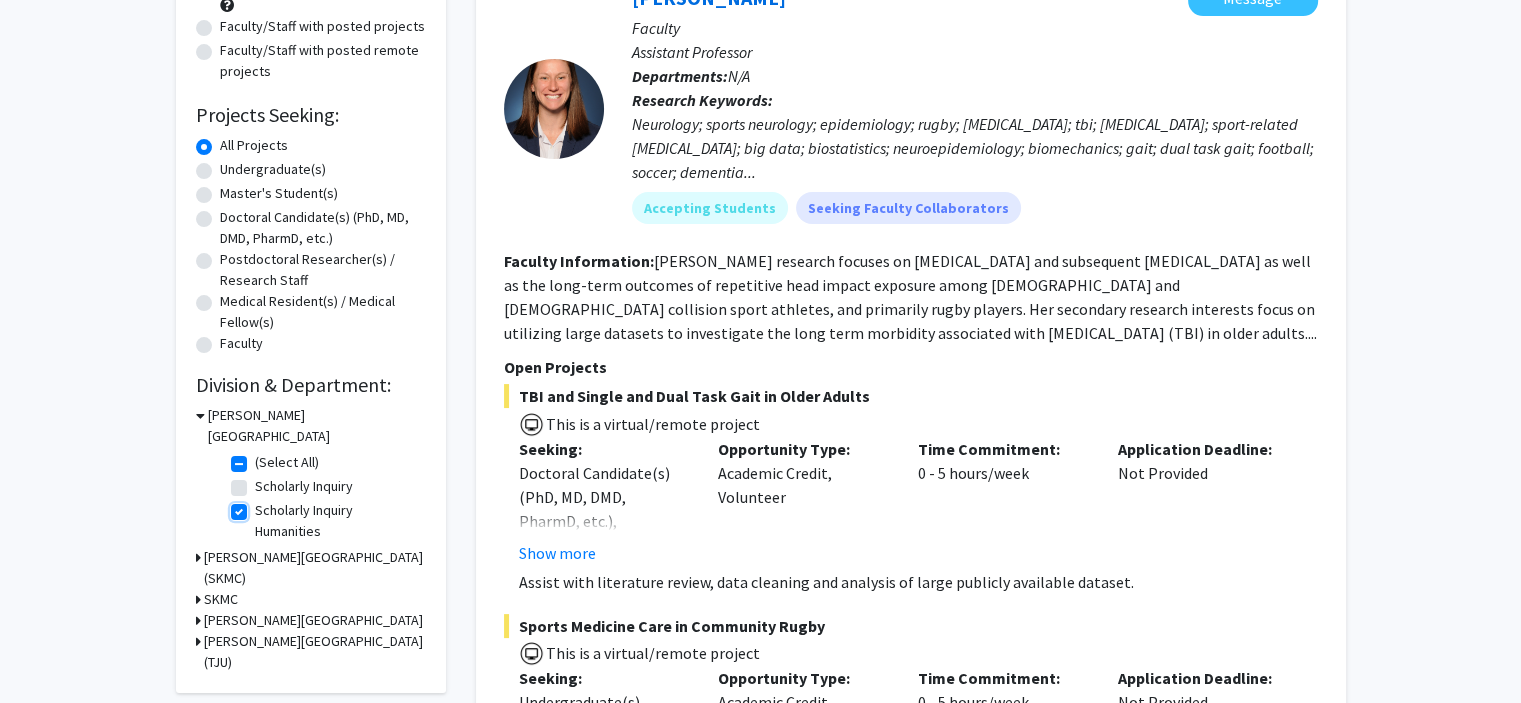 checkbox on "true" 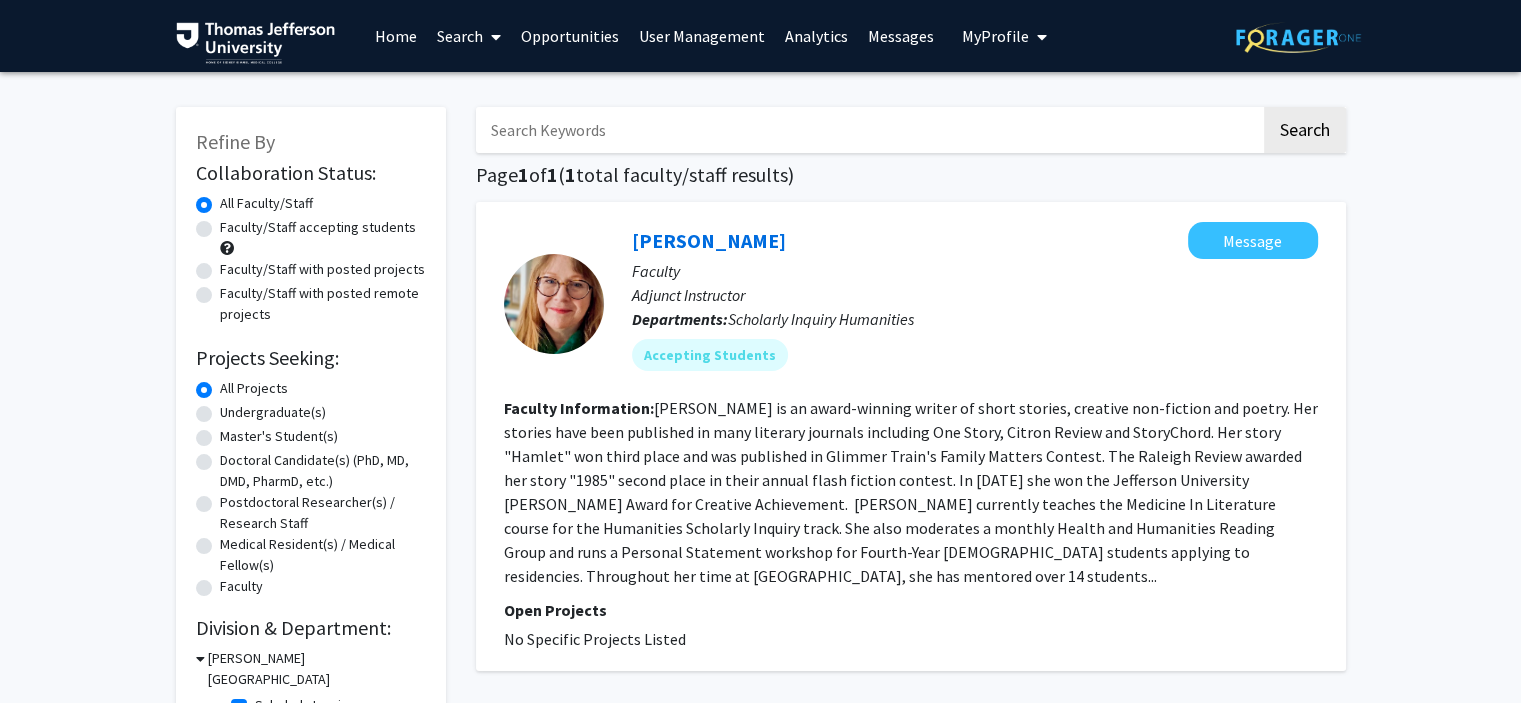 scroll, scrollTop: 164, scrollLeft: 0, axis: vertical 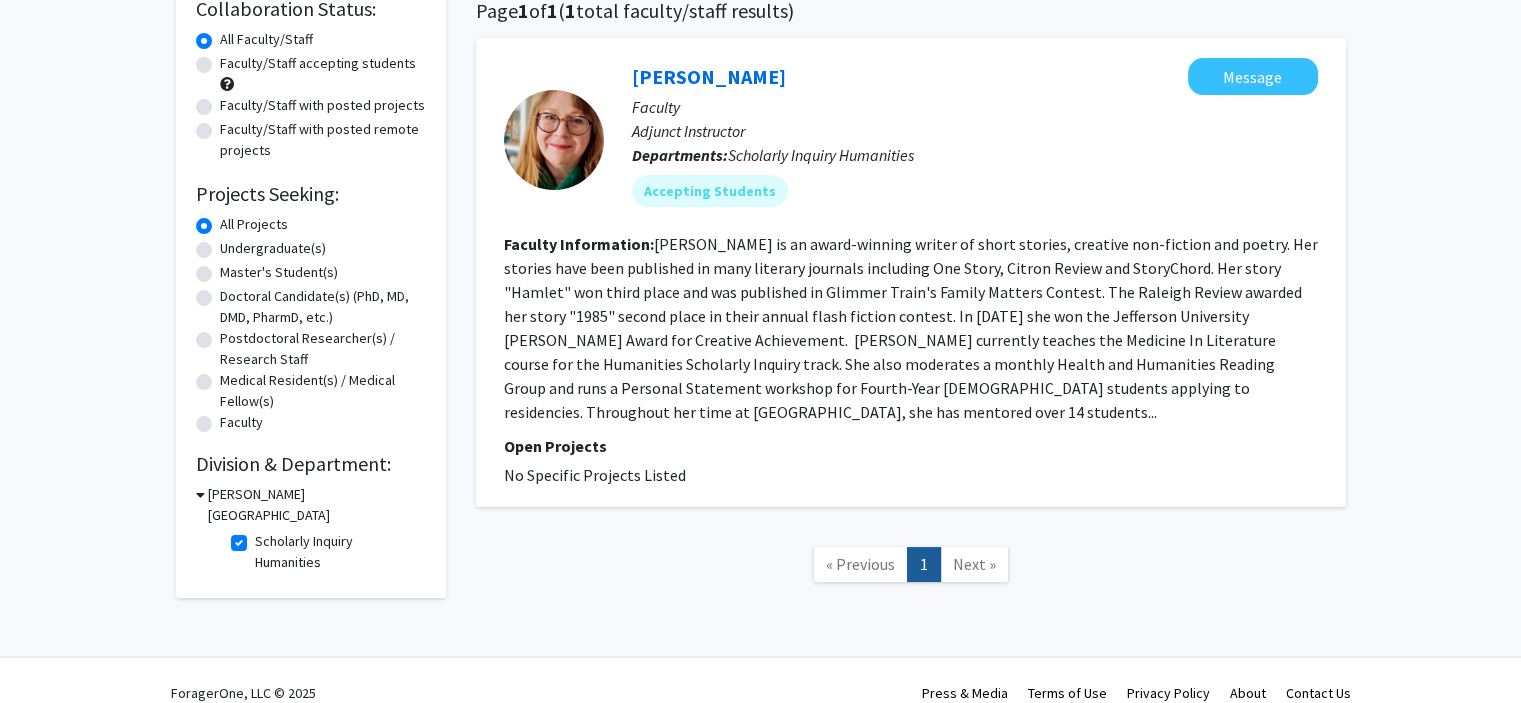 click on "Scholarly Inquiry Humanities" 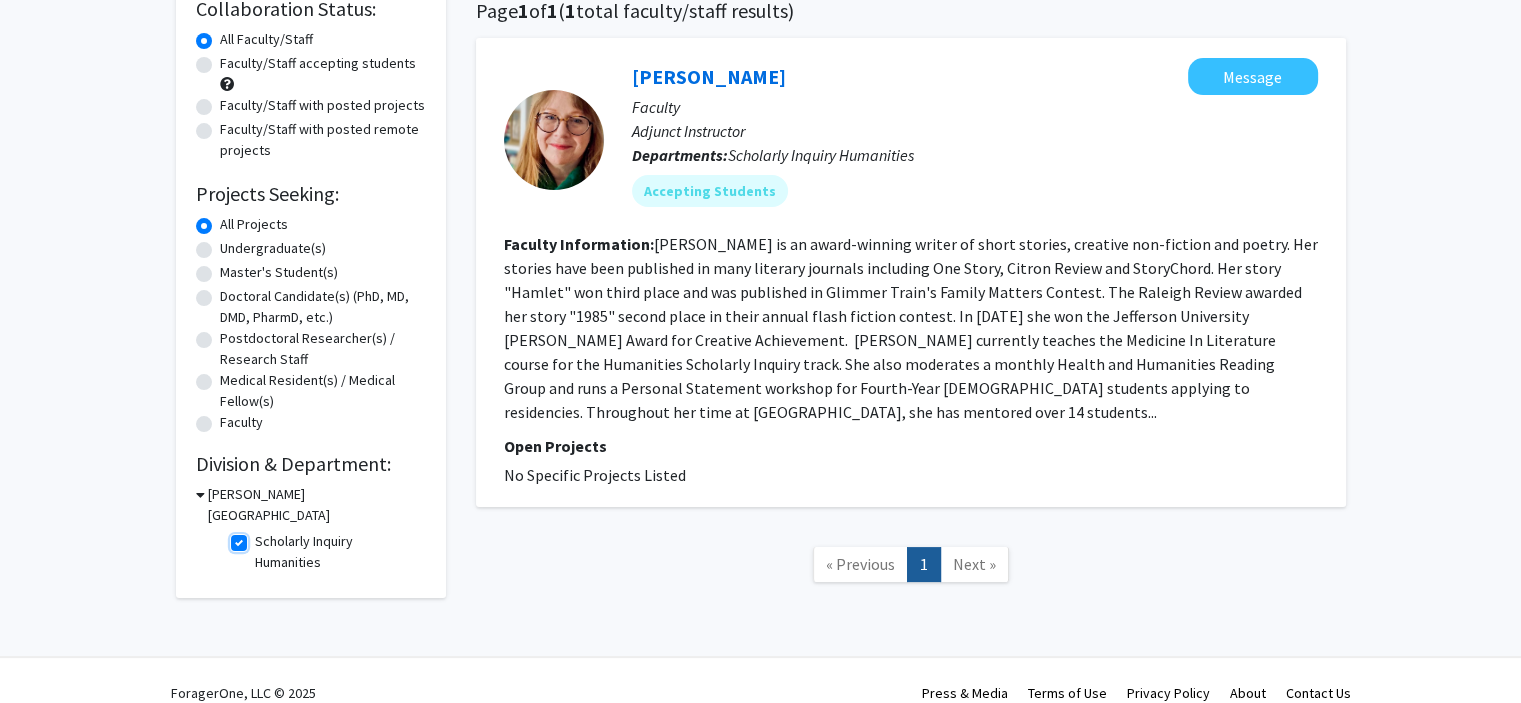 click on "Scholarly Inquiry Humanities" at bounding box center [261, 537] 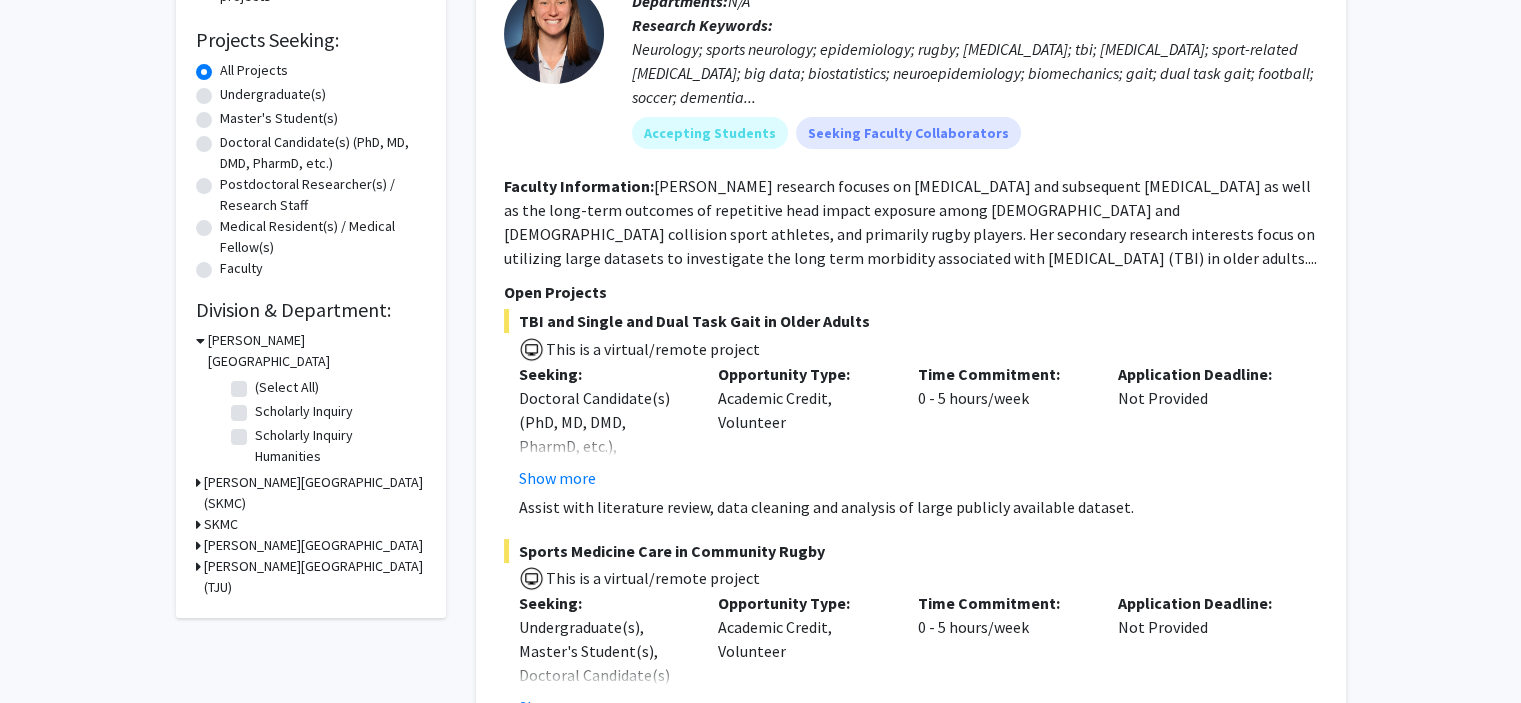 scroll, scrollTop: 328, scrollLeft: 0, axis: vertical 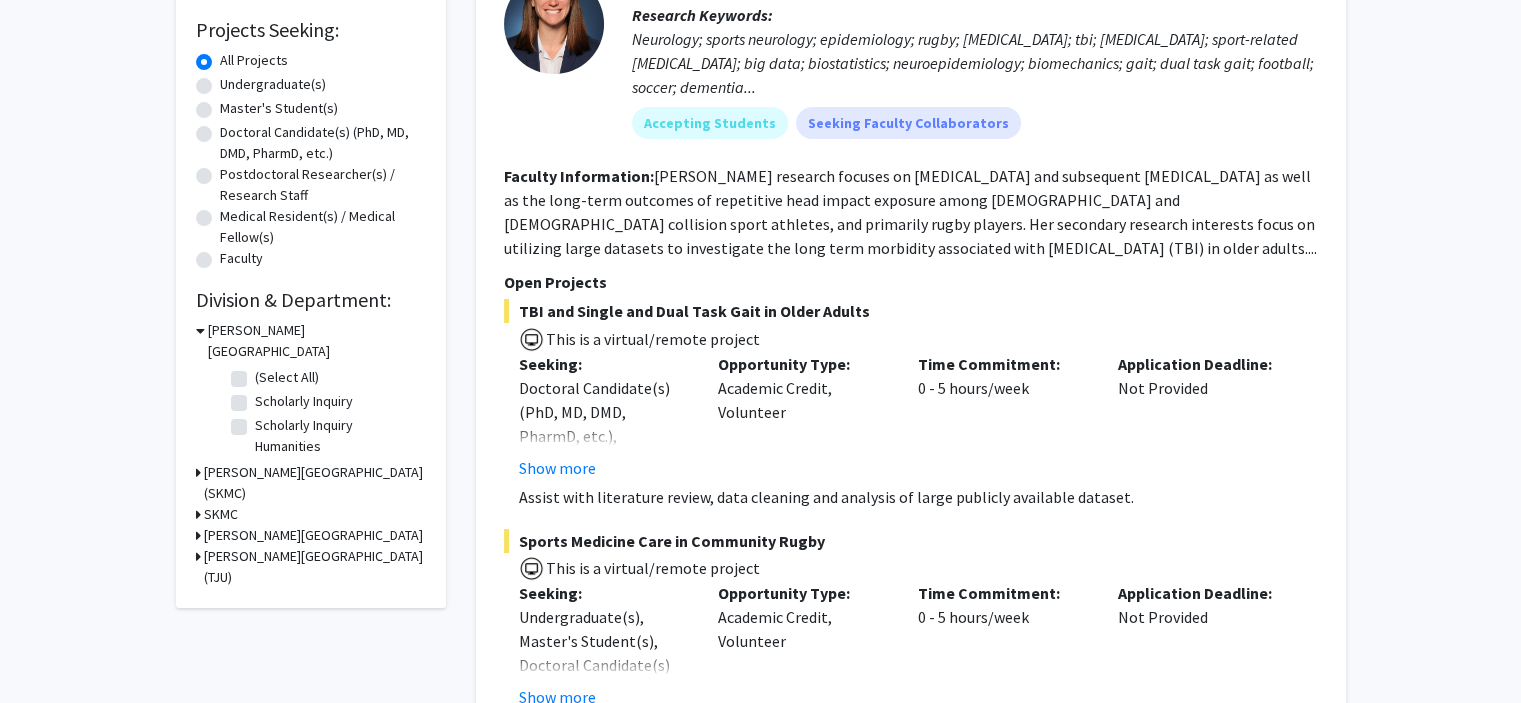 click on "[PERSON_NAME][GEOGRAPHIC_DATA] (TJU)" at bounding box center [315, 567] 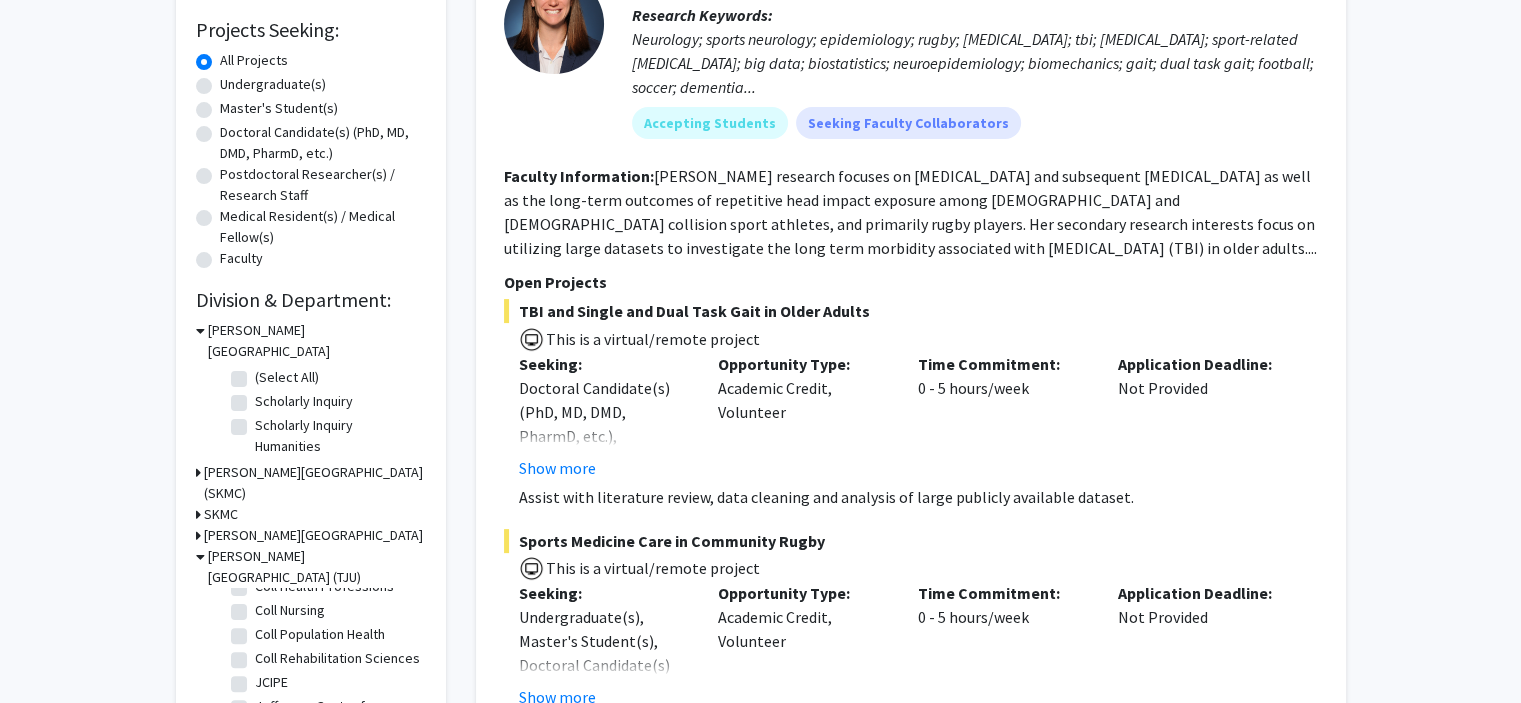 scroll, scrollTop: 0, scrollLeft: 0, axis: both 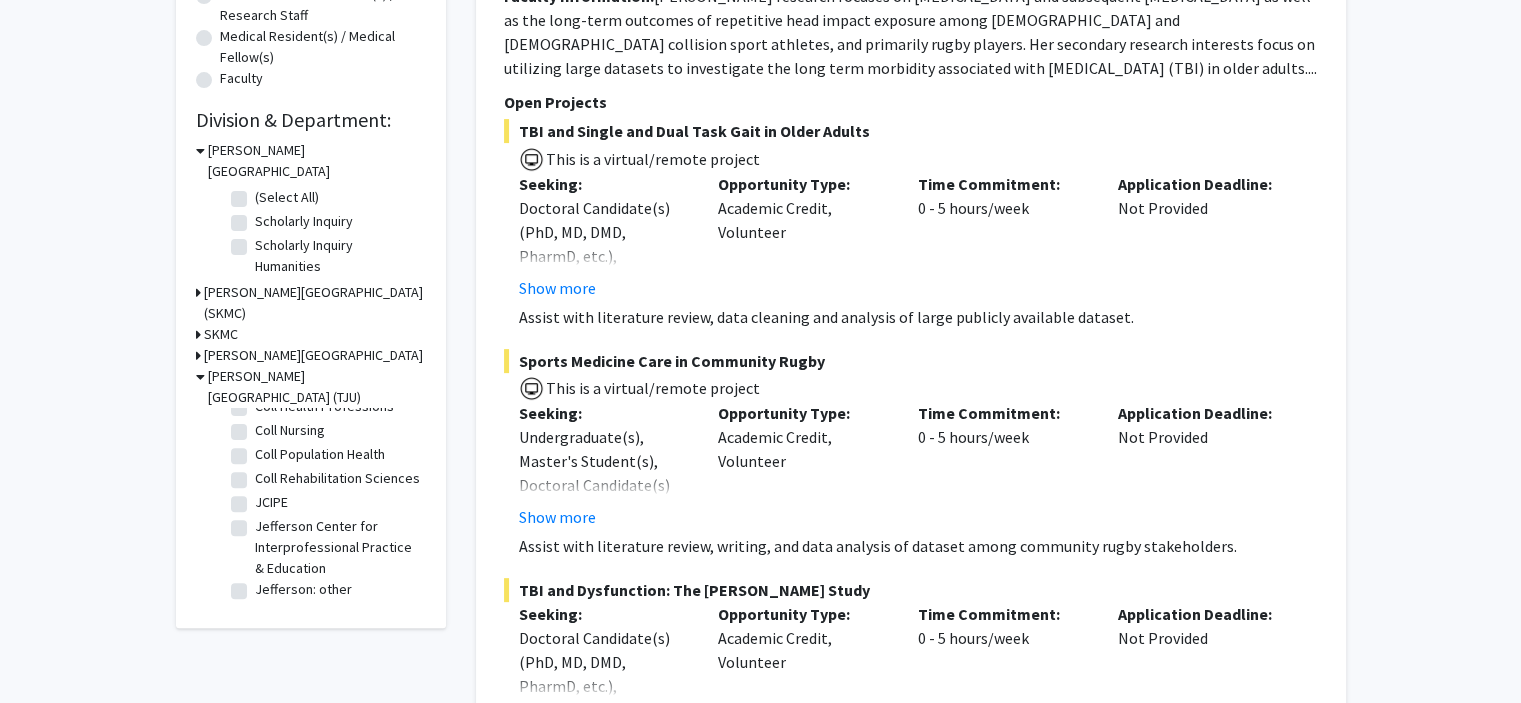 click on "Scholarly Inquiry Humanities" 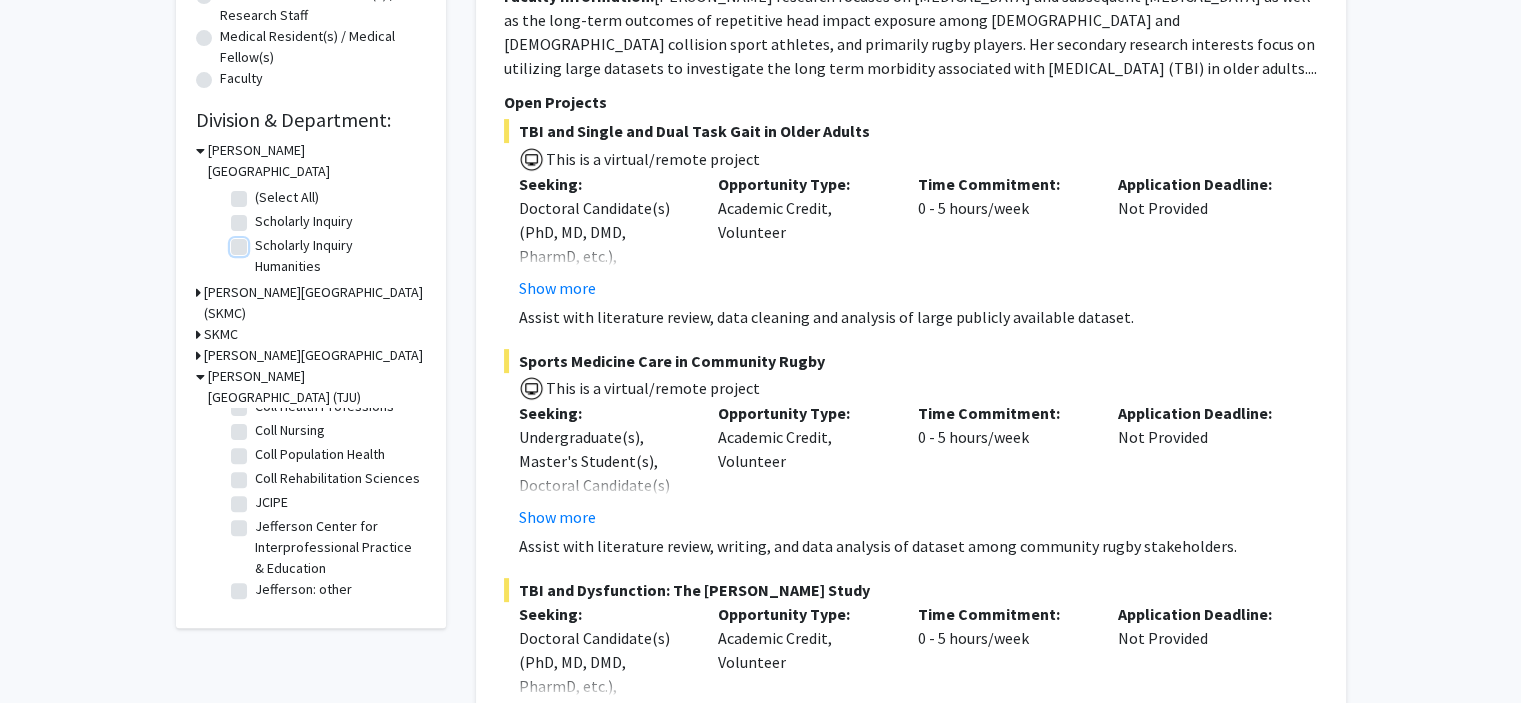 click on "Scholarly Inquiry Humanities" at bounding box center [261, 241] 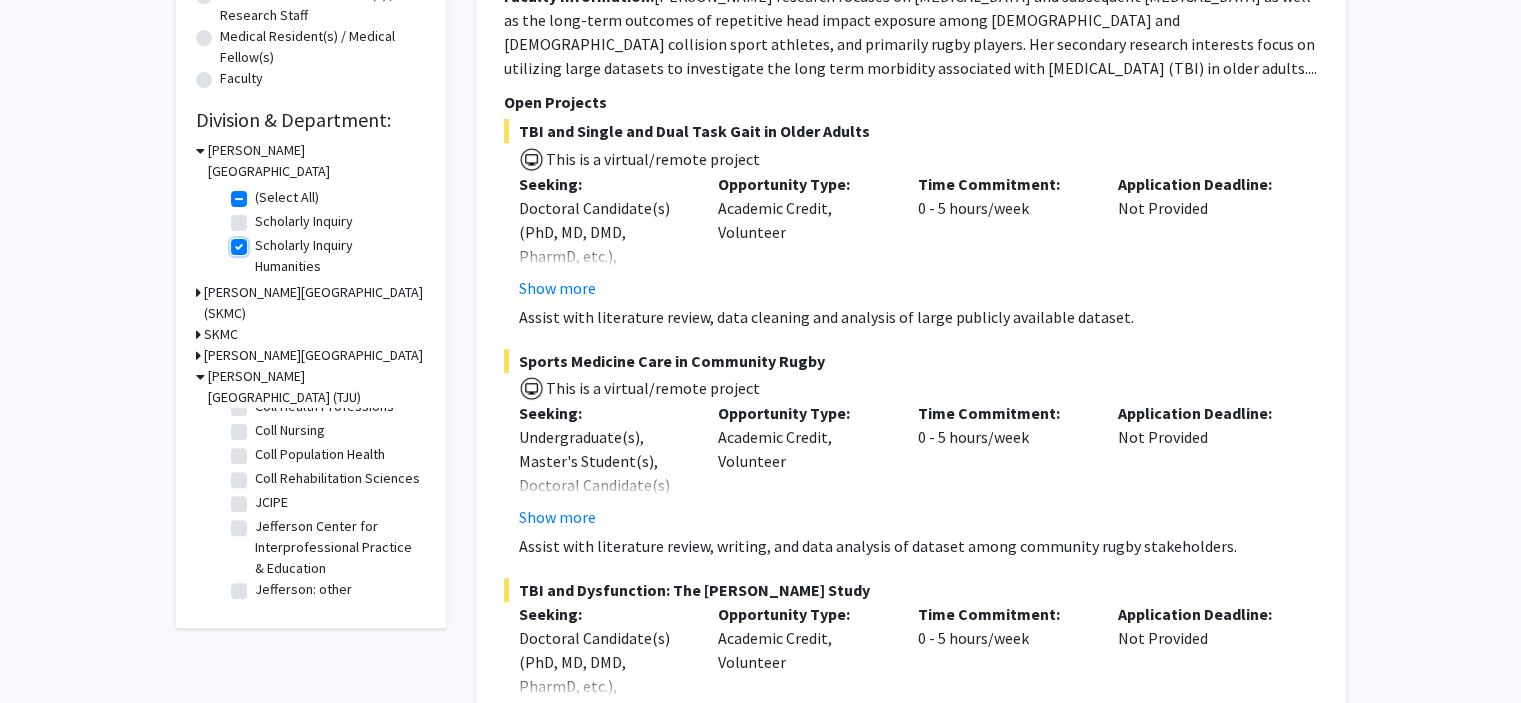 checkbox on "true" 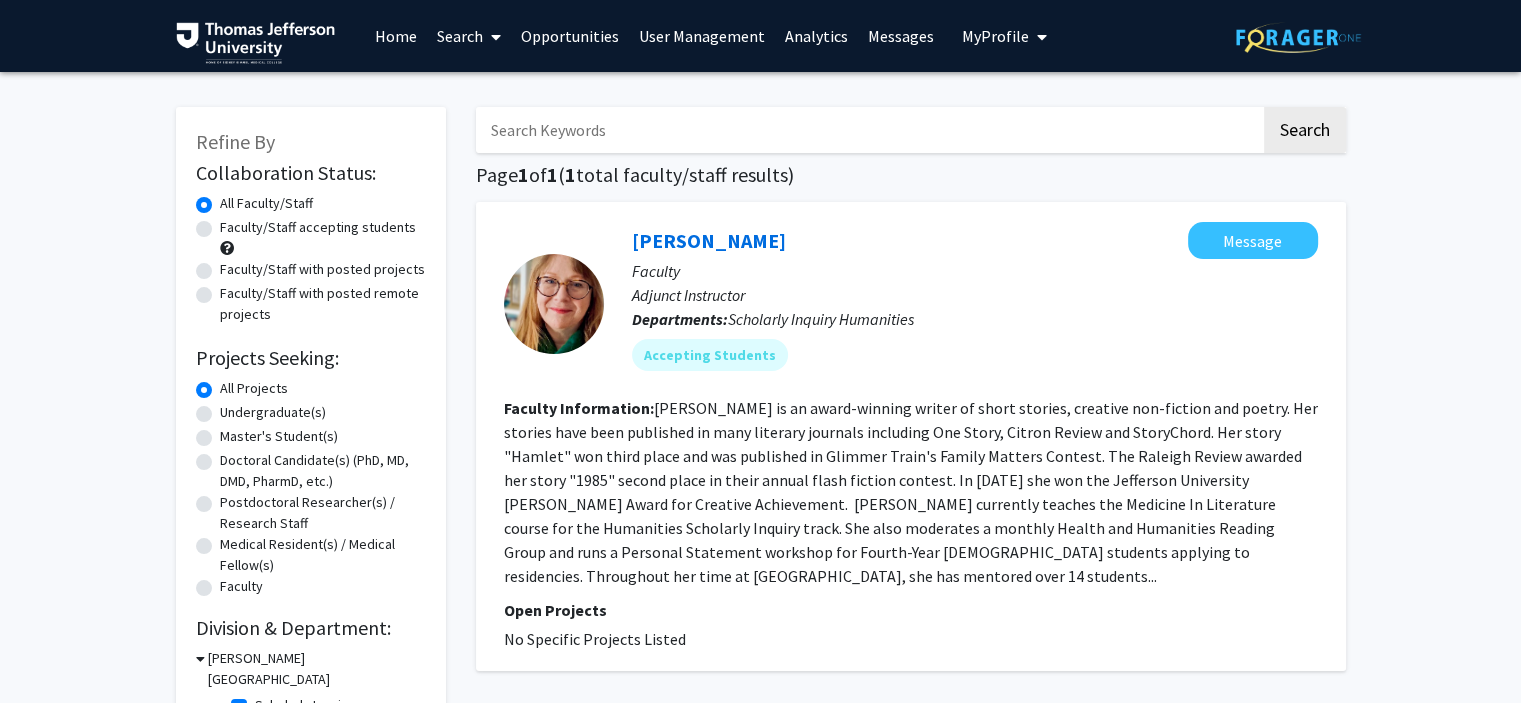 scroll, scrollTop: 164, scrollLeft: 0, axis: vertical 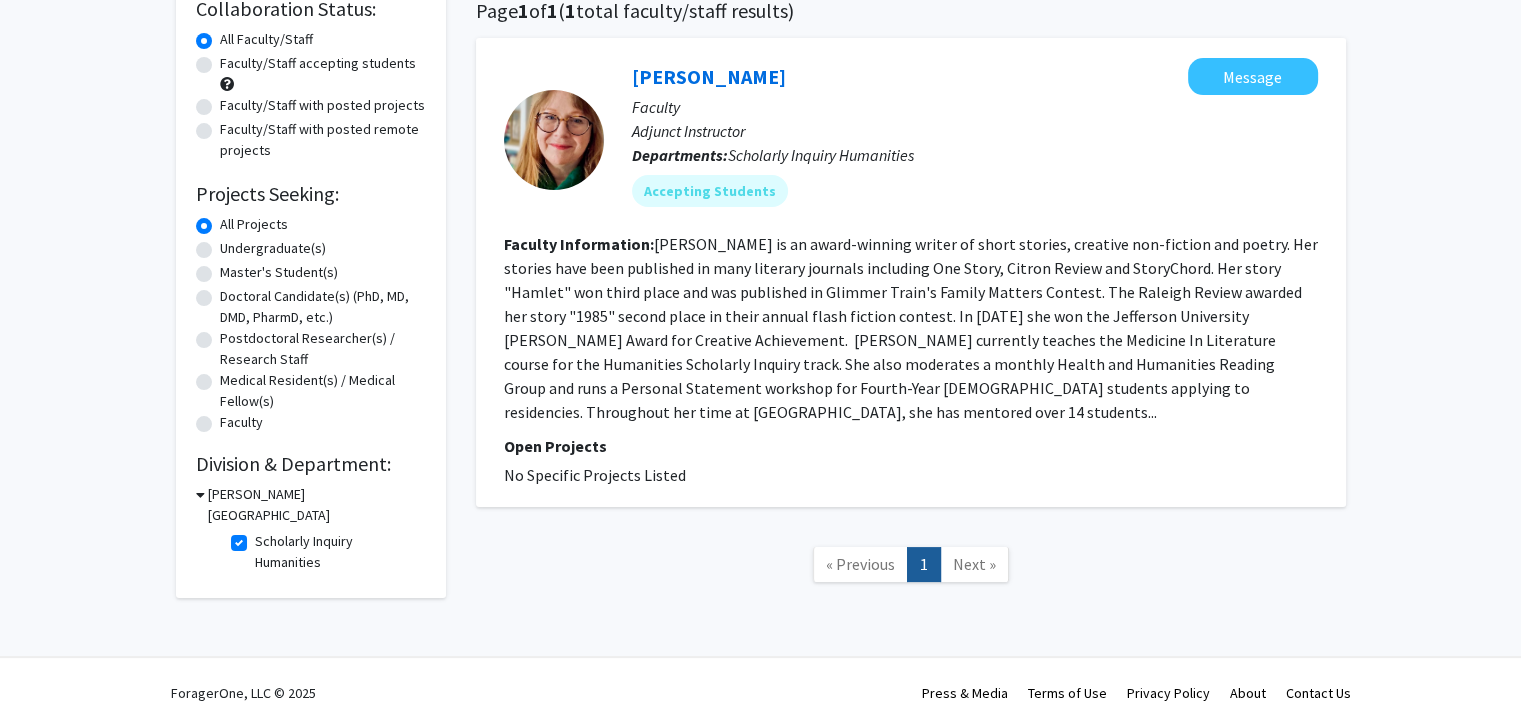 click on "Scholarly Inquiry Humanities" 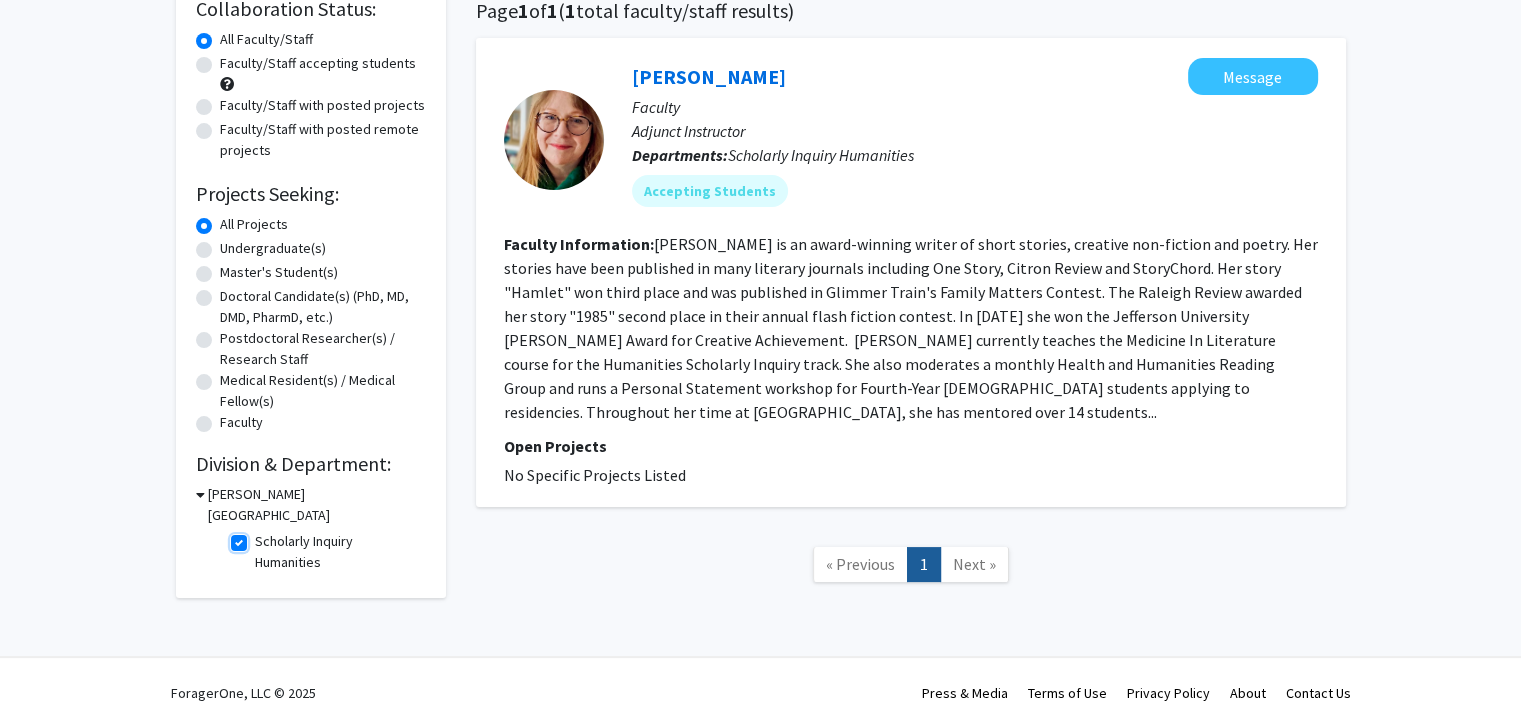 click on "Scholarly Inquiry Humanities" at bounding box center [261, 537] 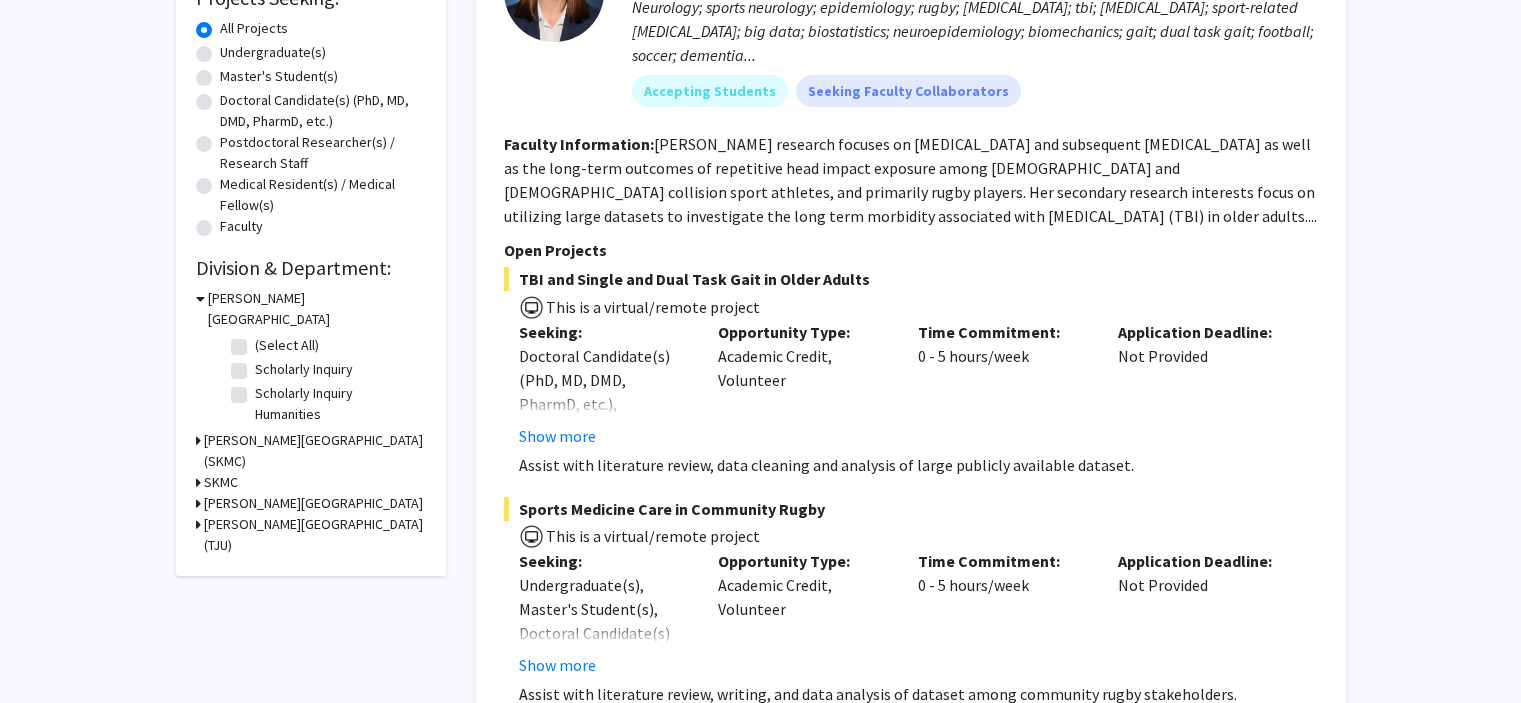scroll, scrollTop: 0, scrollLeft: 0, axis: both 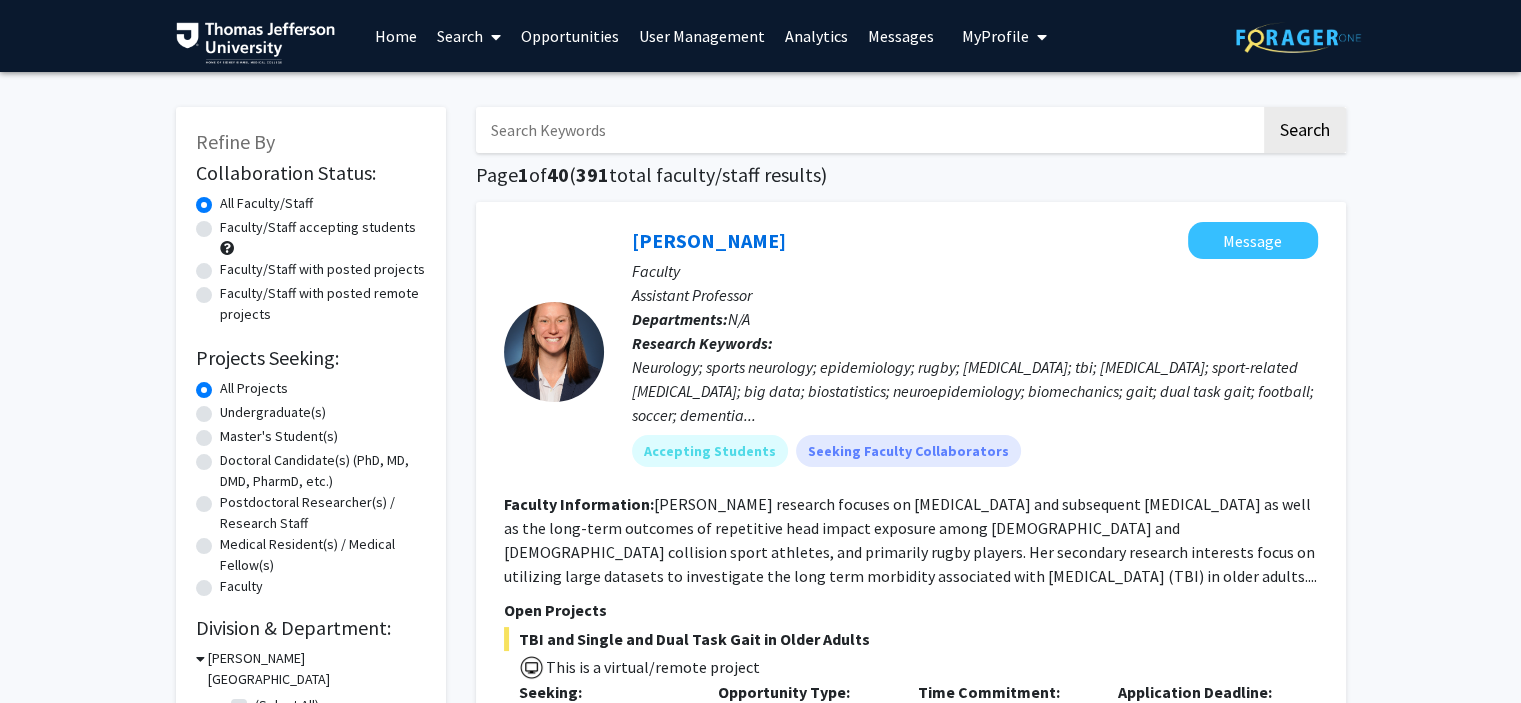 click on "Home" at bounding box center (396, 36) 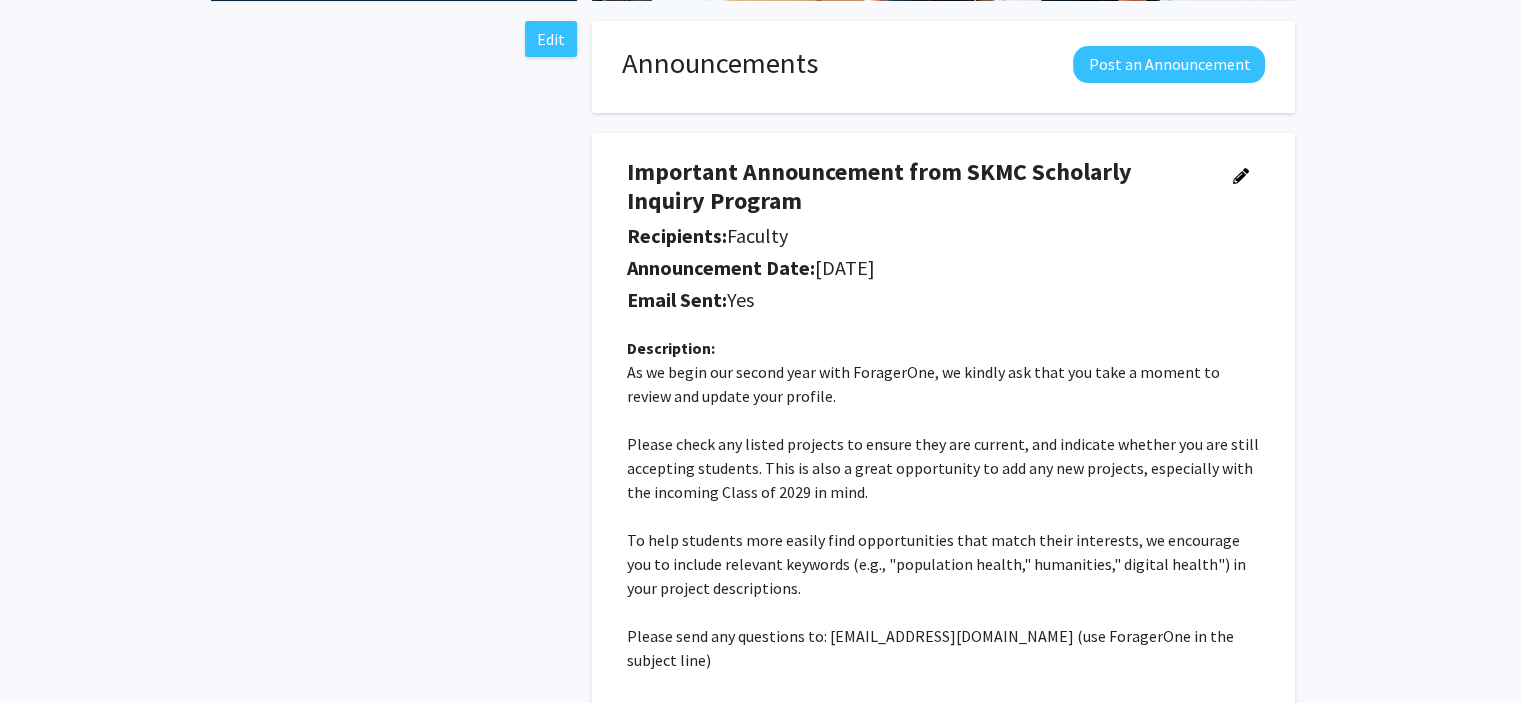 scroll, scrollTop: 368, scrollLeft: 0, axis: vertical 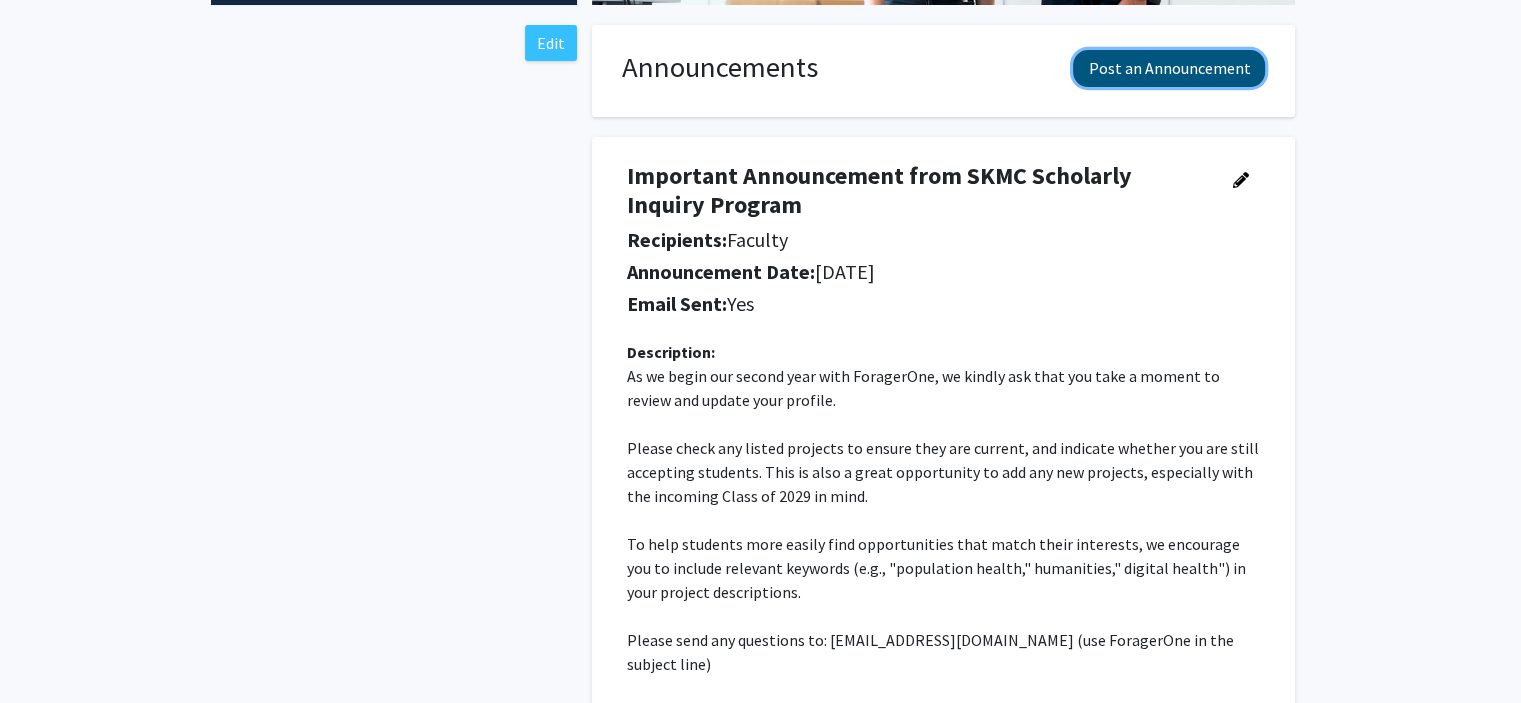 click on "Post an Announcement" 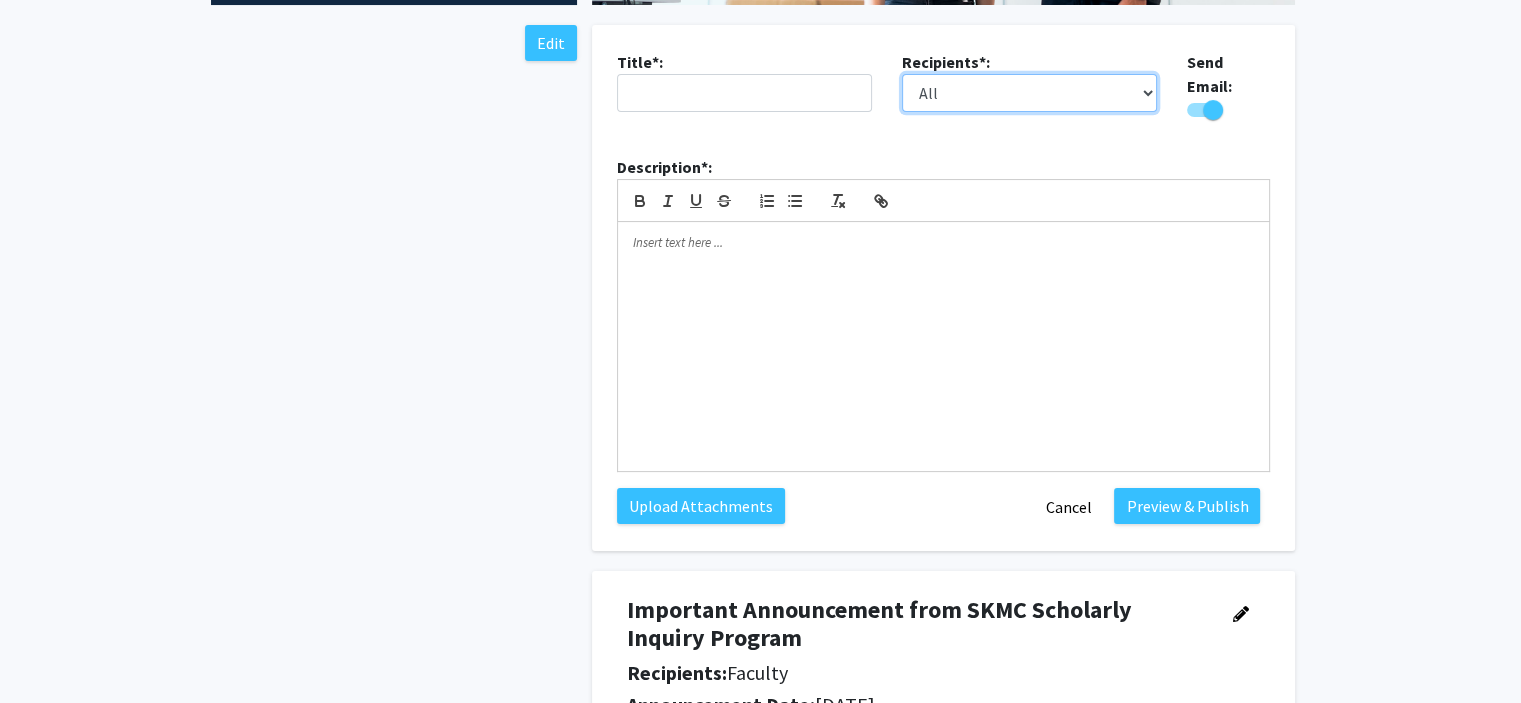 click on "All Faculty Students" 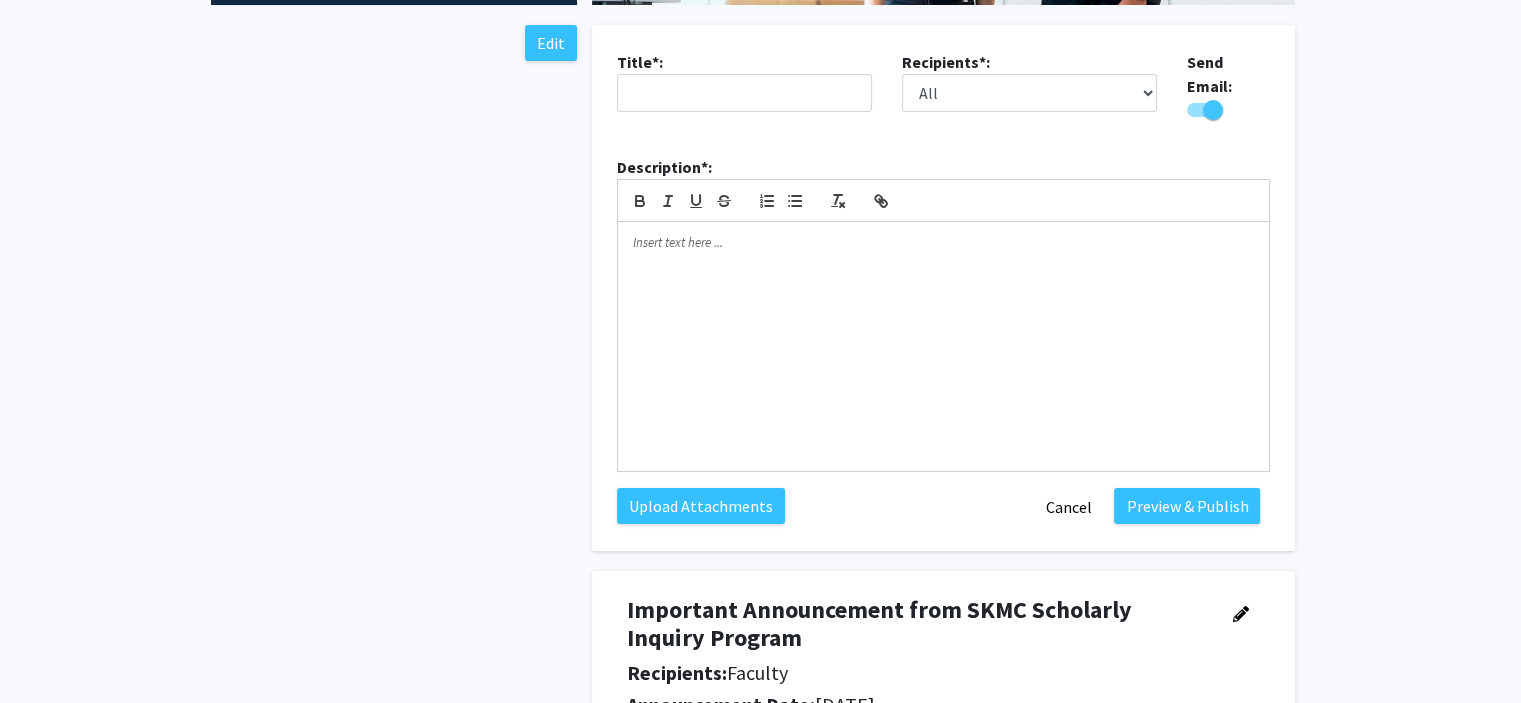 click on "Title*: Recipients*: All Faculty Students Send Email:   Description*:                                                                                Upload Attachments   Preview & Publish   Cancel" 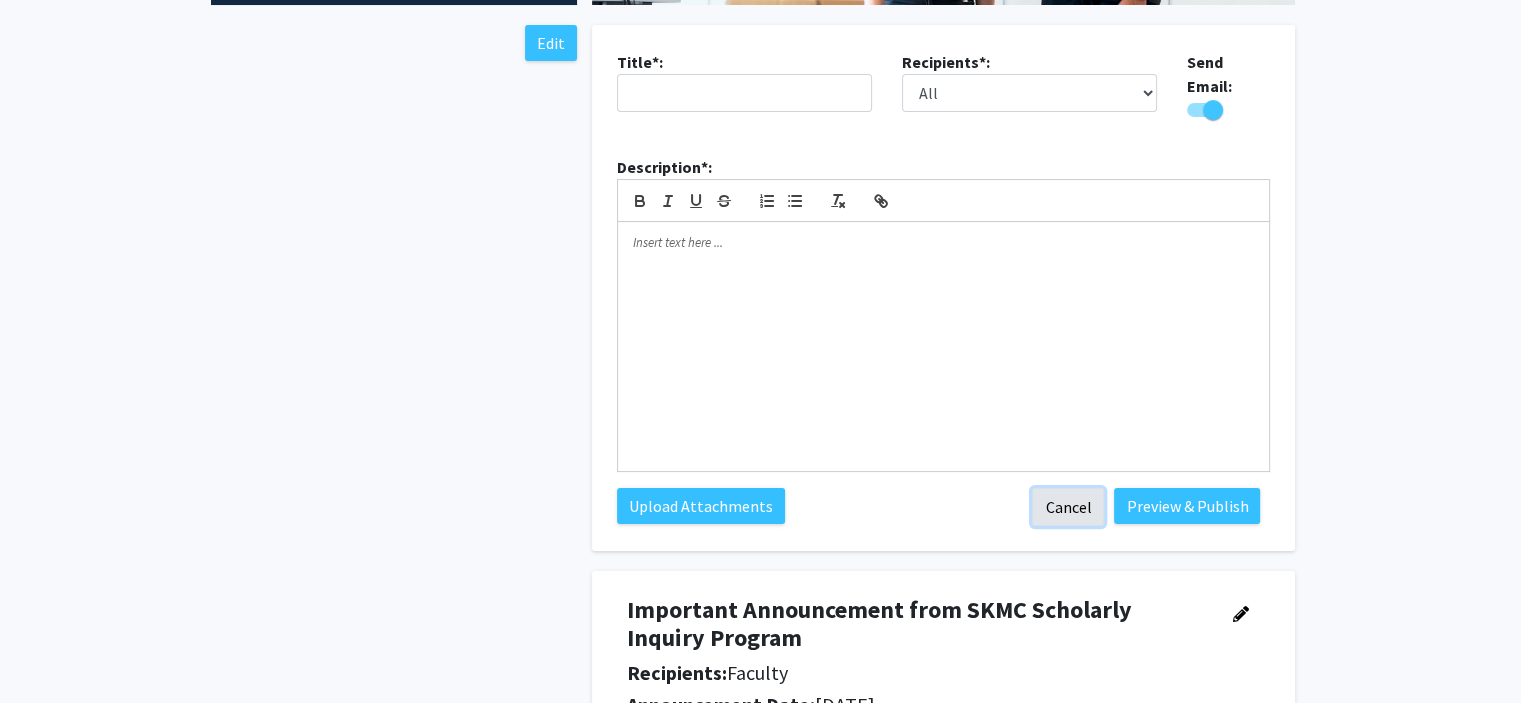 click on "Cancel" 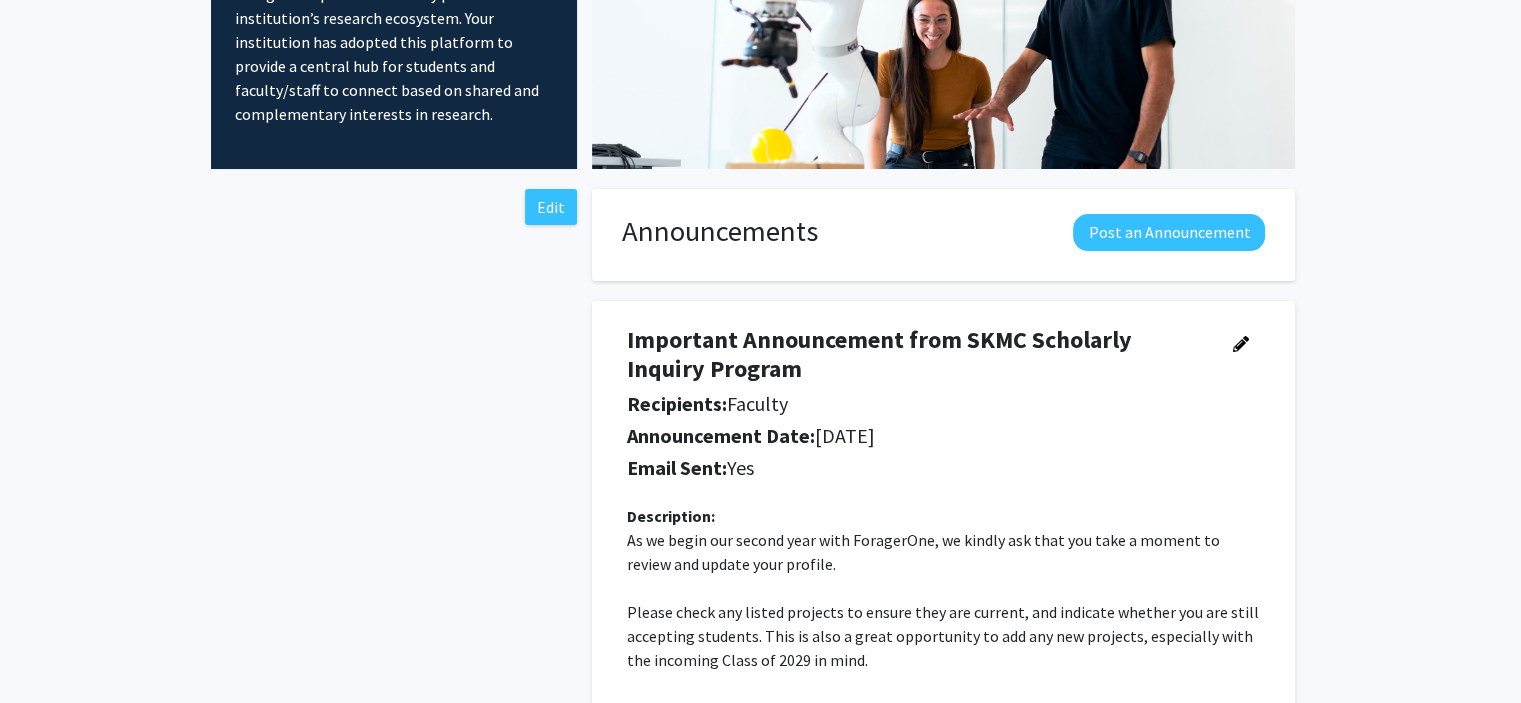 scroll, scrollTop: 0, scrollLeft: 0, axis: both 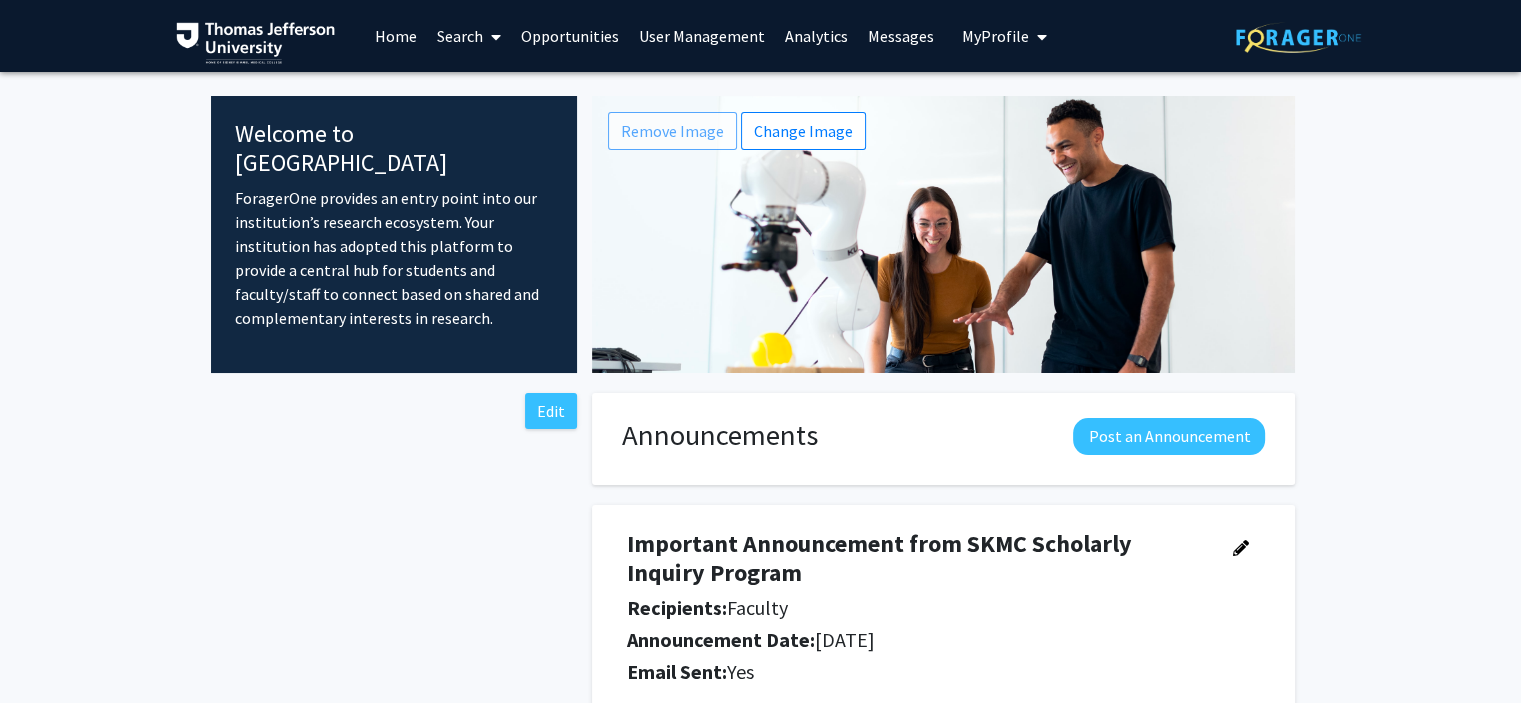 click on "Welcome to ForagerOne  ForagerOne provides an entry point into our institution’s research ecosystem. Your institution has adopted this platform to provide a central hub for students and faculty/staff to connect based on shared and complementary interests in research.  Change Image  Remove Image  Edit Announcements  Post an Announcement  Important Announcement from SKMC Scholarly Inquiry Program Recipients:  Faculty Announcement Date:  [DATE] Email Sent:  Yes Description: As we begin our second year with ForagerOne, we kindly ask that you take a moment to review and update your profile. Please check any listed projects to ensure they are current, and indicate whether you are still accepting students. This is also a great opportunity to add any new projects, especially with the incoming Class of 2029 in mind. Please send any questions to: [EMAIL_ADDRESS][DOMAIN_NAME] (use ForagerOne in the subject line) Thank you for your continued support!  Previous  page  1 / 1  You're on page  1  Next  page" 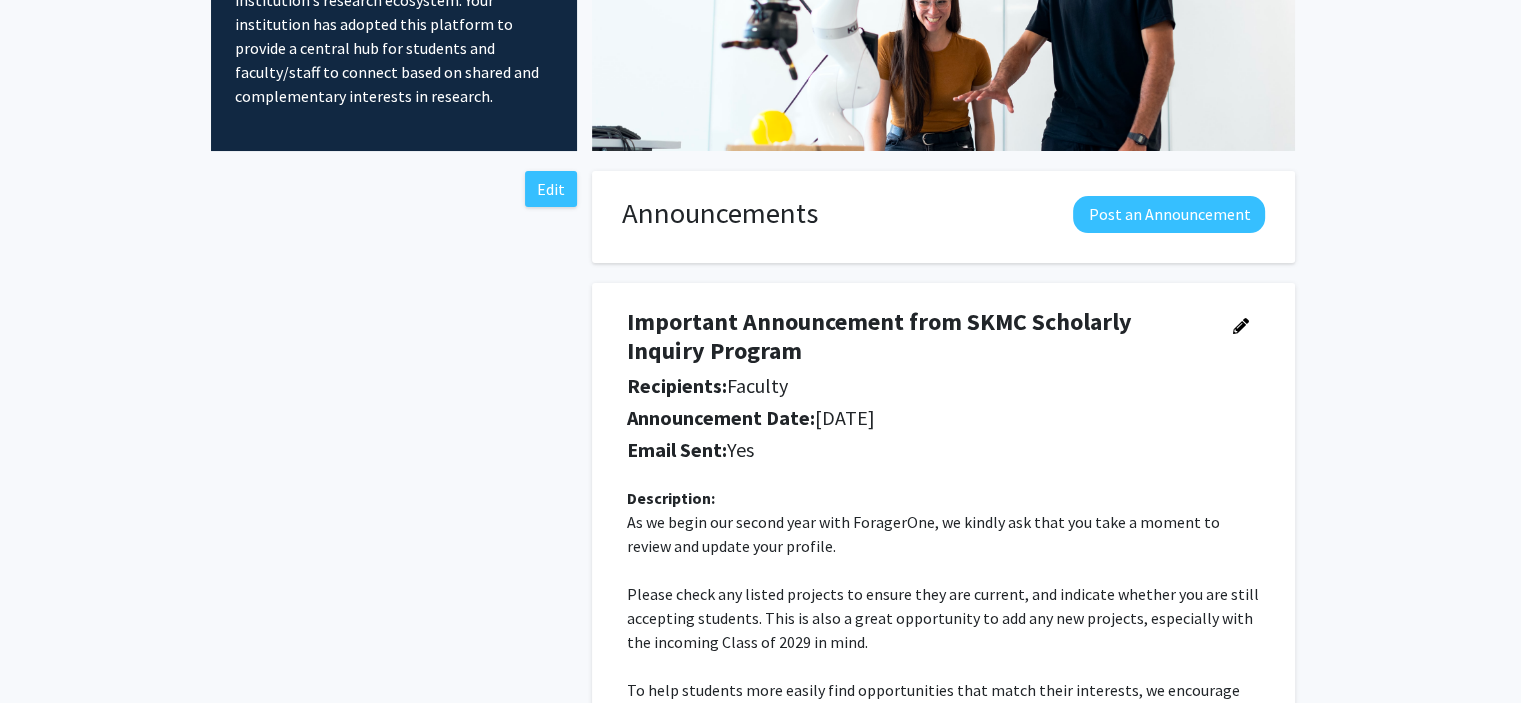 scroll, scrollTop: 0, scrollLeft: 0, axis: both 